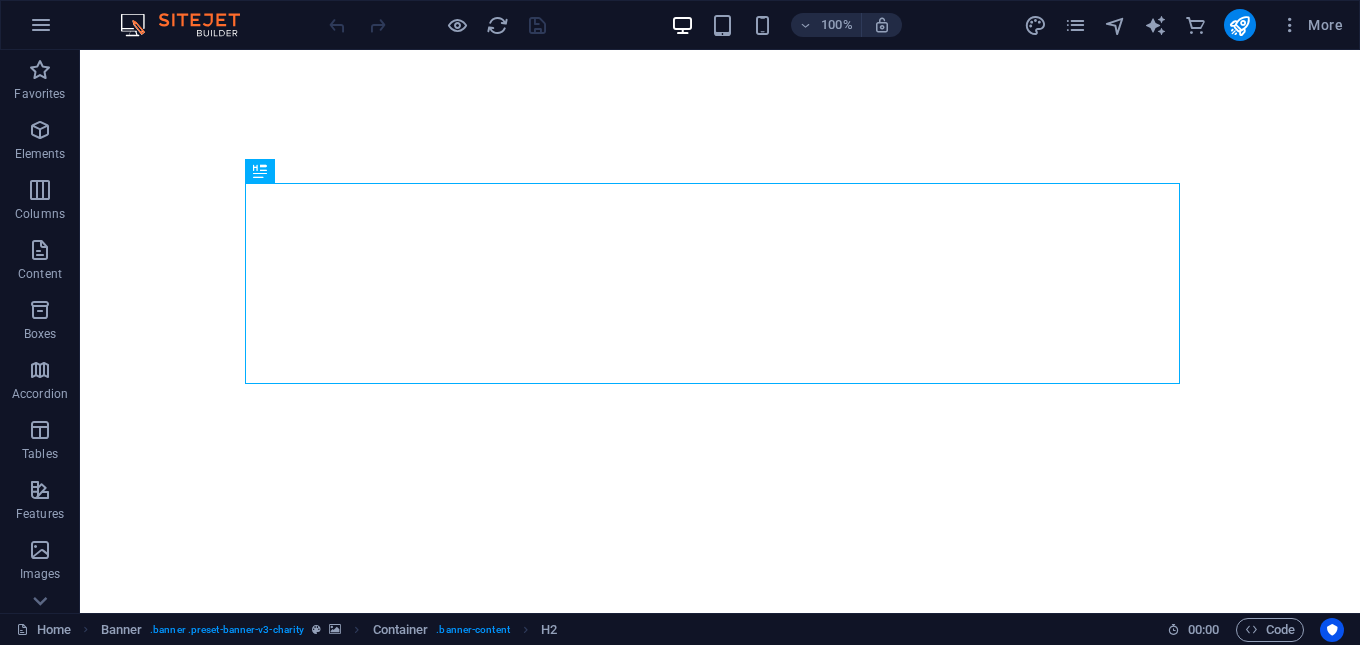 scroll, scrollTop: 0, scrollLeft: 0, axis: both 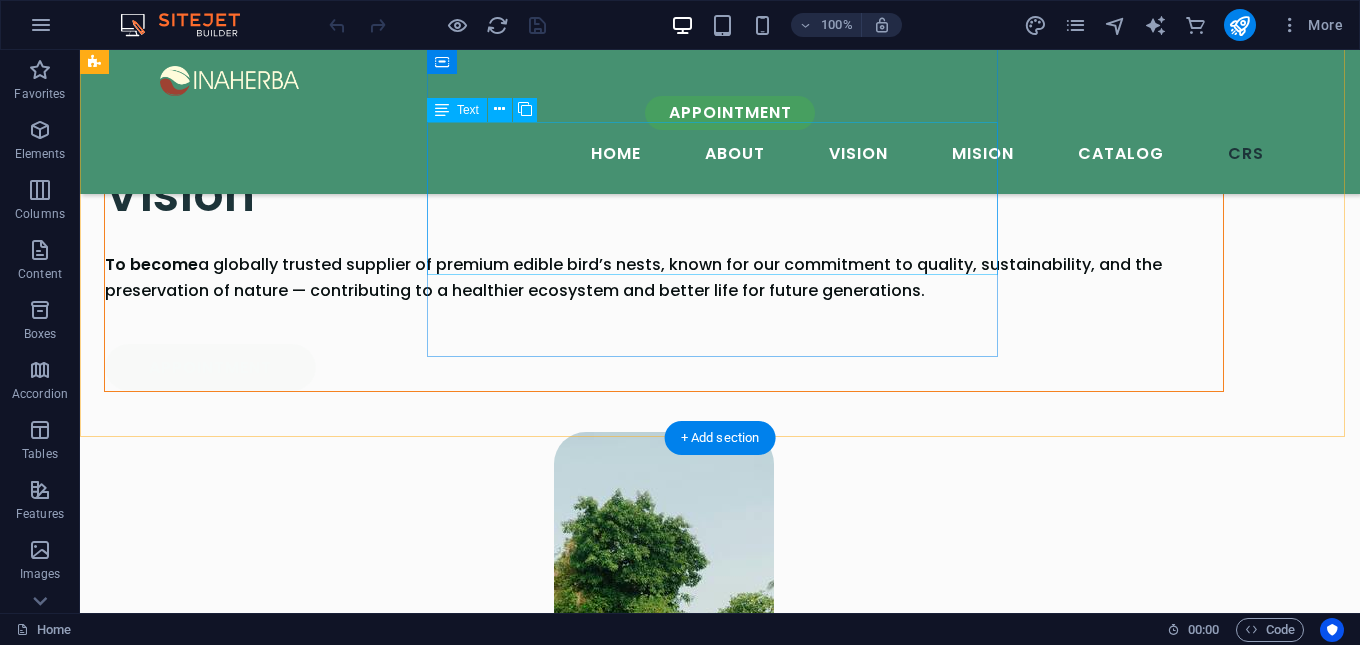 click on "Inaherba is deeply committed to environmentally responsible business practices. As part of our dedication to sustainability, we allocate 2.5% of our net profit to support trusted social organizations that focus on protecting, nurturing, and preserving the natural environment. Through this initiative, we aim to contribute to the well-being of the planet and ensure a better future for all." at bounding box center (720, 4225) 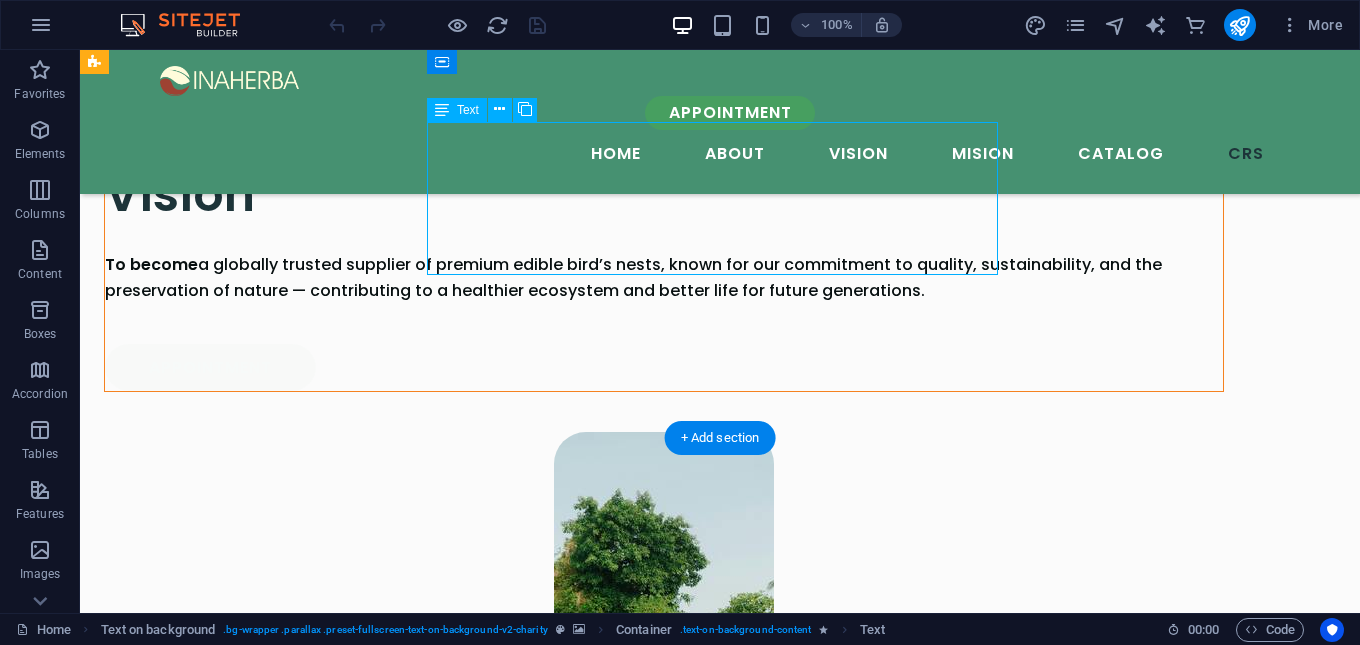 click on "Inaherba is deeply committed to environmentally responsible business practices. As part of our dedication to sustainability, we allocate 2.5% of our net profit to support trusted social organizations that focus on protecting, nurturing, and preserving the natural environment. Through this initiative, we aim to contribute to the well-being of the planet and ensure a better future for all." at bounding box center (720, 4225) 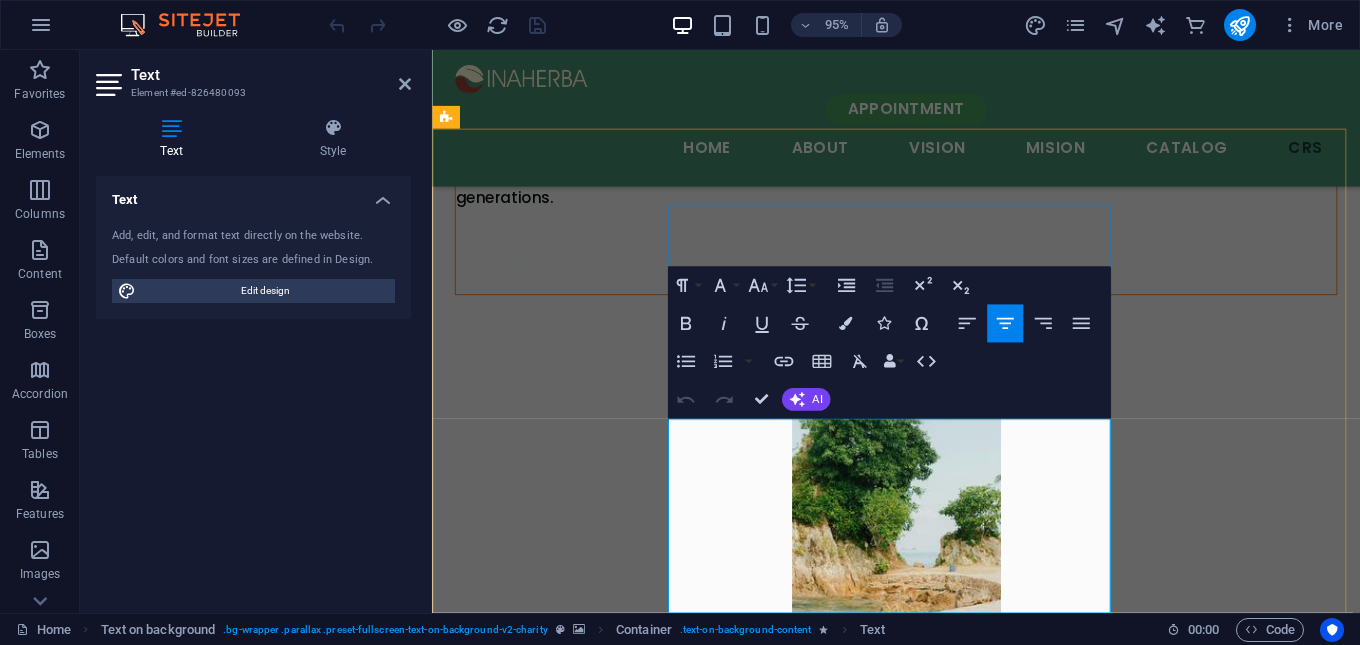 drag, startPoint x: 940, startPoint y: 500, endPoint x: 971, endPoint y: 507, distance: 31.780497 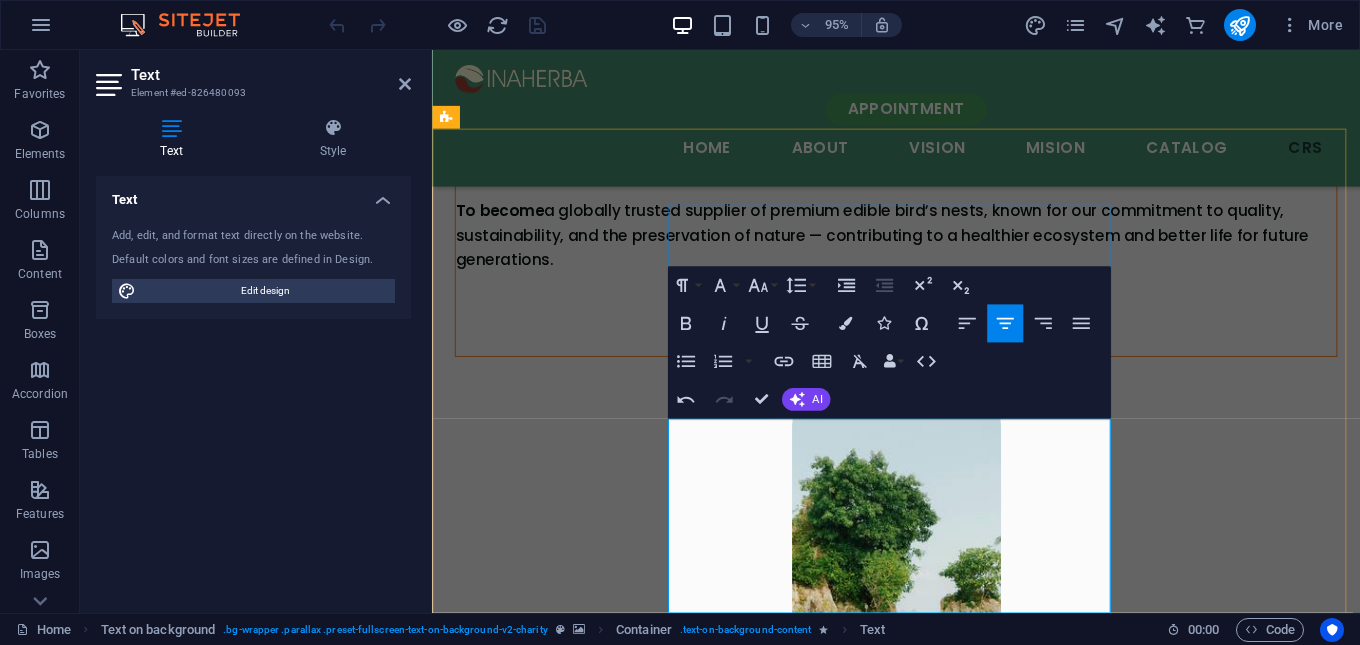click on "Inaherba is deeply committed to environmentally responsible business practices. As part of our dedication to sustainability, we allocate a portion of our net profits of our net profit to support trusted social organizations that focus on protecting, nurturing, and preserving the natural environment. Through this initiative, we aim to contribute to the well-being of the planet and ensure a better future for all." at bounding box center [920, 4318] 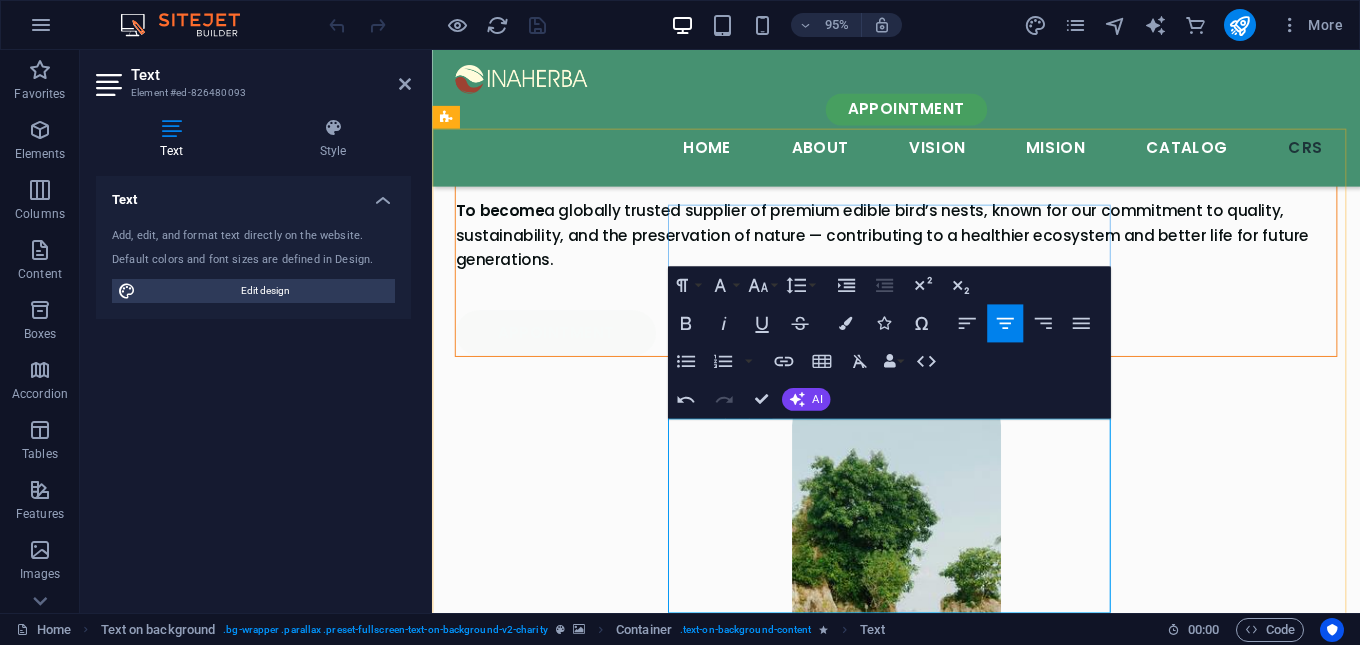 click on "Inaherba is deeply committed to environmentally responsible business practices. As part of our dedication to sustainability, we allocate    a portion of our net profits of our net profitto support trusted social organizations that focus on protecting, nurturing, and preserving the natural environment. Through this initiative, we aim to contribute to the well-being of the planet and ensure a better future for all." at bounding box center (920, 4318) 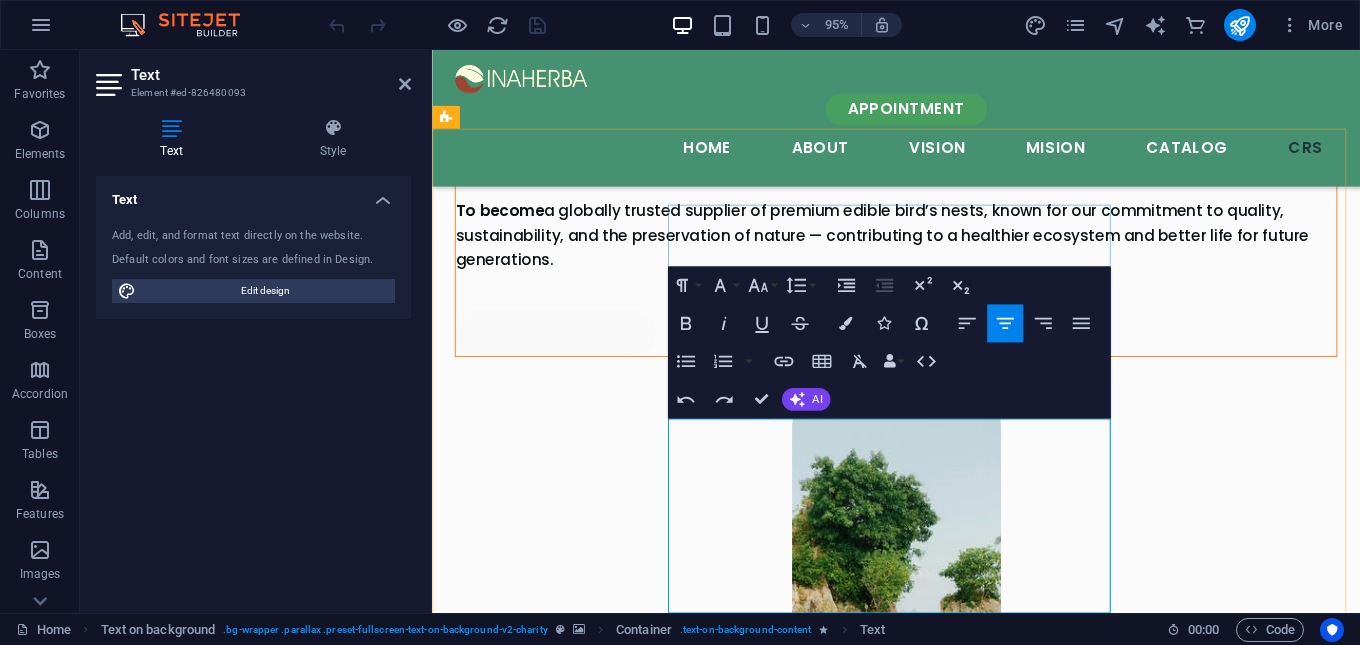 click on "Inaherba is deeply committed to environmentally responsible business practices. As part of our dedication to sustainability, we allocate a portion of our net profits of our net profit to support trusted social organizations that focus on protecting, nurturing, and preserving the natural environment. Through this initiative, we aim to contribute to the well-being of the planet and ensure a better future for all." at bounding box center (920, 4318) 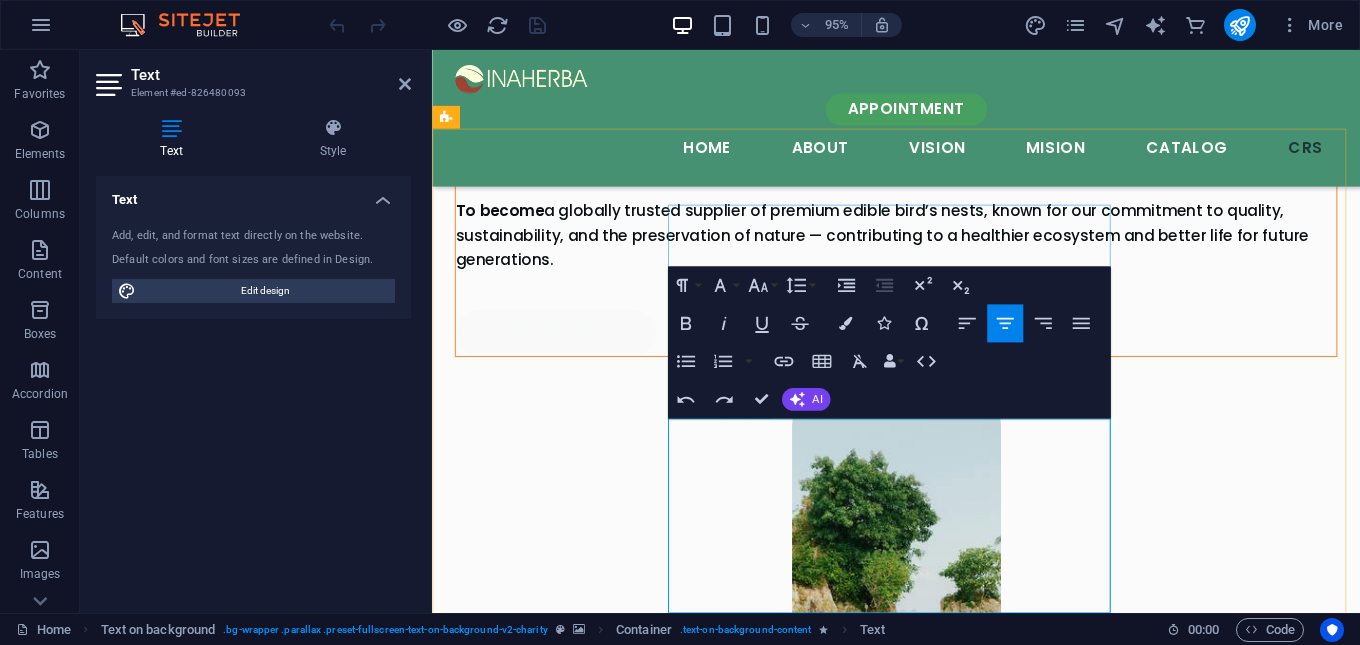 drag, startPoint x: 789, startPoint y: 525, endPoint x: 1124, endPoint y: 504, distance: 335.65756 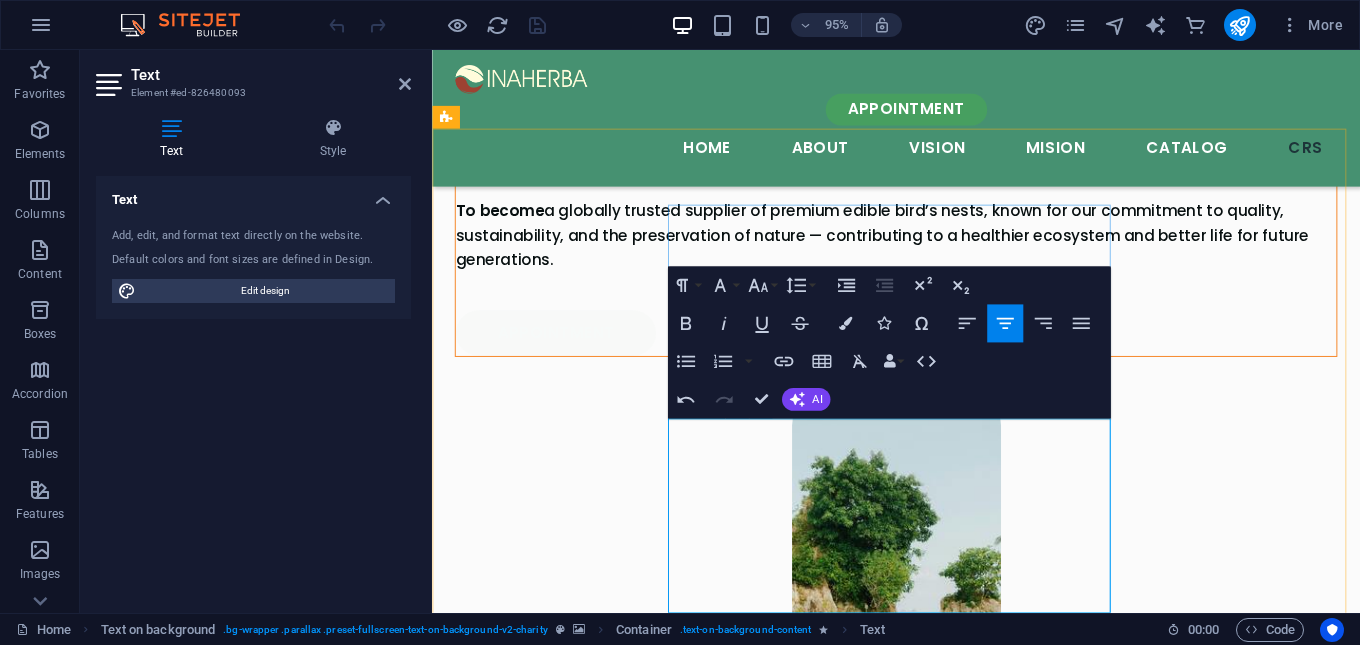 drag, startPoint x: 711, startPoint y: 451, endPoint x: 1089, endPoint y: 620, distance: 414.05917 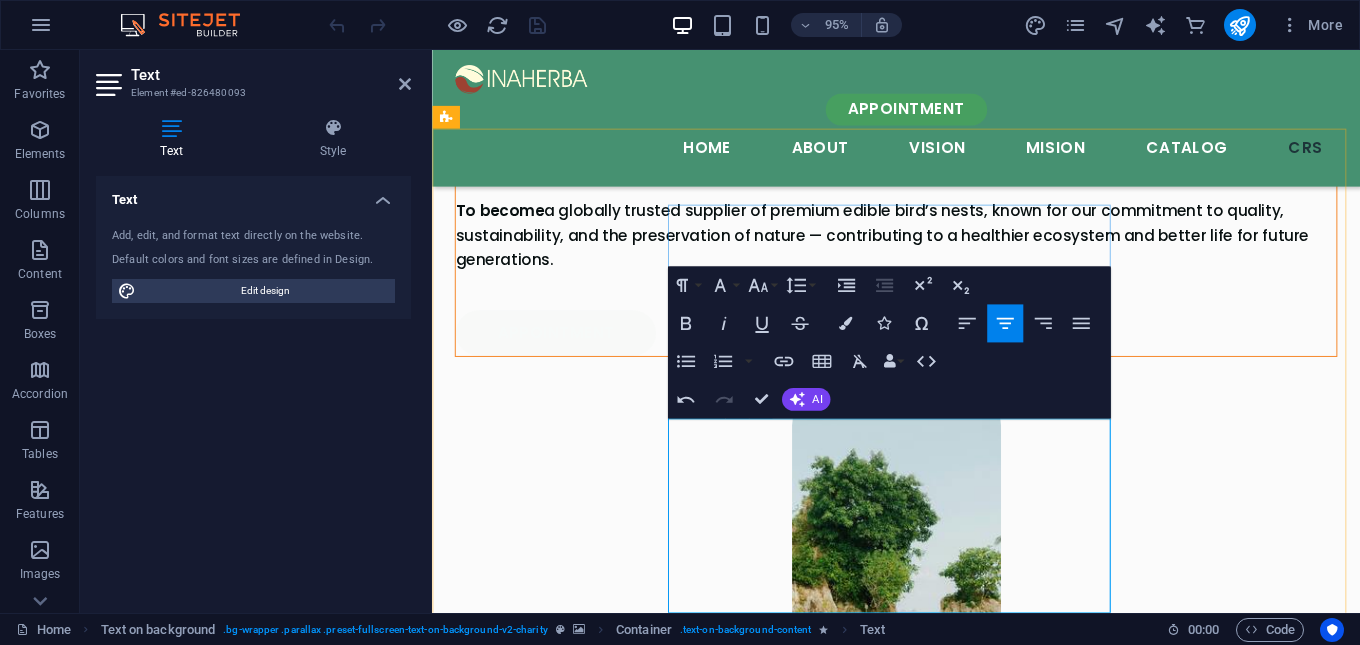 copy on "Inaherba is deeply committed to environmentally responsible business practices. As part of our dedication to sustainability, we allocate a portion of our net profits to support trusted social organizations that focus on protecting, nurturing, and preserving the natural environment. Through this initiative, we aim to contribute to the well-being of the planet and ensure a better future for all." 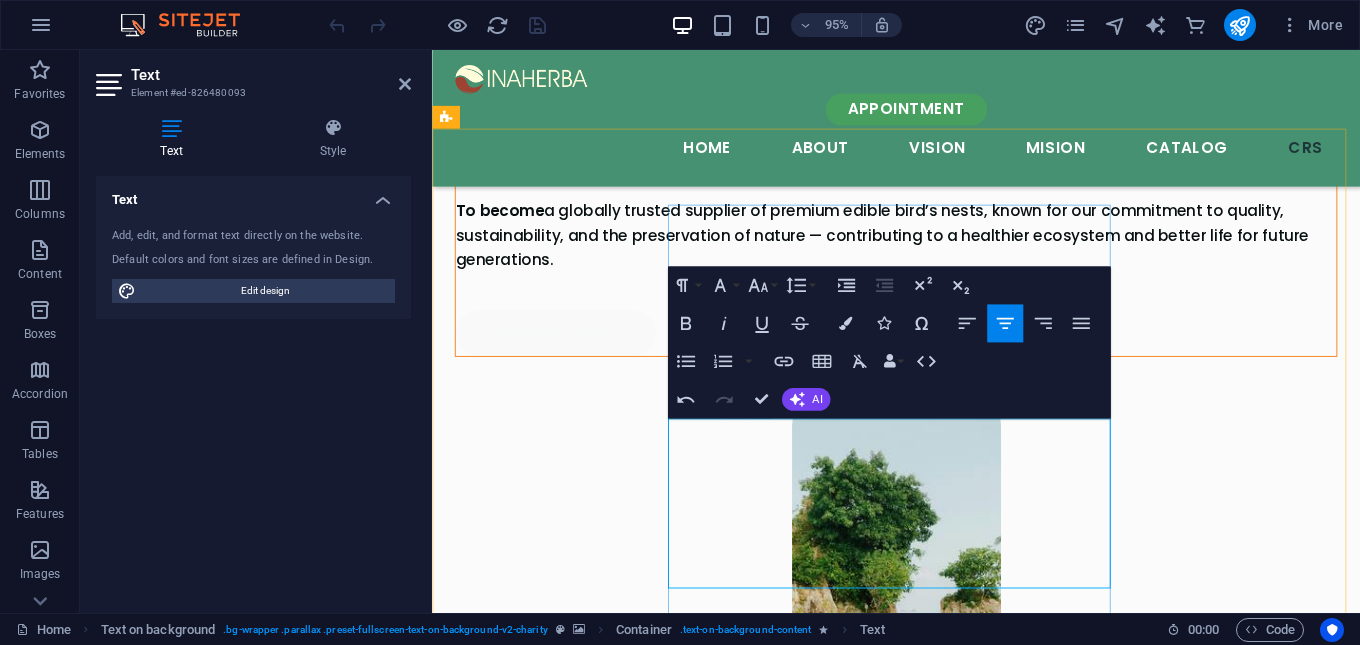 drag, startPoint x: 706, startPoint y: 462, endPoint x: 1107, endPoint y: 582, distance: 418.5702 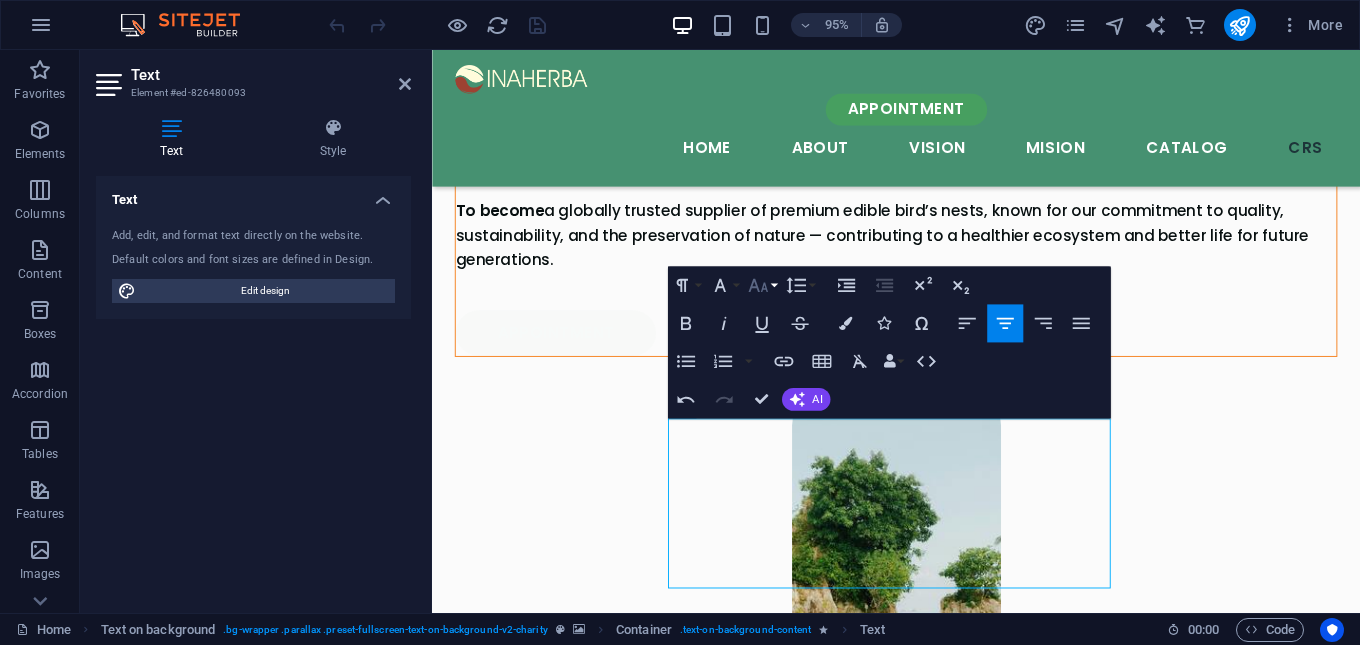 click on "Font Size" at bounding box center [762, 286] 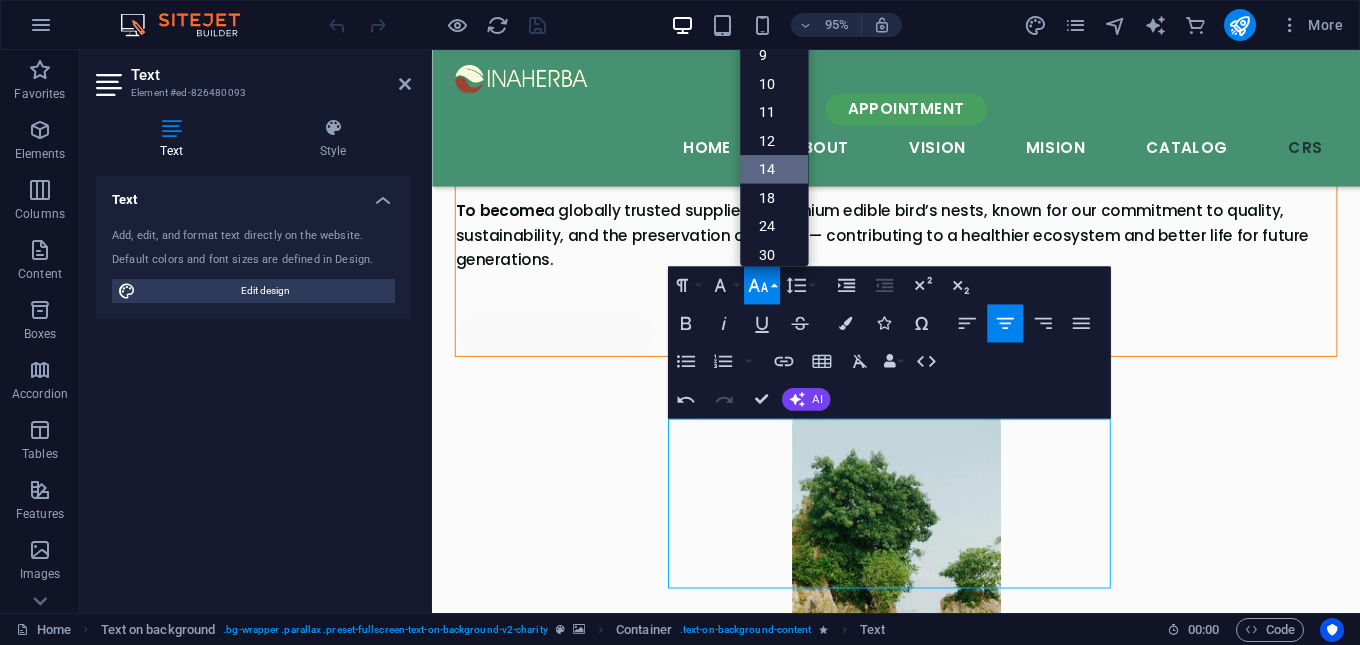 click on "14" at bounding box center (774, 170) 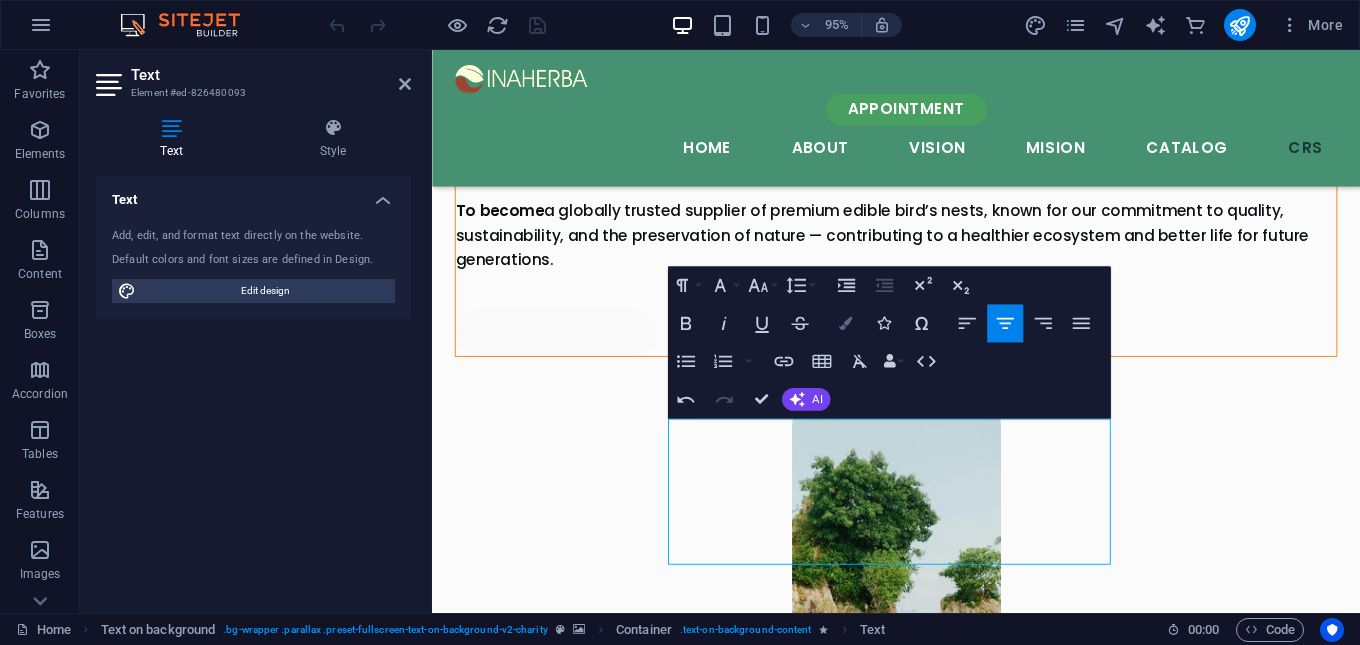 click at bounding box center [845, 323] 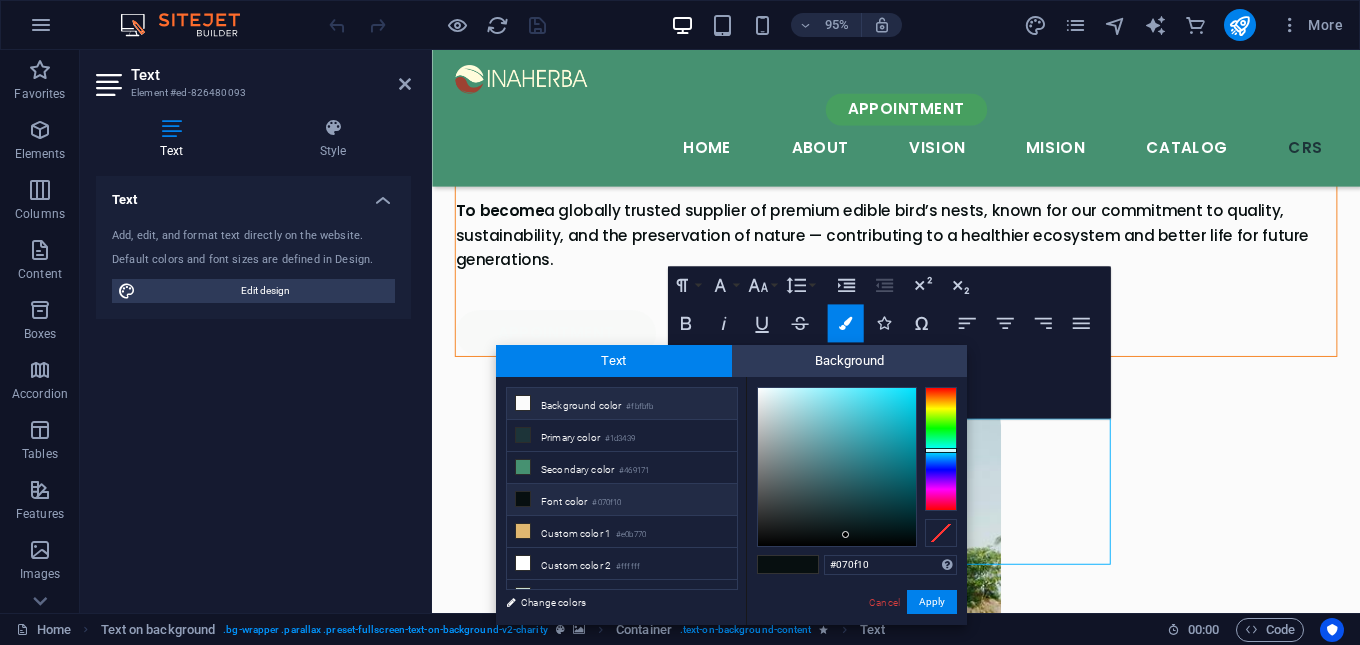 click on "Background color
#fbfbfb" at bounding box center (622, 404) 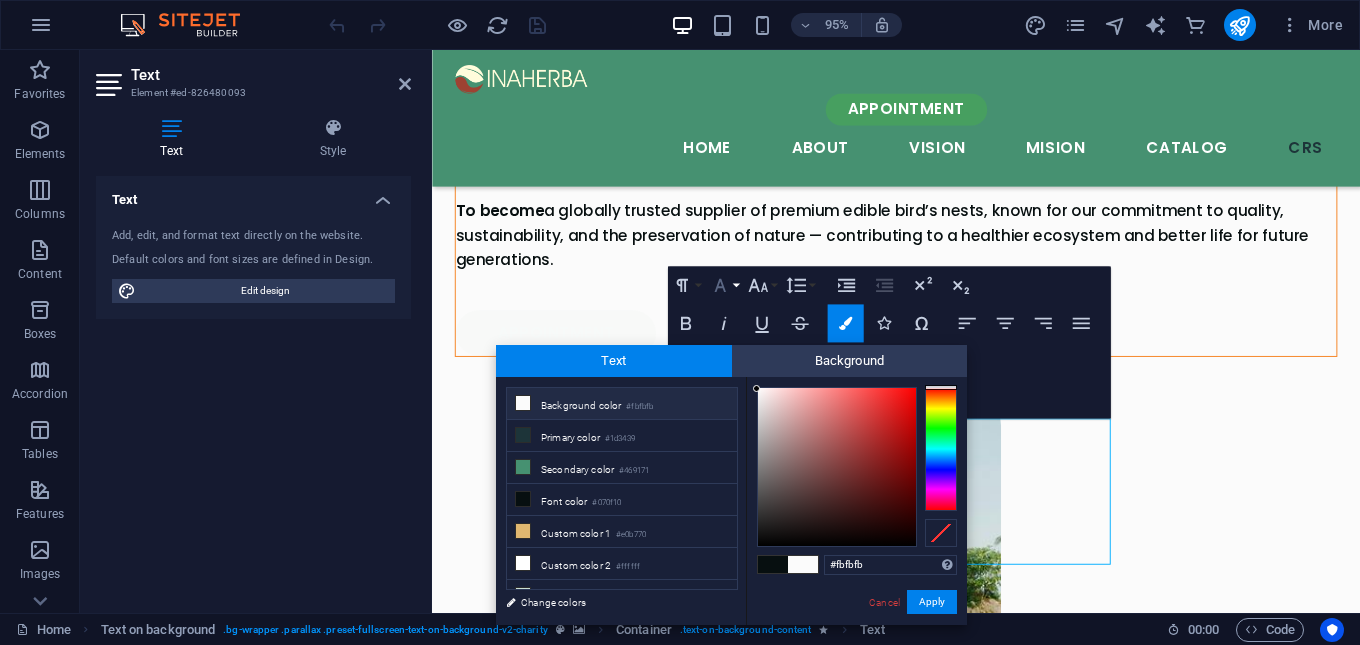 click 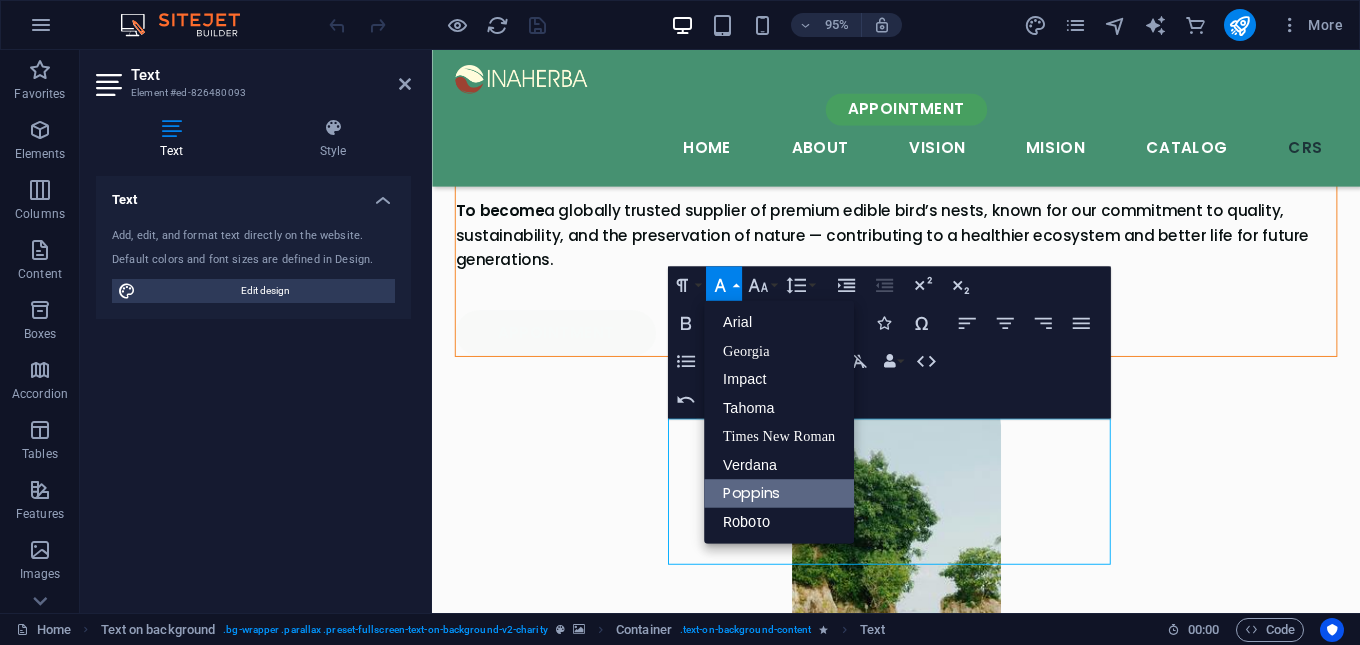 scroll, scrollTop: 0, scrollLeft: 0, axis: both 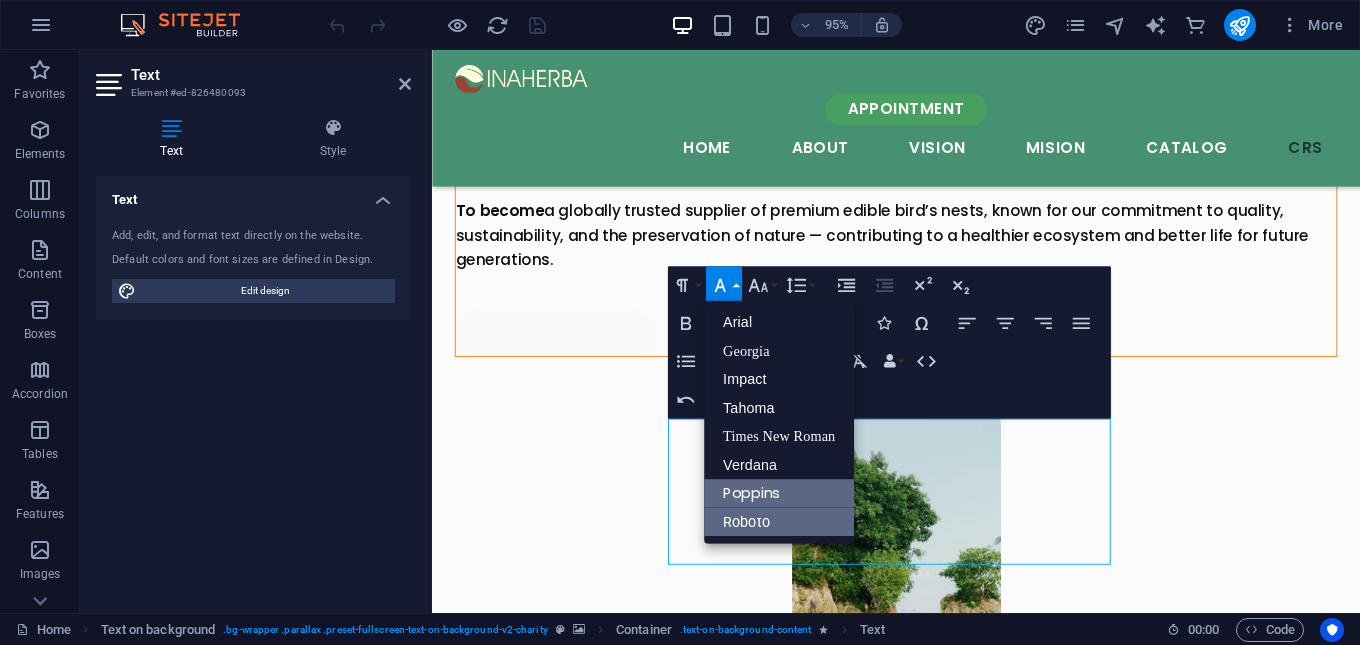 click on "Roboto" at bounding box center (779, 522) 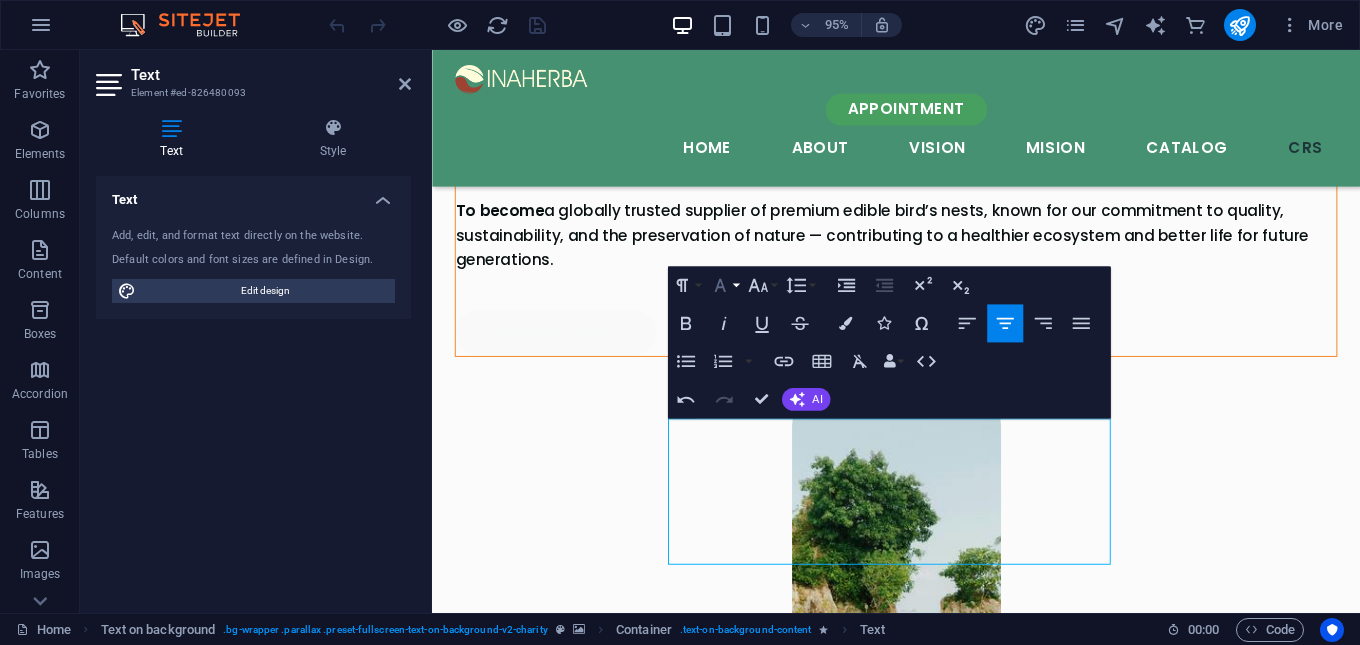 click on "Font Family" at bounding box center (724, 286) 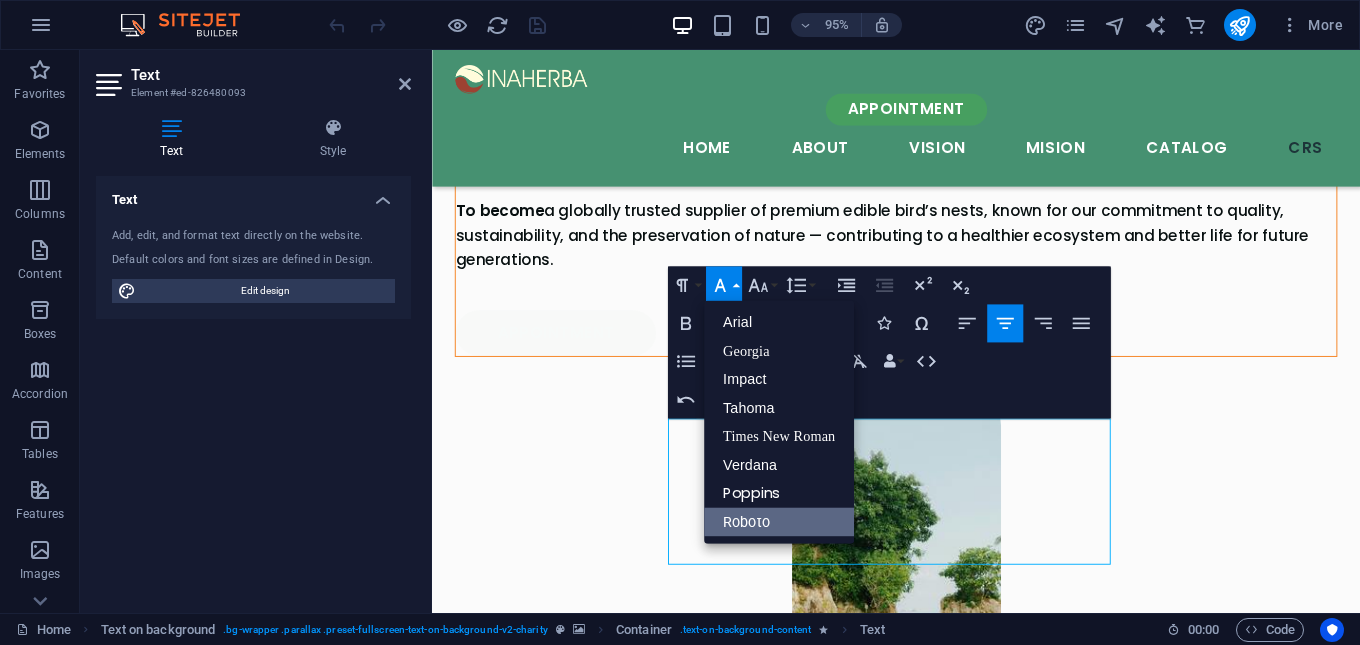 scroll, scrollTop: 0, scrollLeft: 0, axis: both 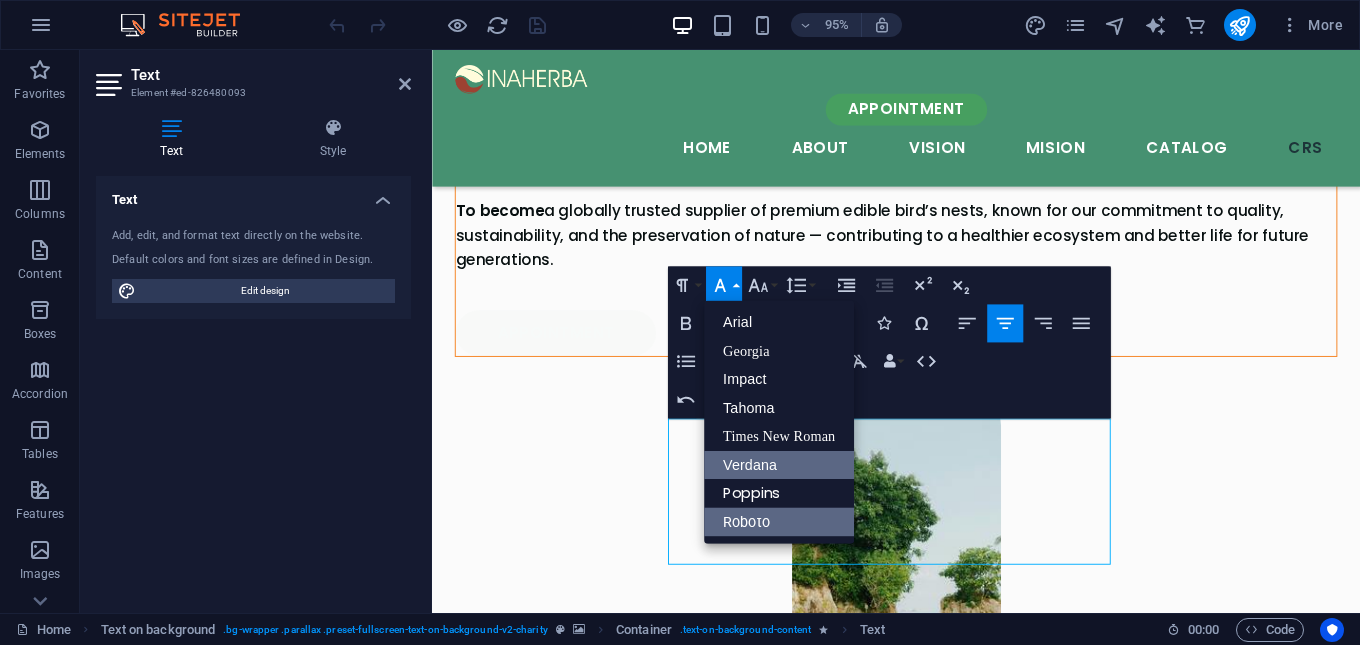 click on "Verdana" at bounding box center [779, 465] 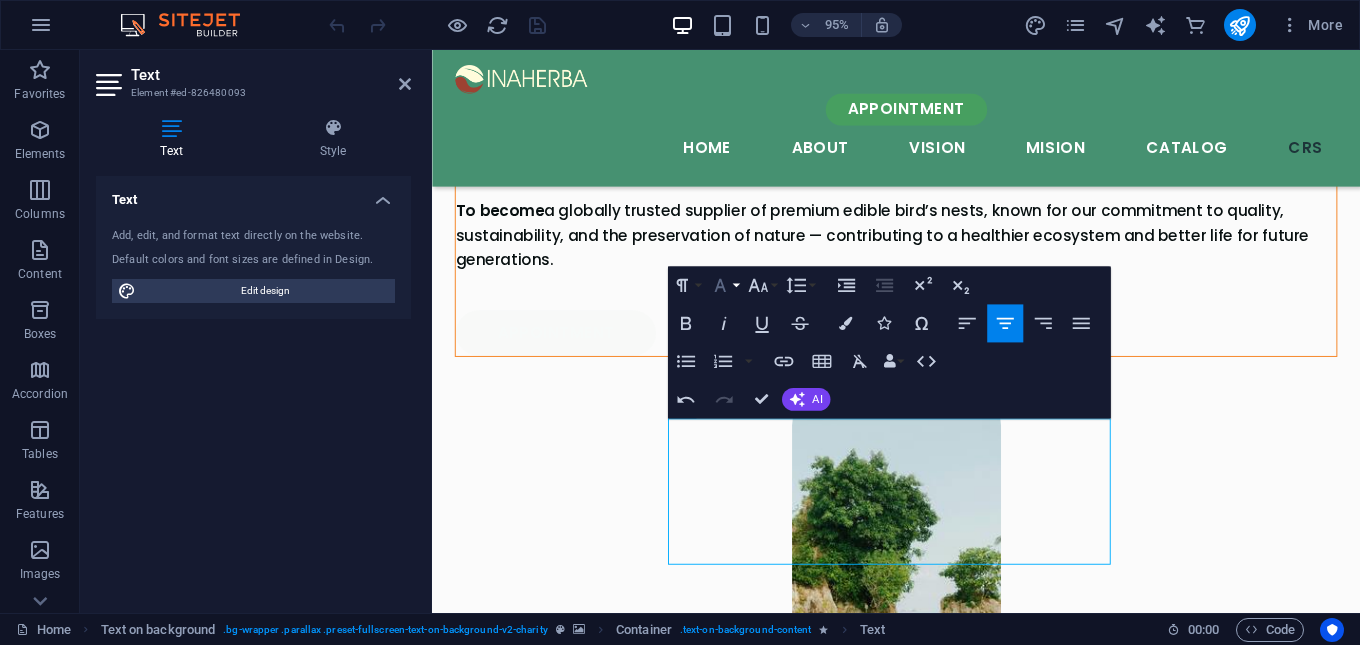 click on "Font Family" at bounding box center [724, 286] 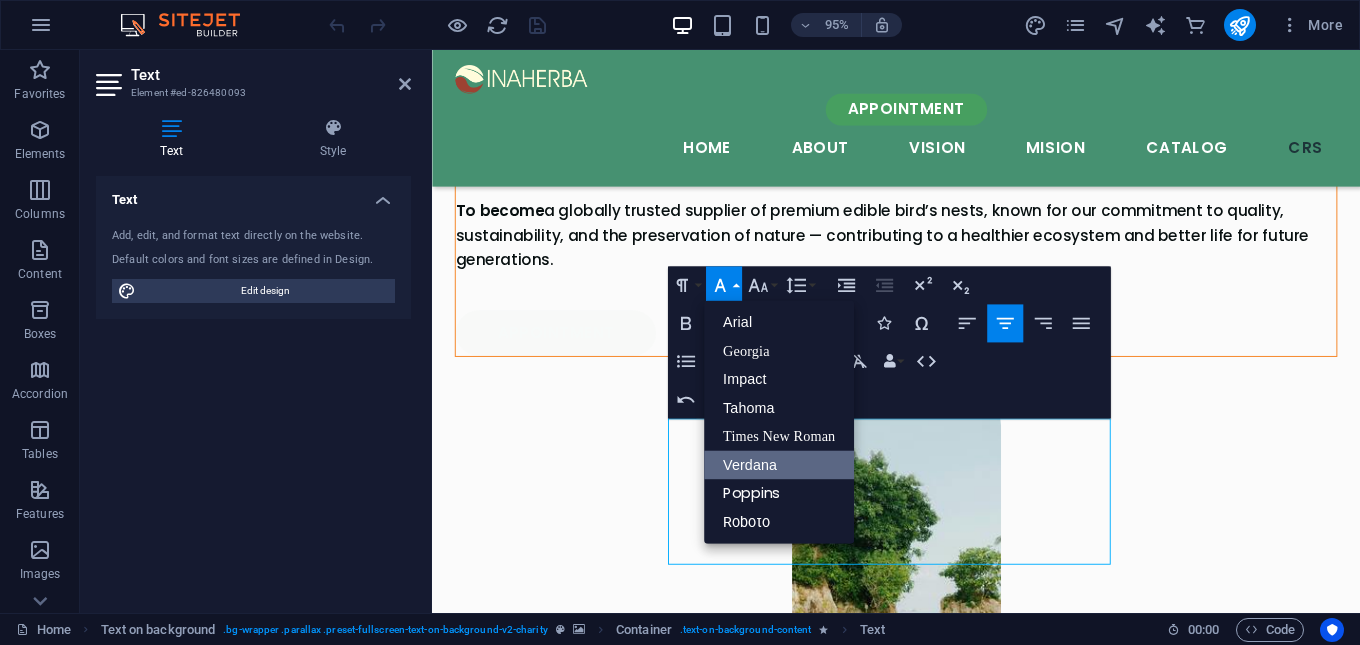 scroll, scrollTop: 0, scrollLeft: 0, axis: both 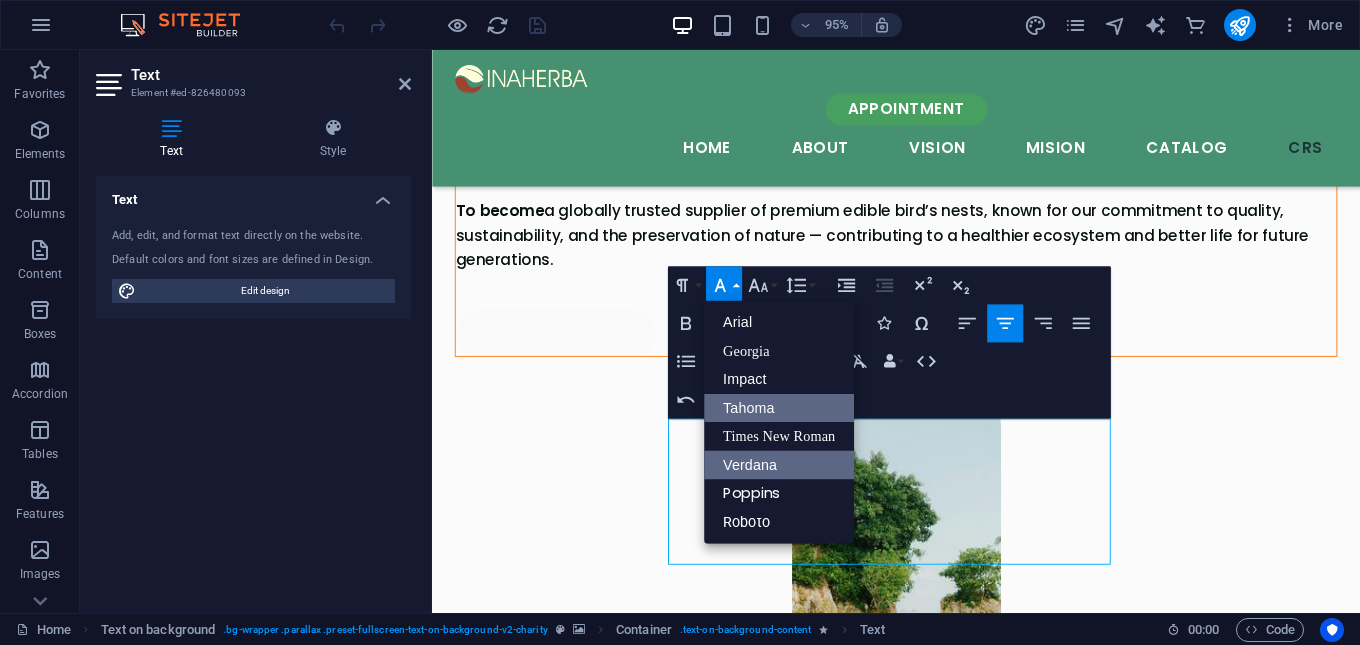 click on "Tahoma" at bounding box center [779, 408] 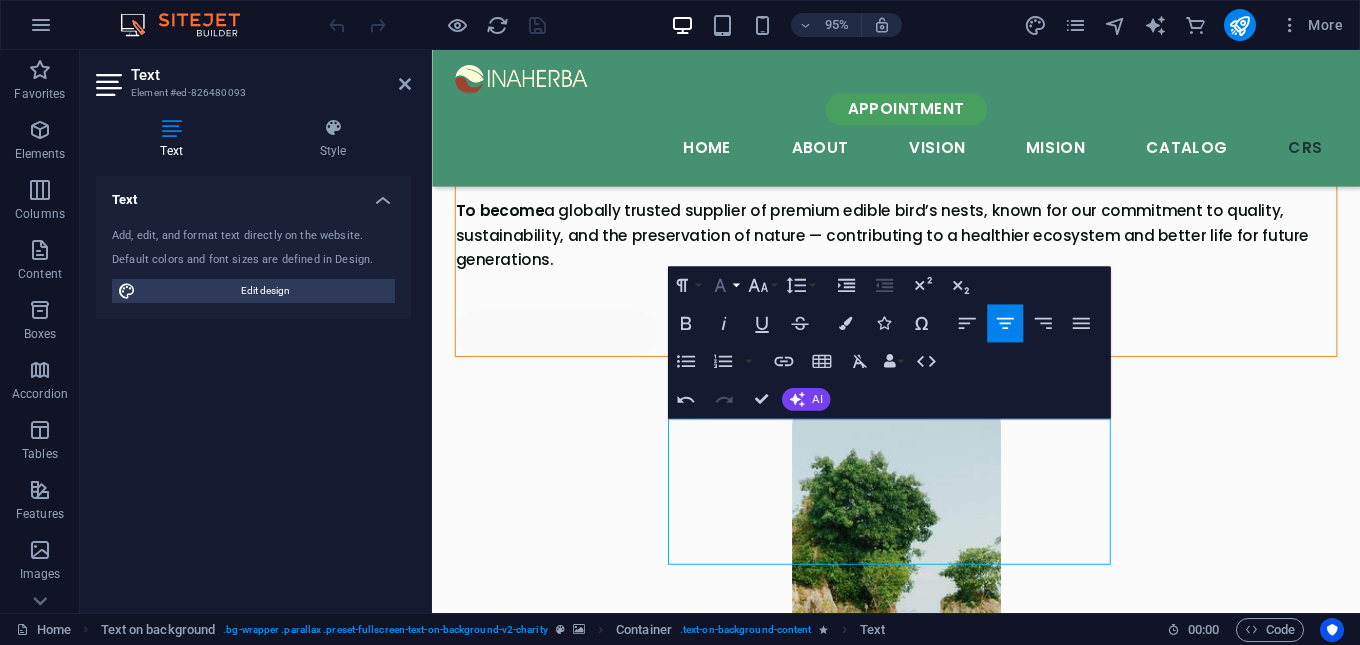 click 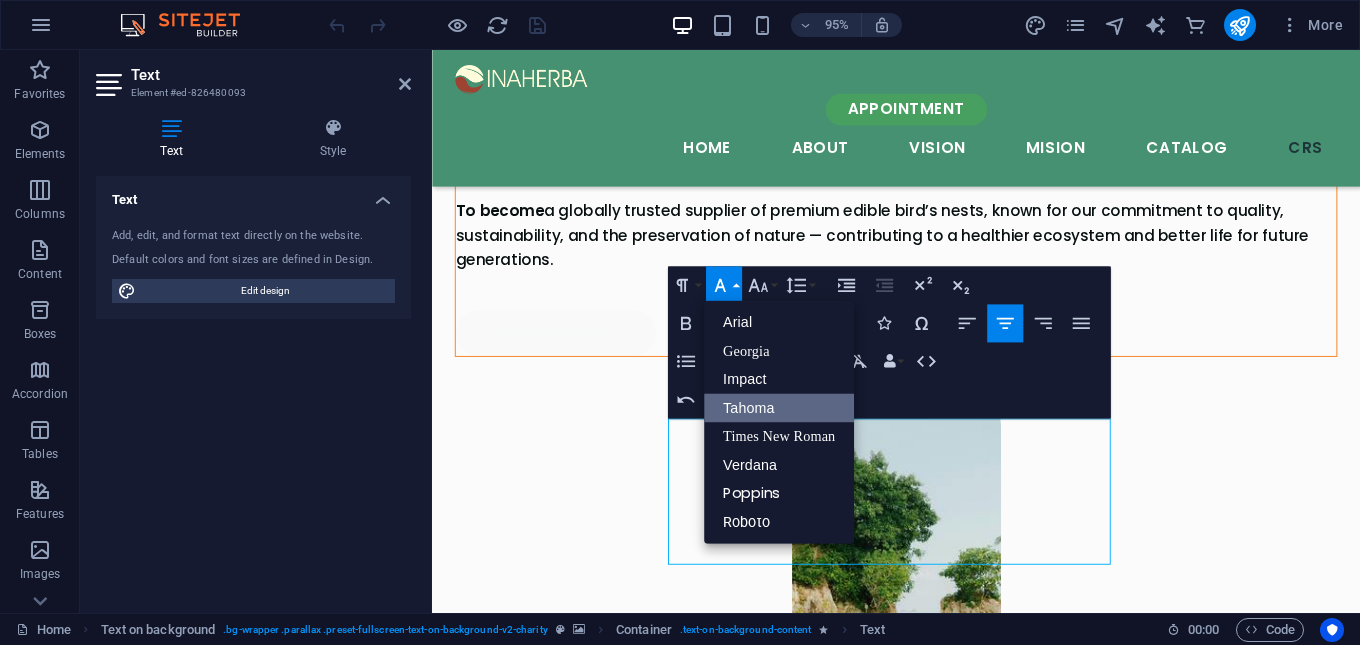 scroll, scrollTop: 0, scrollLeft: 0, axis: both 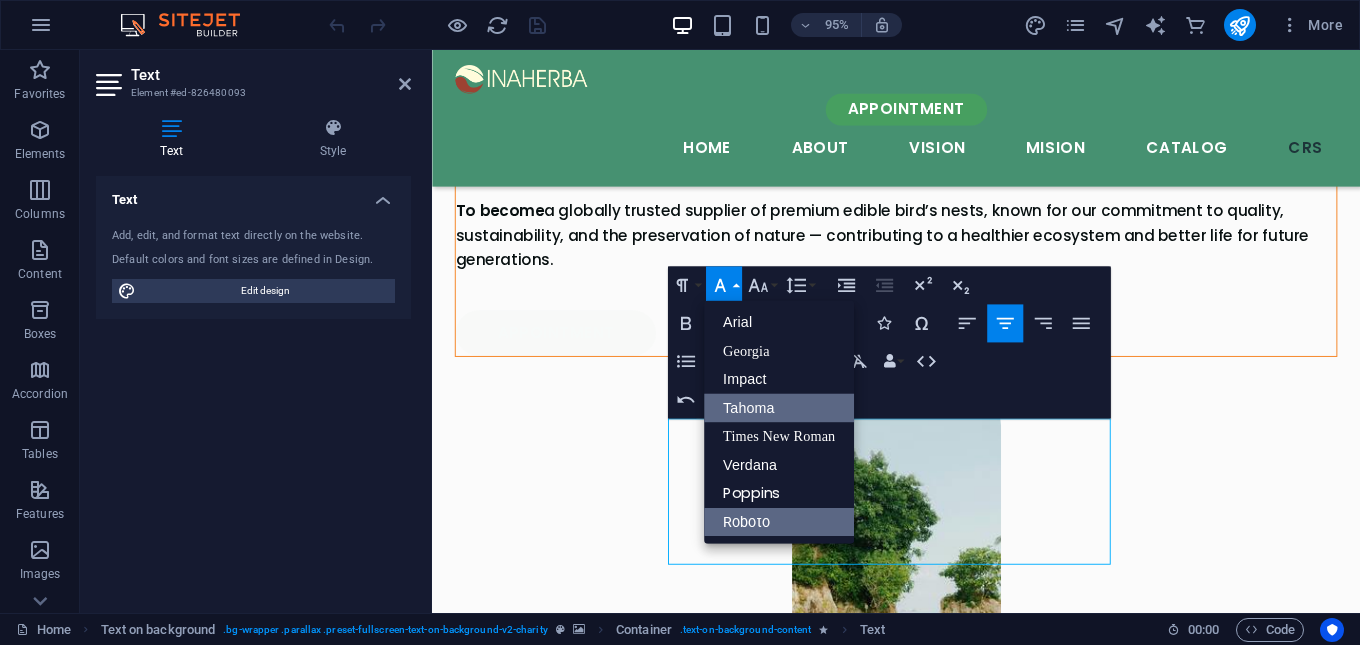 click on "Roboto" at bounding box center (779, 522) 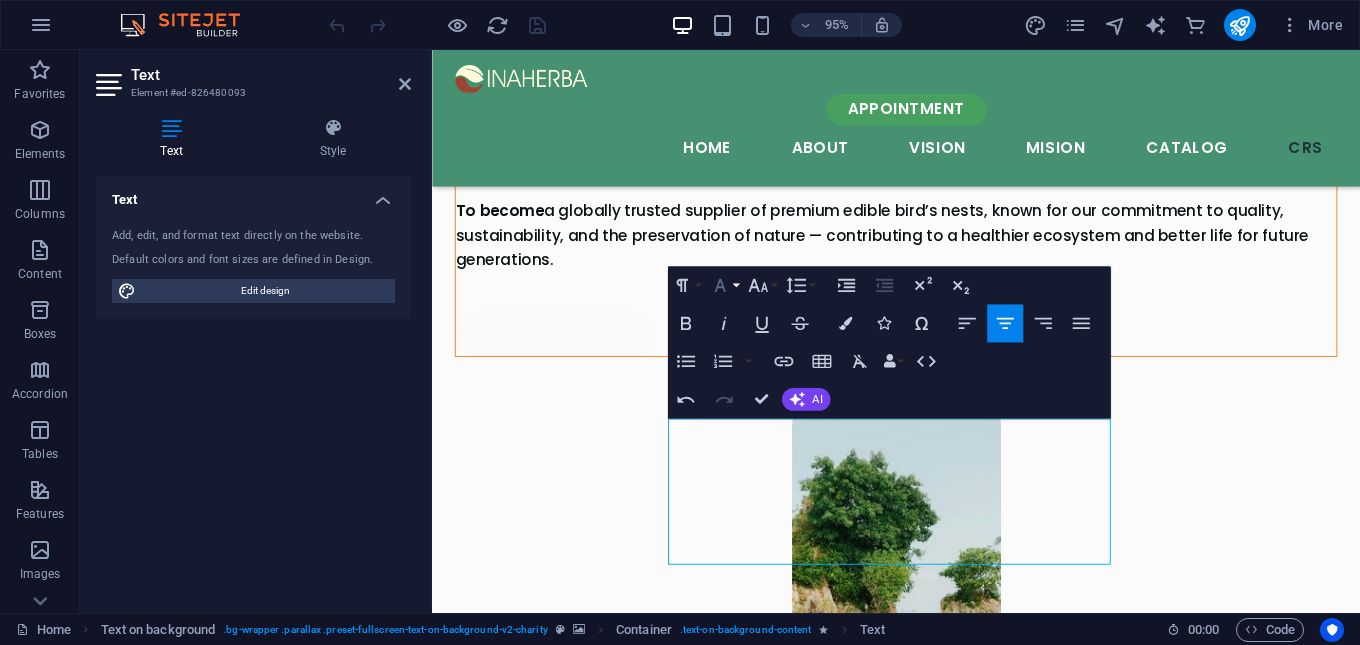 click on "Font Family" at bounding box center [724, 286] 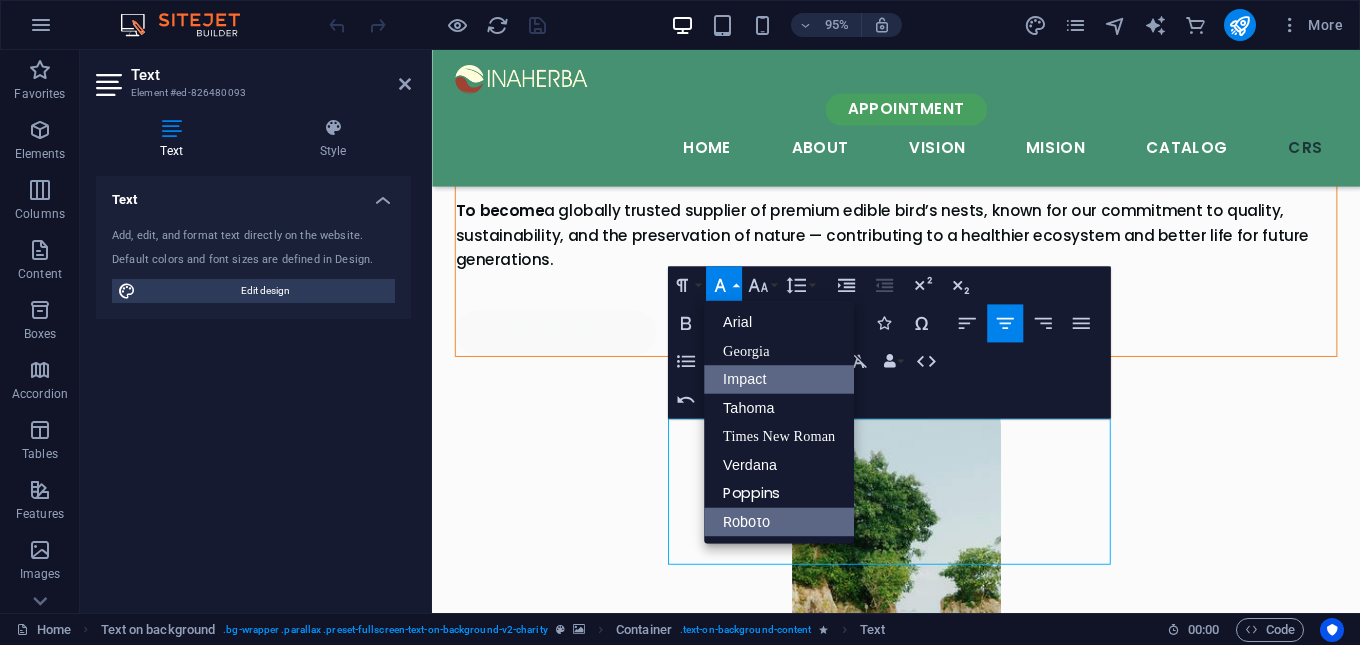 scroll, scrollTop: 0, scrollLeft: 0, axis: both 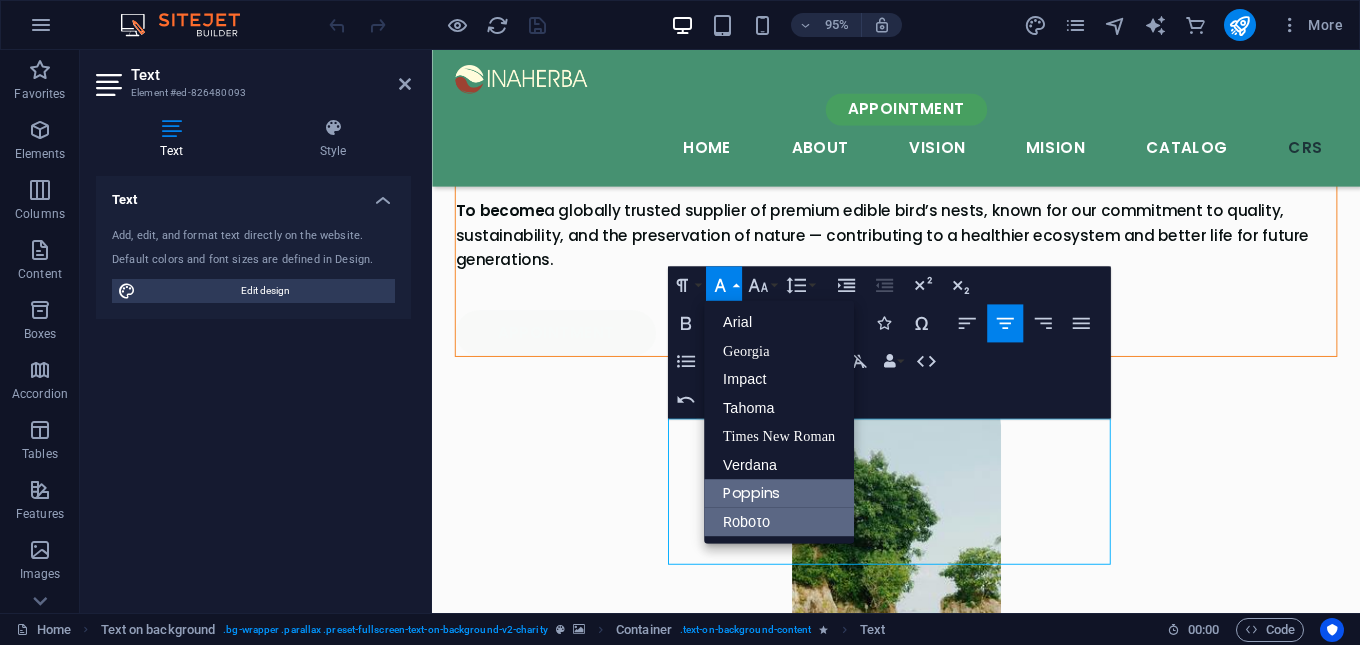 click on "Poppins" at bounding box center (779, 494) 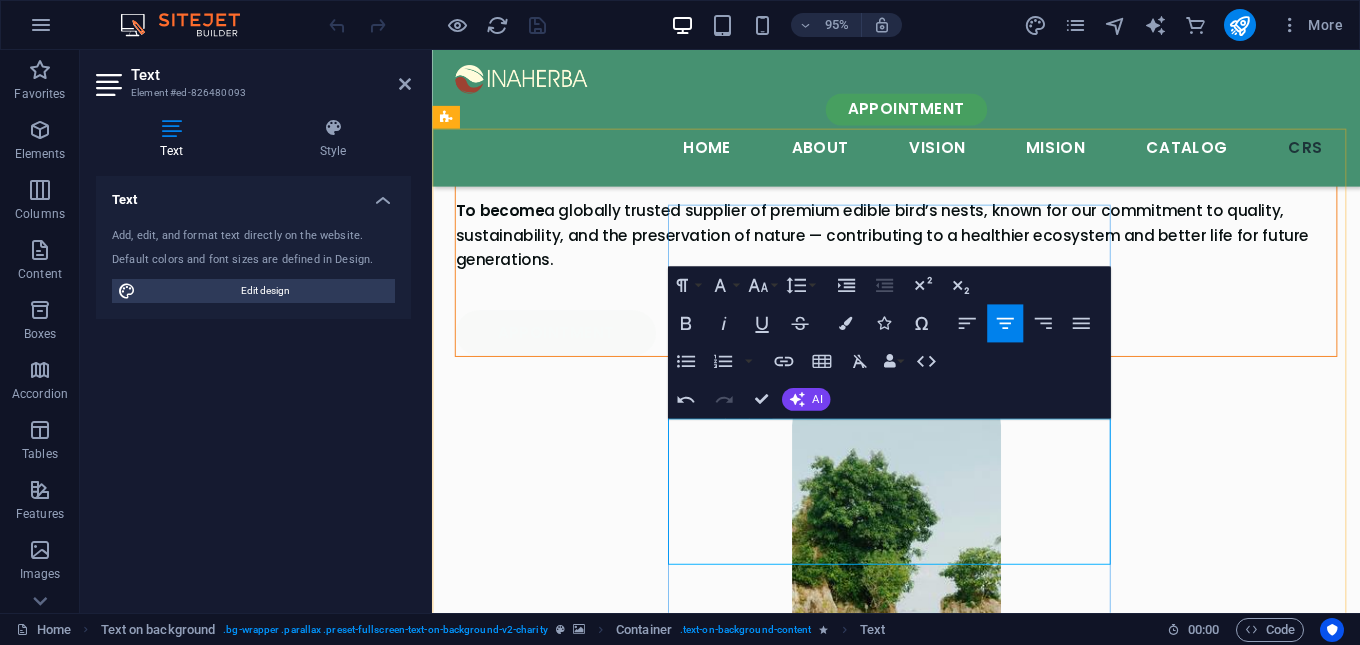 click on "In aherba is fully committed to donating a portion of the net profit from every successful transaction to humanitarian causes and nature conservation. This contribution directly supports environmental preservation, ecosystem protection, and promotes the well-being of our planet—either through direct actio n or in collaboration with trusted social institutions" at bounding box center (920, 4279) 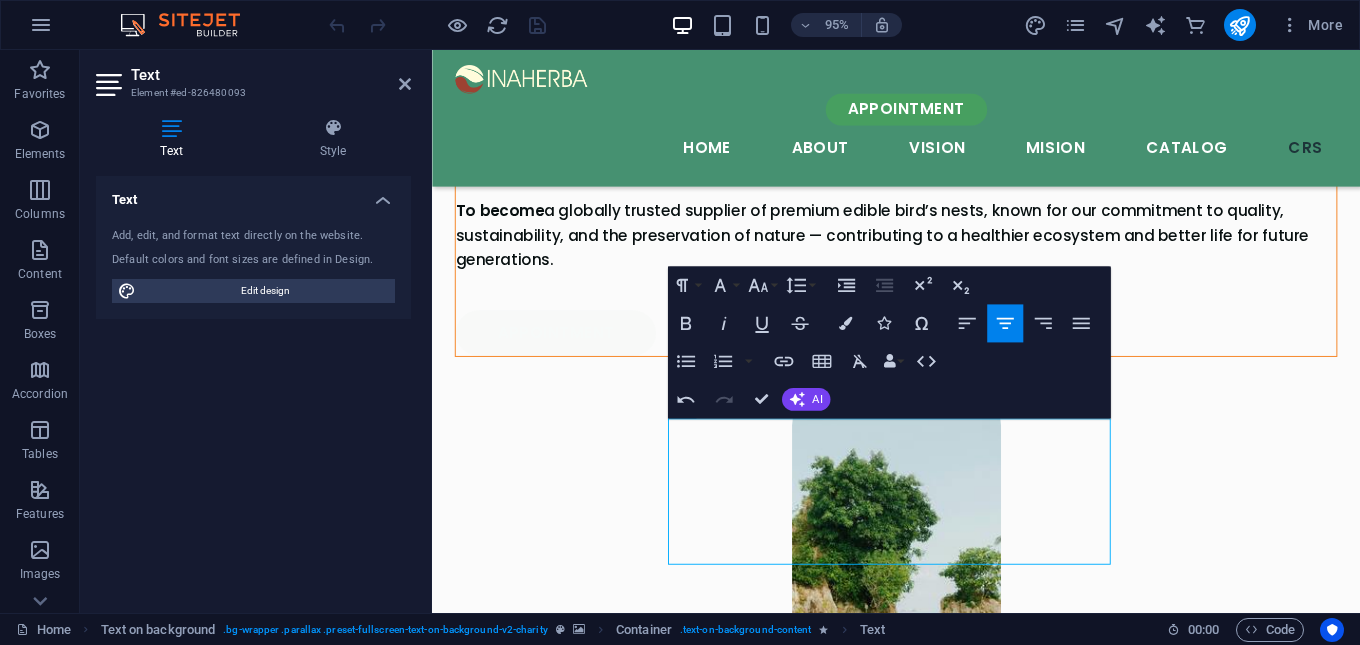 drag, startPoint x: 1102, startPoint y: 555, endPoint x: 666, endPoint y: 412, distance: 458.85184 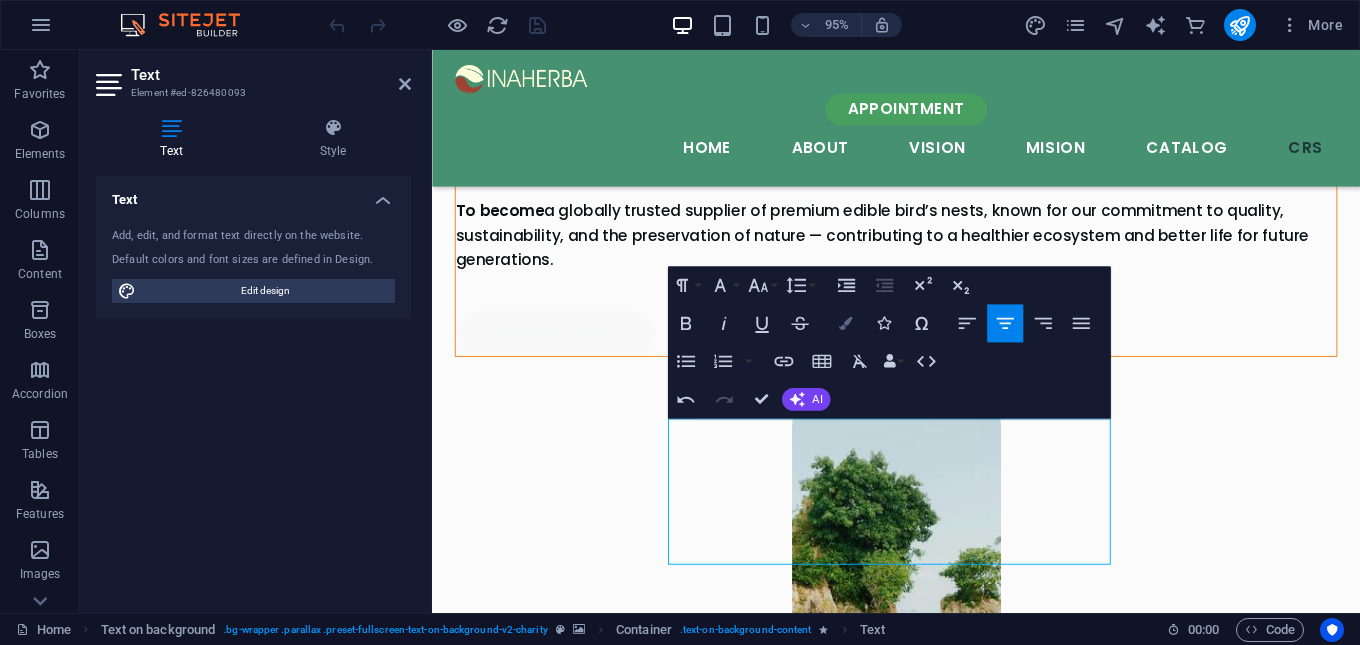 click on "Colors" at bounding box center [845, 324] 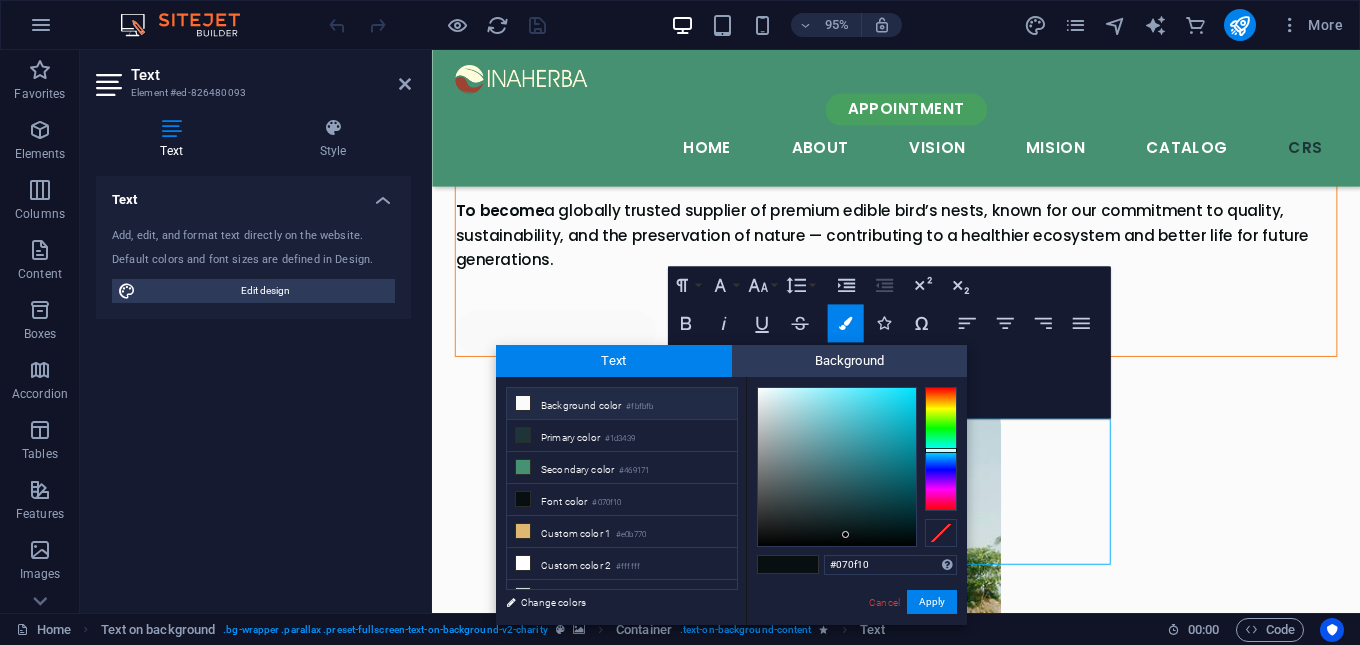 click on "Background color
#fbfbfb" at bounding box center [622, 404] 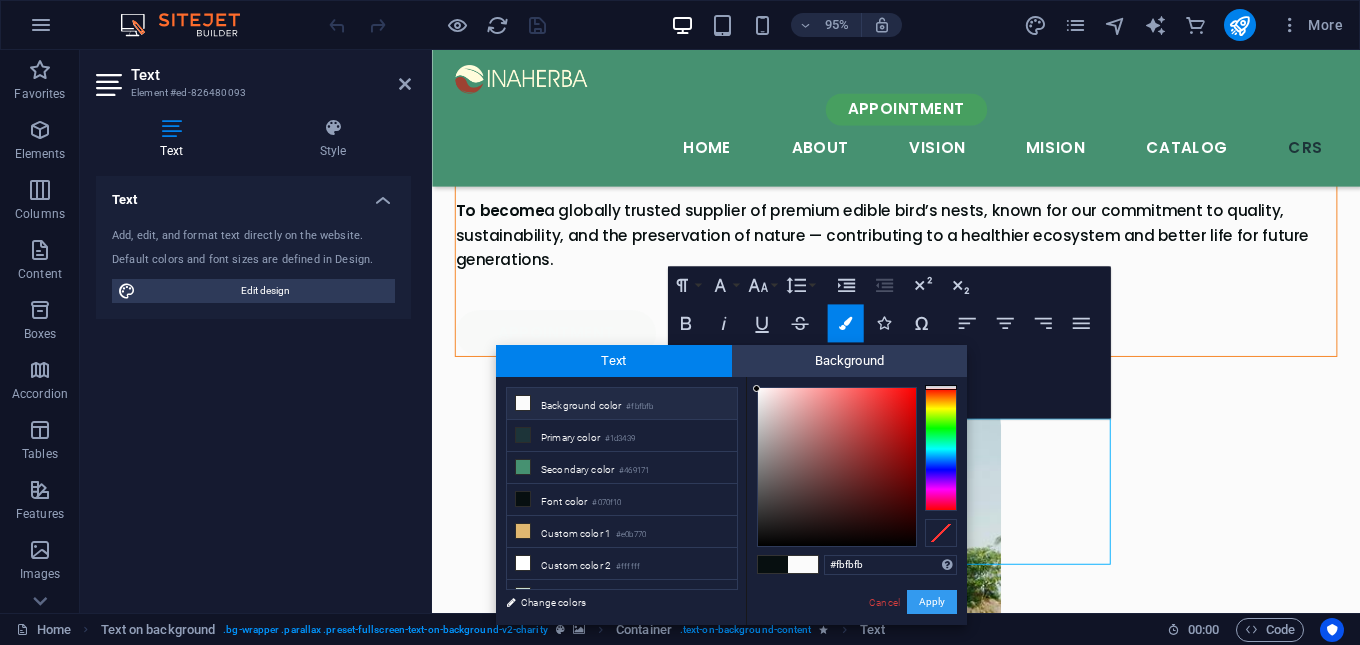 click on "Apply" at bounding box center (932, 602) 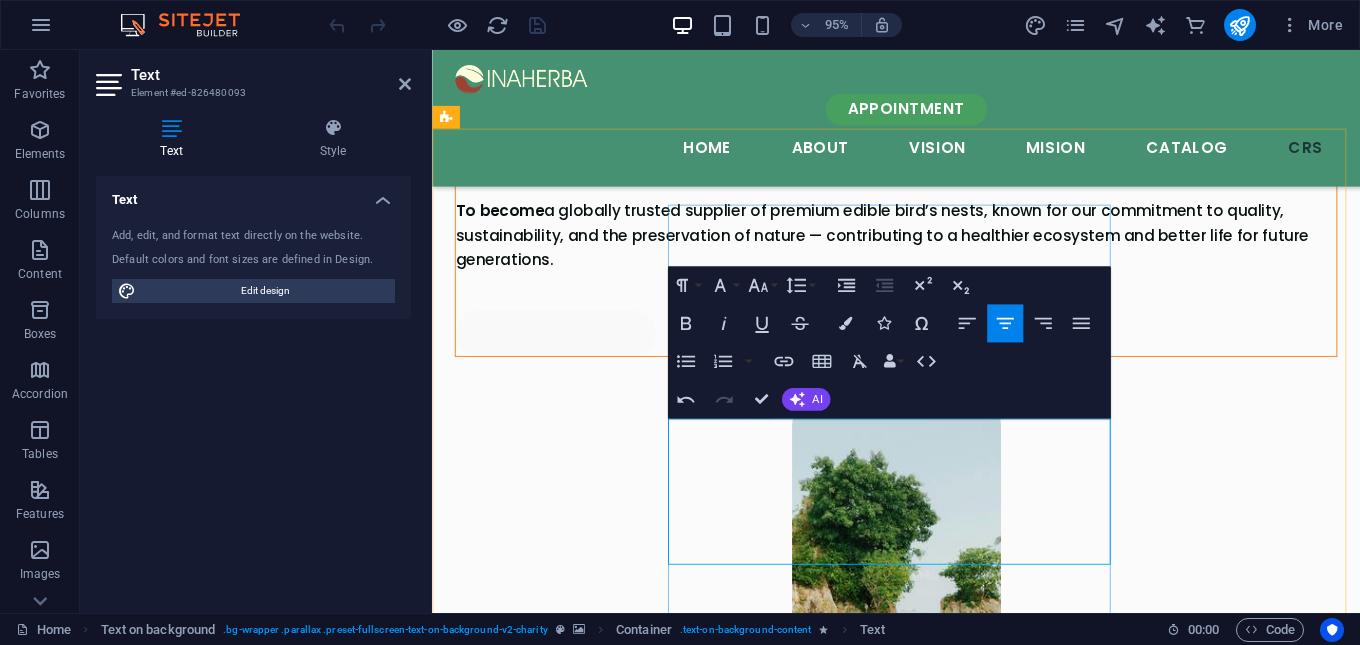 click on "In aherba is fully committed to donating a portion of the net profit from every successful transaction to humanitarian causes and nature conservation. This contribution directly supports environmental preservation, ecosystem protection, and promotes the well-being of our planet—either through direct actio n  or in collaboration with trusted social institutions" at bounding box center [920, 4279] 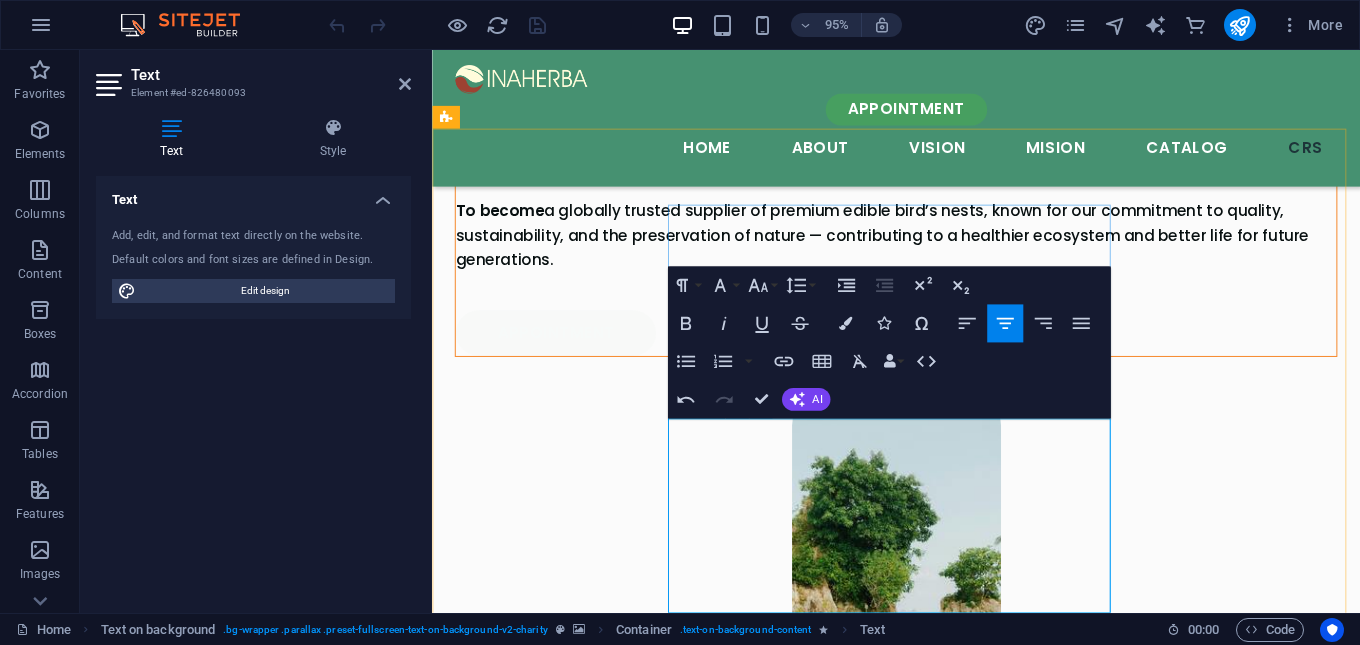 drag, startPoint x: 1083, startPoint y: 602, endPoint x: 683, endPoint y: 569, distance: 401.35895 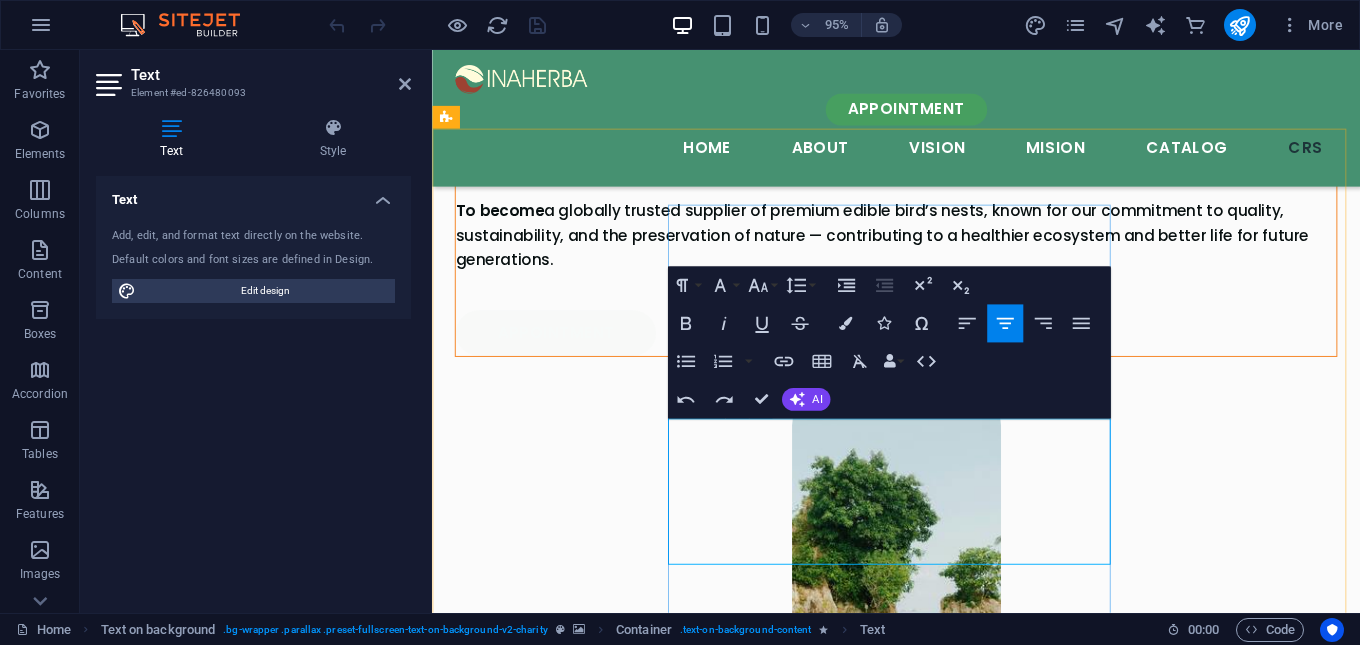 click on "aherba is fully committed to donating a portion of the net profit from every successful transaction to humanitarian causes and nature conservation. This contribution directly supports environmental preservation, ecosystem protection, and promotes the well-being of our planet—either through direct actio" at bounding box center [927, 4279] 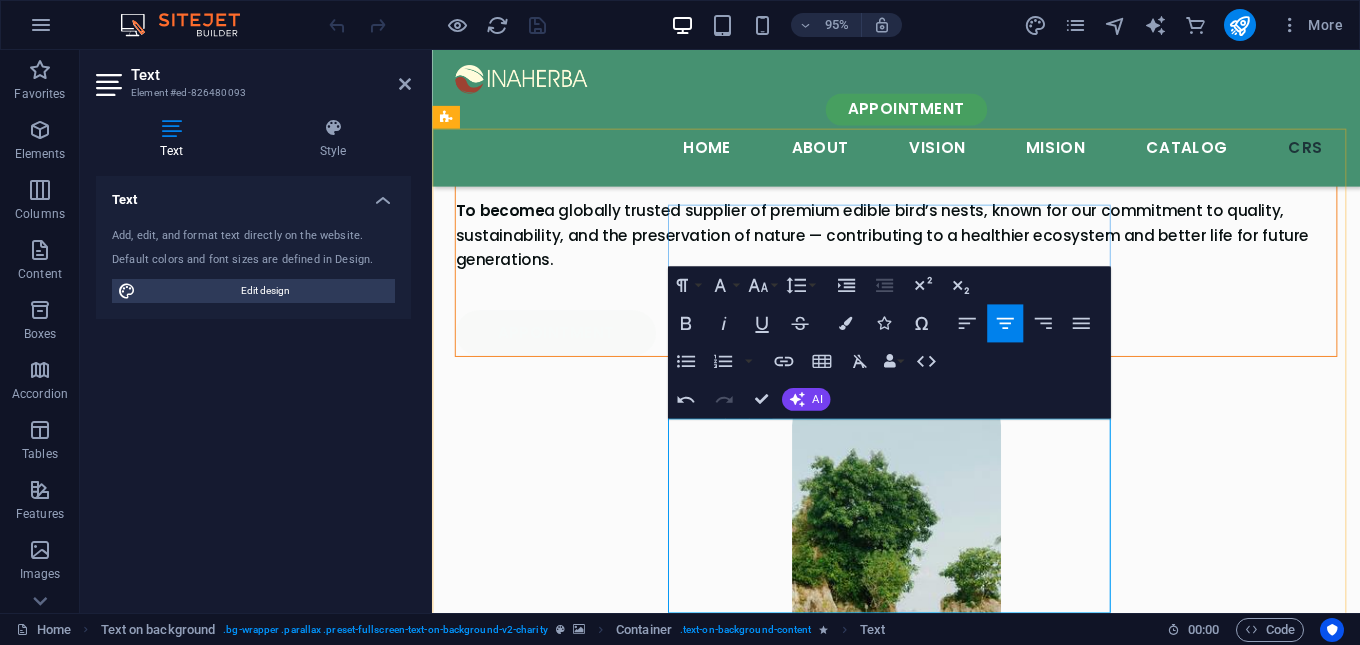 click on ""Inaherba is fully committed to donating a portion of the net profit from every successful transaction to humanitarian causes and nature conservation. This contribution directly supports environmental preservation, ecosystem protection, and promotes the well-being of our planet—either through direct action or in collaboration with trusted social institutions" at bounding box center [920, 4318] 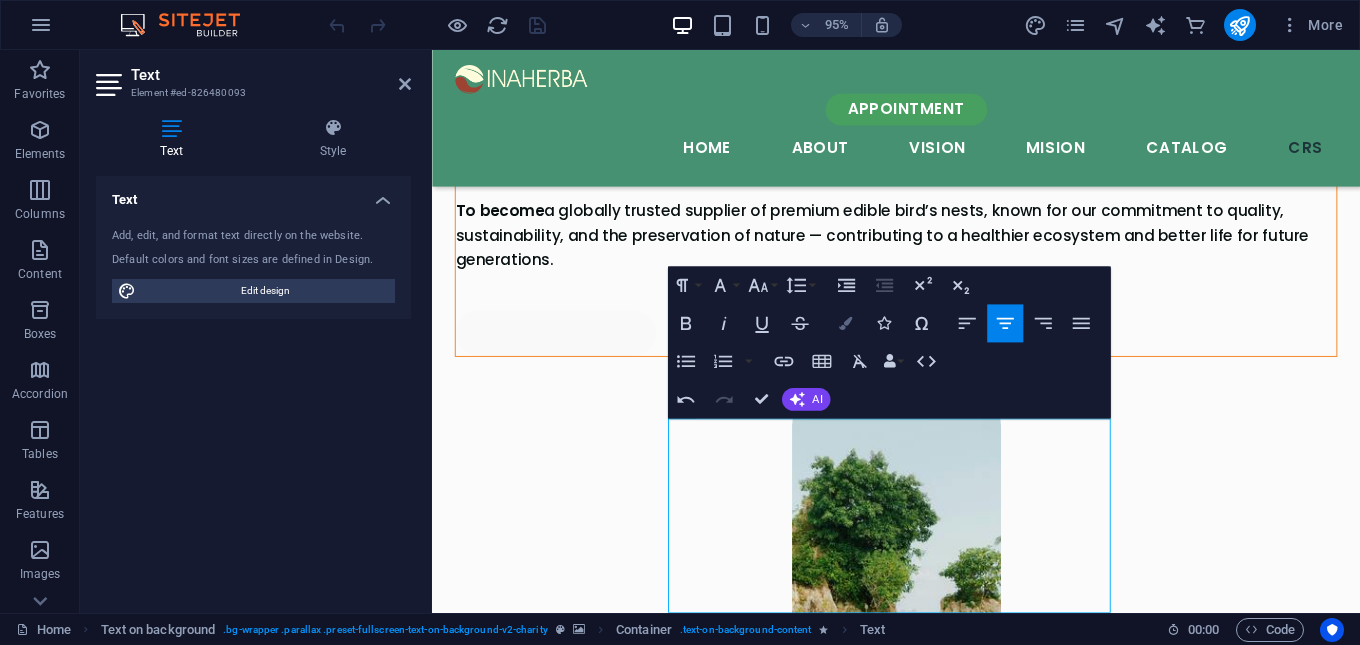 click at bounding box center [845, 323] 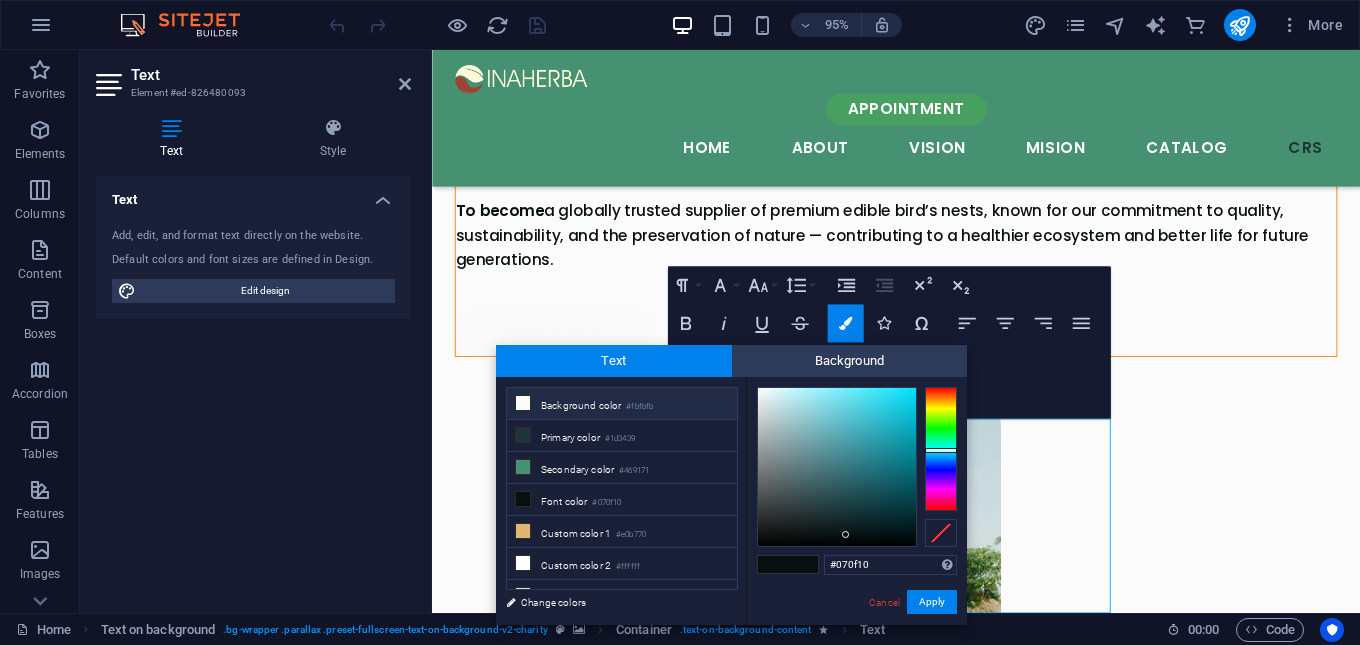 click on "Background color
#fbfbfb" at bounding box center (622, 404) 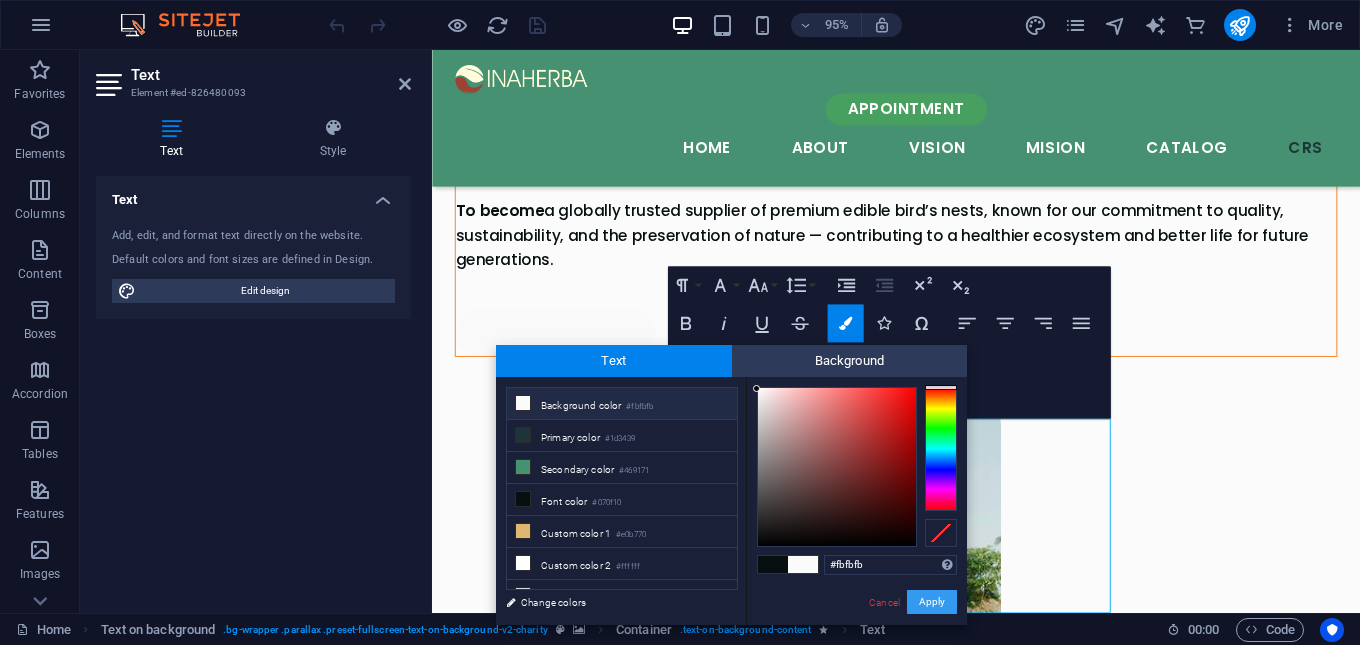 click on "Apply" at bounding box center [932, 602] 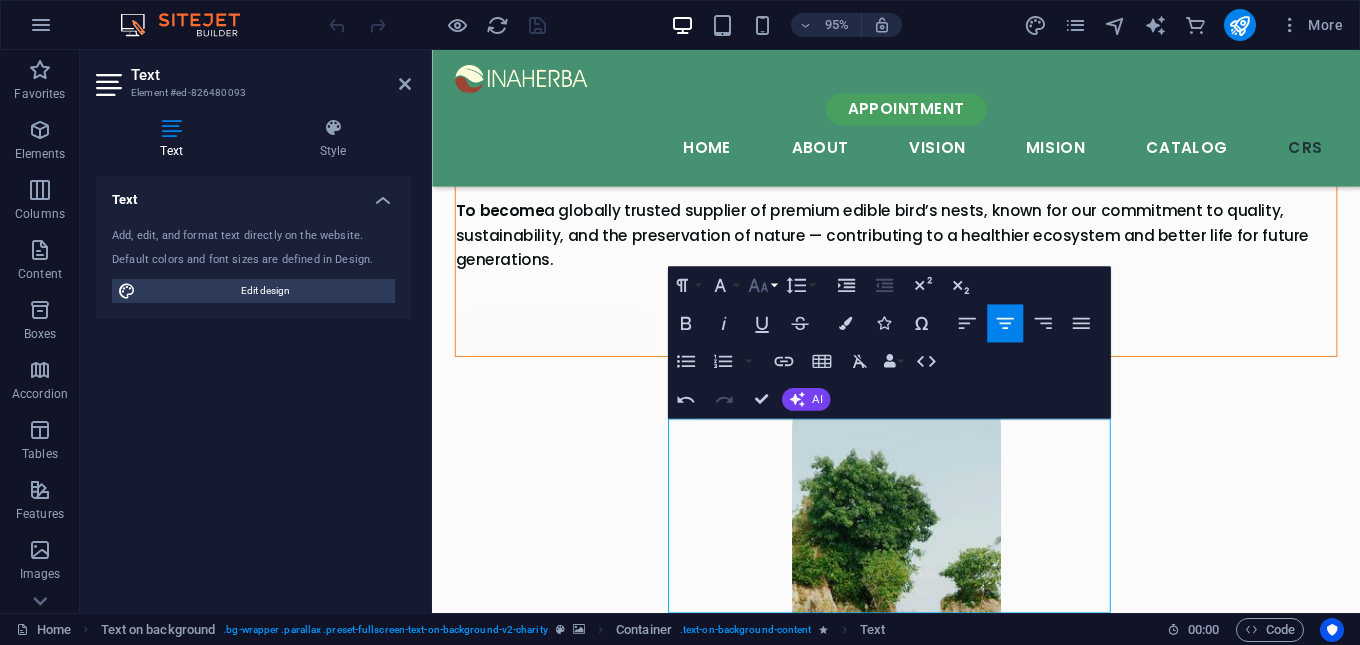 click 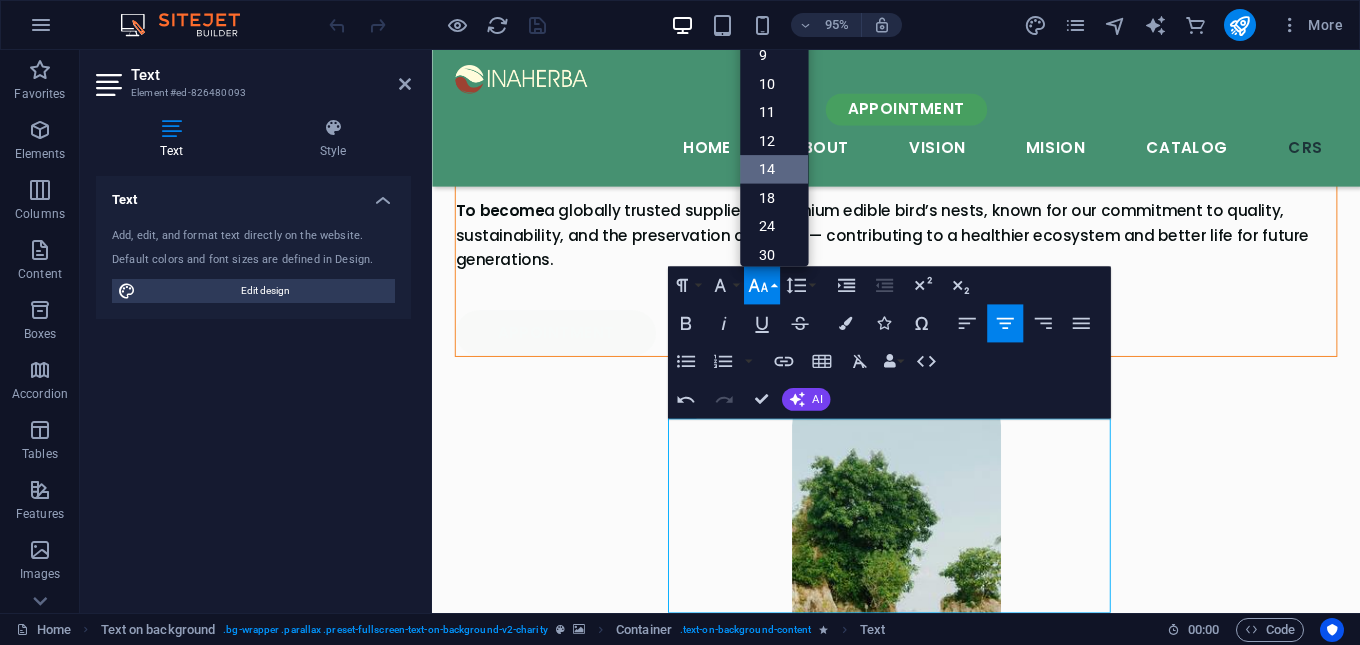 click on "14" at bounding box center (774, 170) 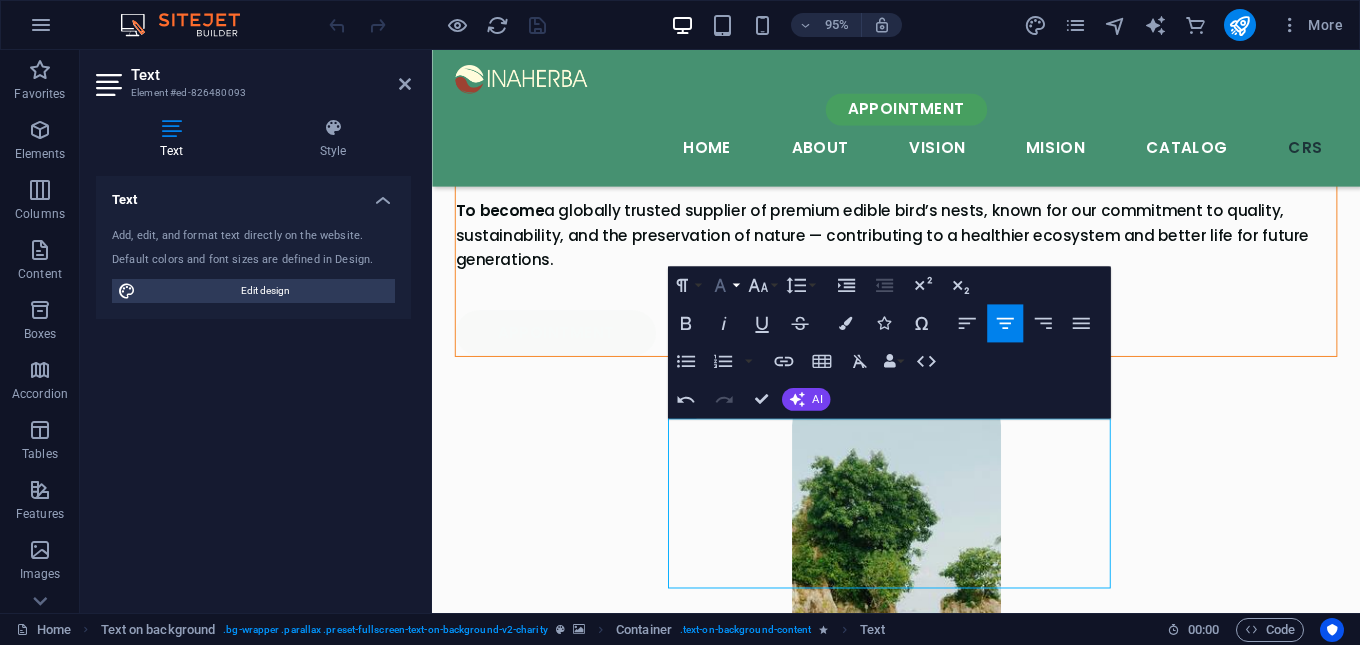click 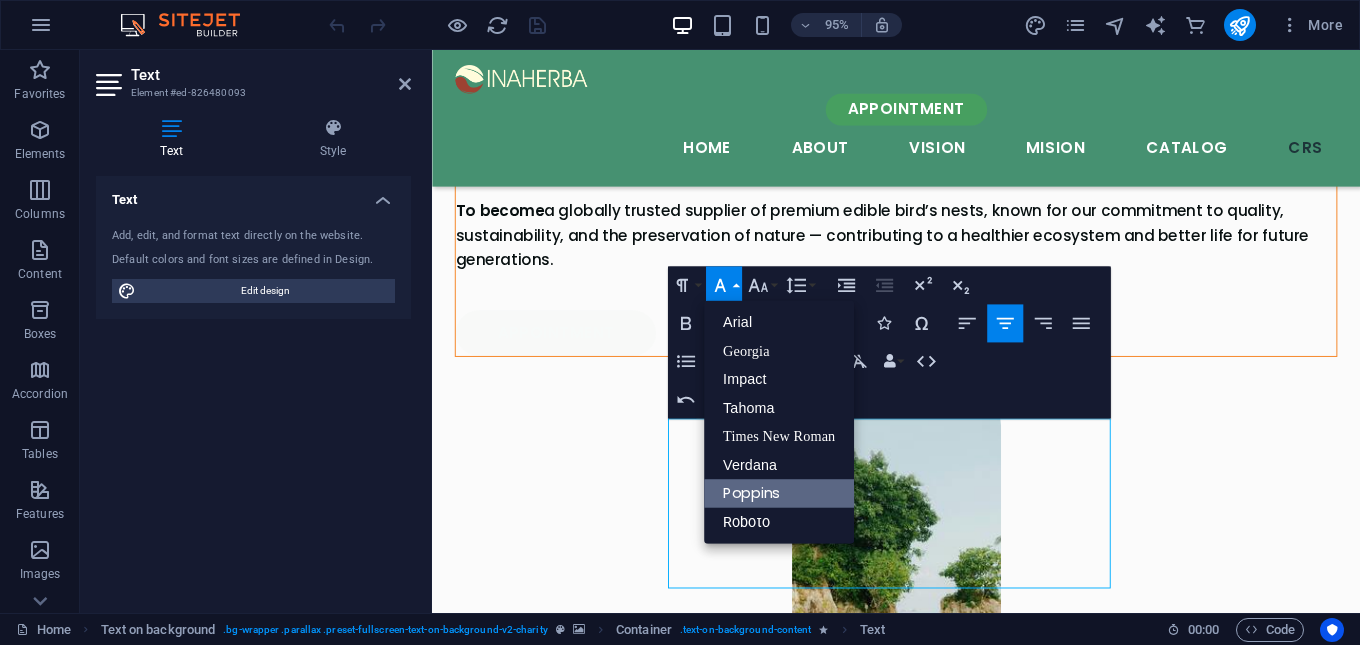 scroll, scrollTop: 0, scrollLeft: 0, axis: both 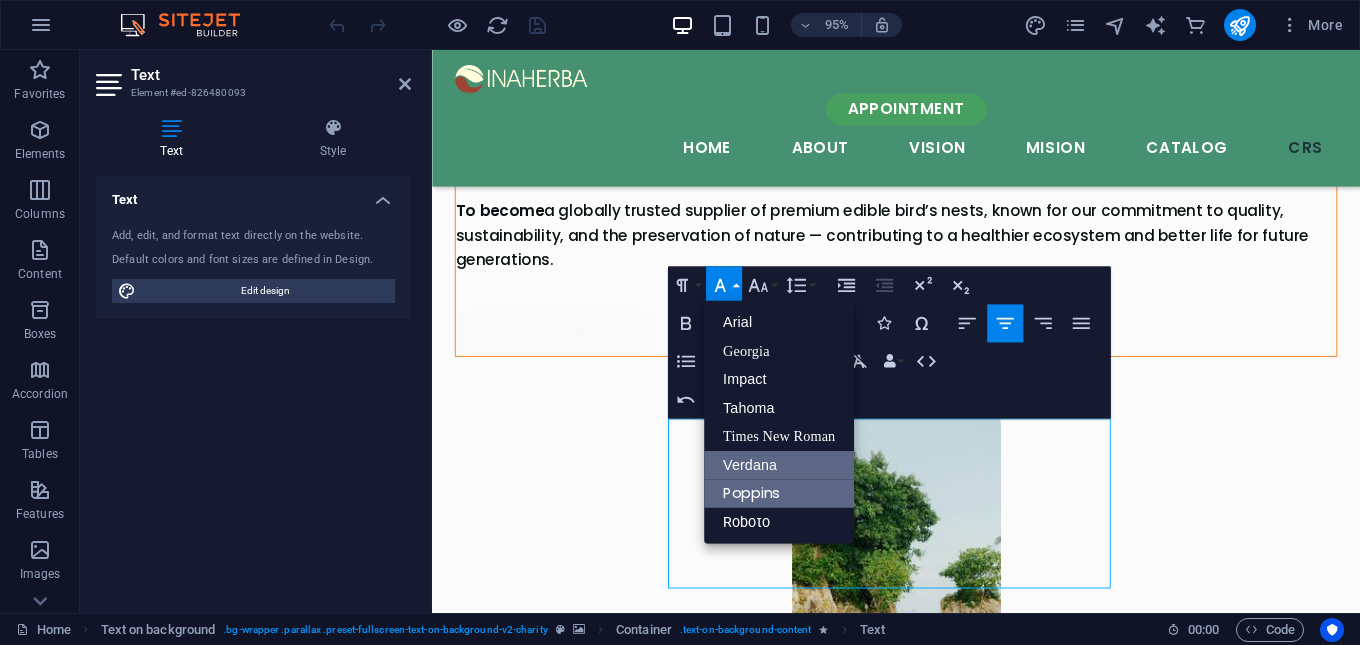 click on "Verdana" at bounding box center [779, 465] 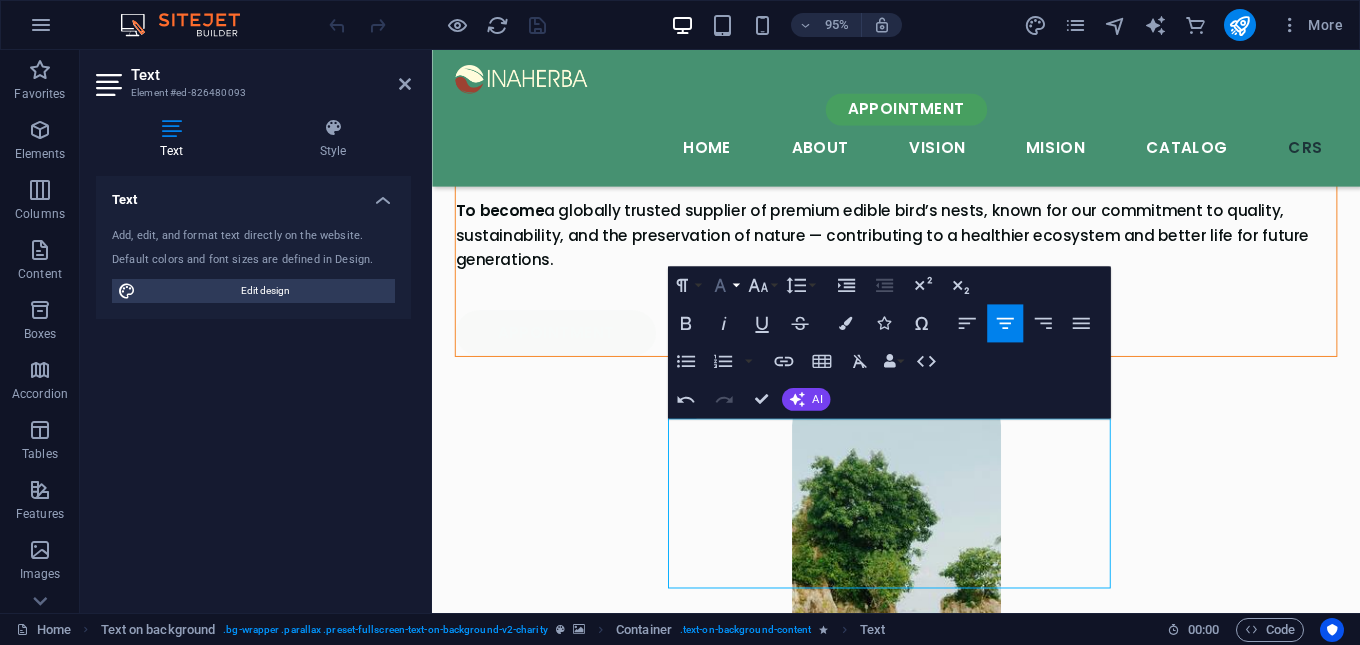 click on "Font Family" at bounding box center [724, 286] 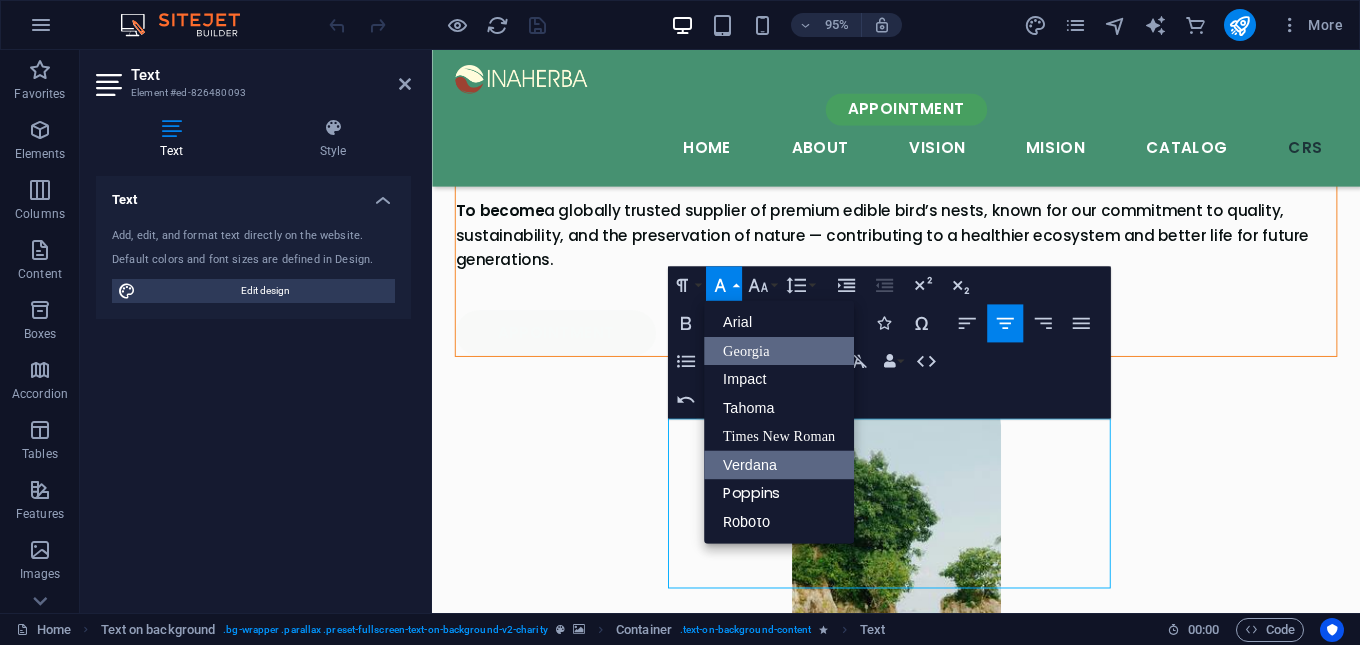 scroll, scrollTop: 0, scrollLeft: 0, axis: both 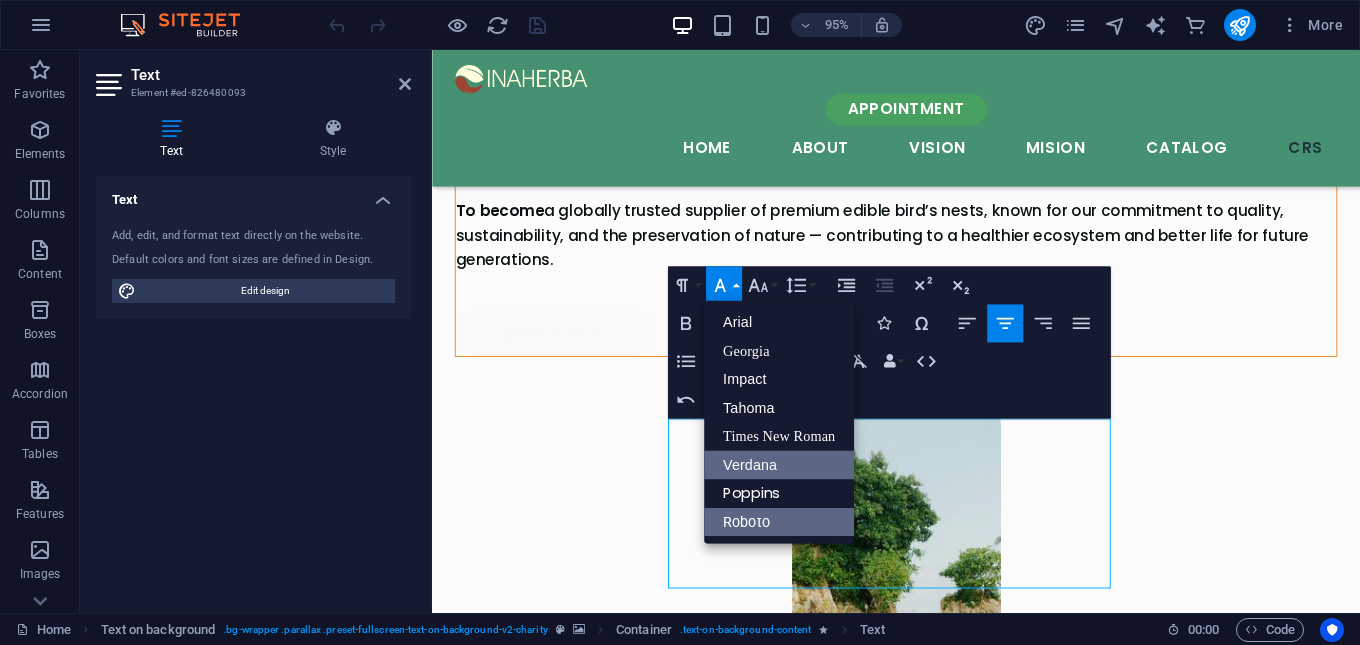 click on "Roboto" at bounding box center [779, 522] 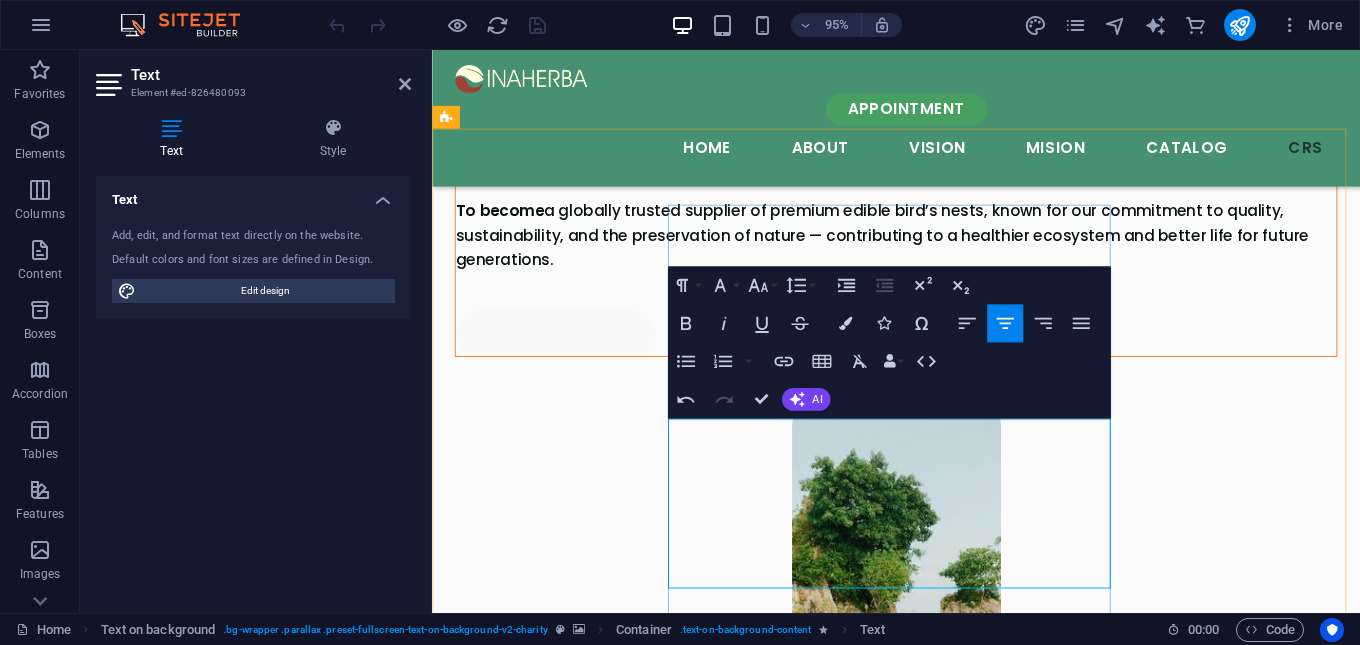 click on "​ or in collaboration with trusted social institutions" at bounding box center [920, 4344] 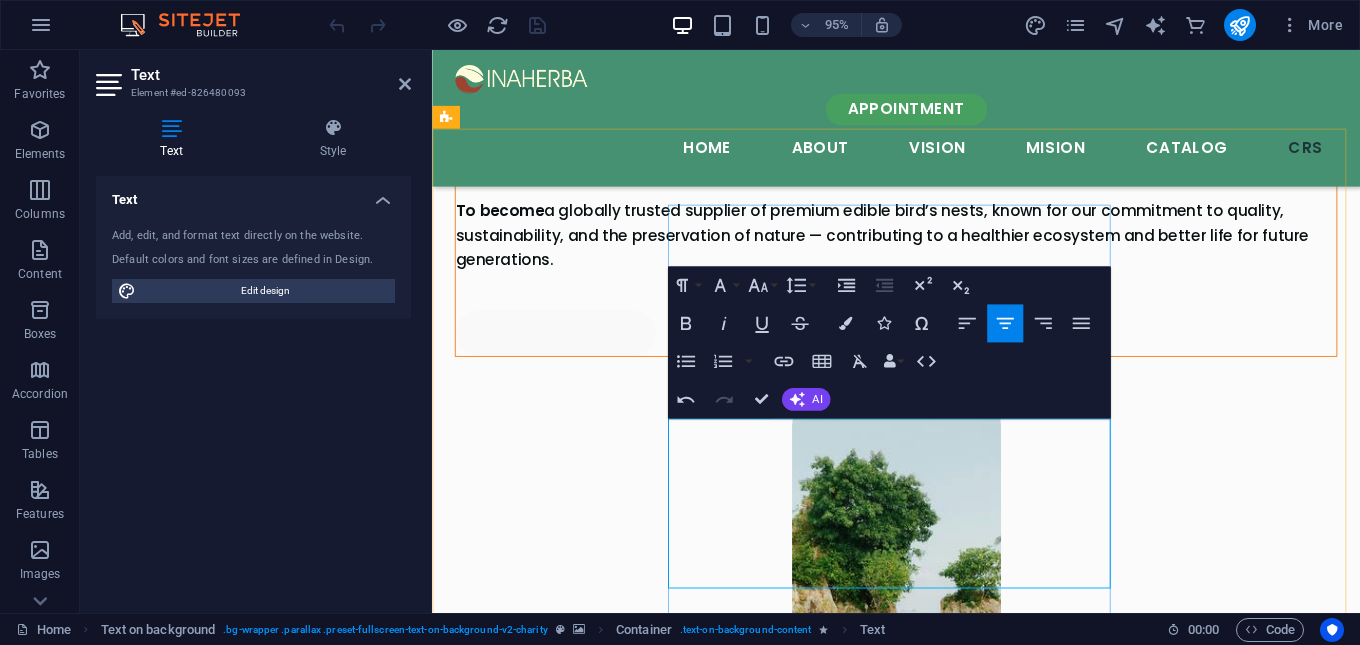 click on "​ or in collaboration with trusted social institutions" at bounding box center [920, 4344] 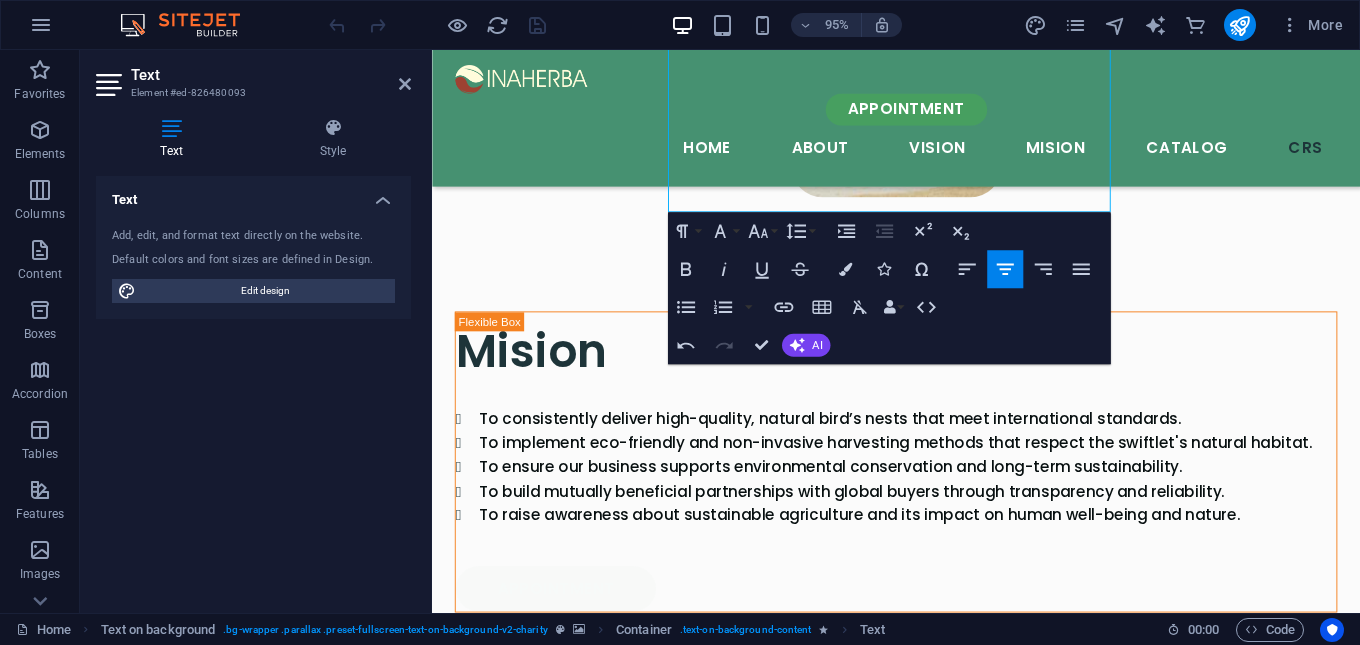 drag, startPoint x: 990, startPoint y: 594, endPoint x: 980, endPoint y: 468, distance: 126.3962 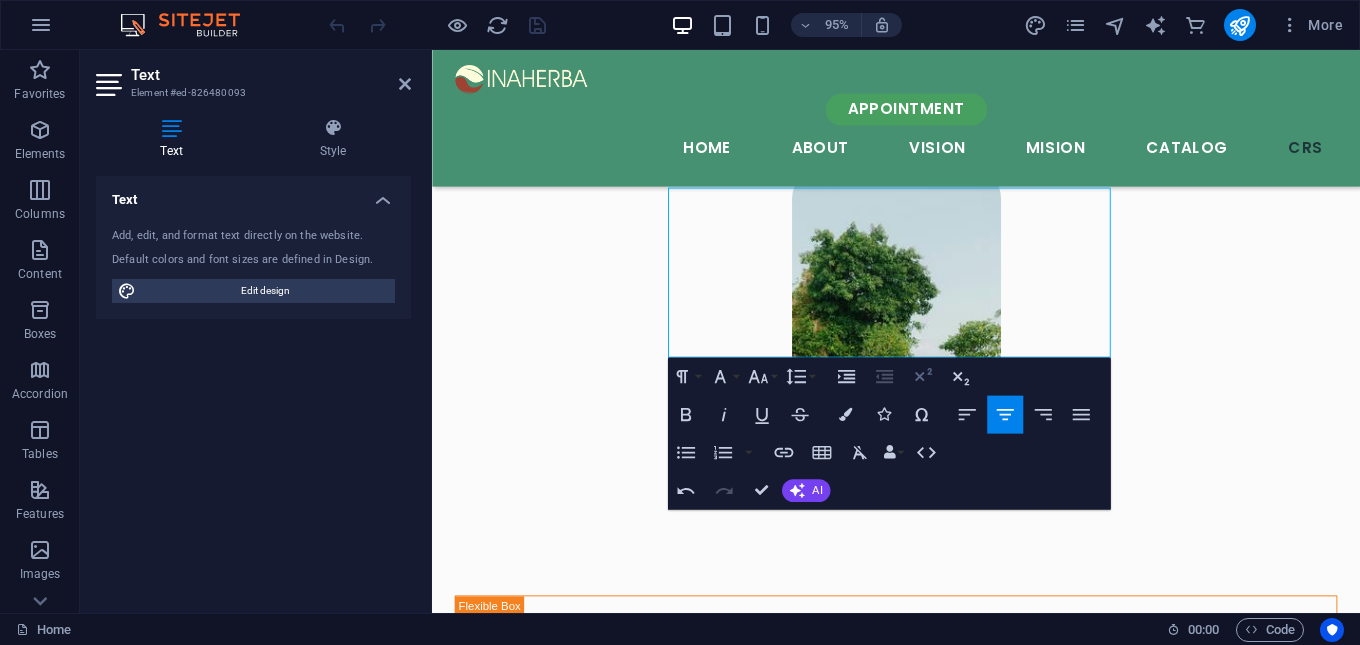 scroll, scrollTop: 4637, scrollLeft: 0, axis: vertical 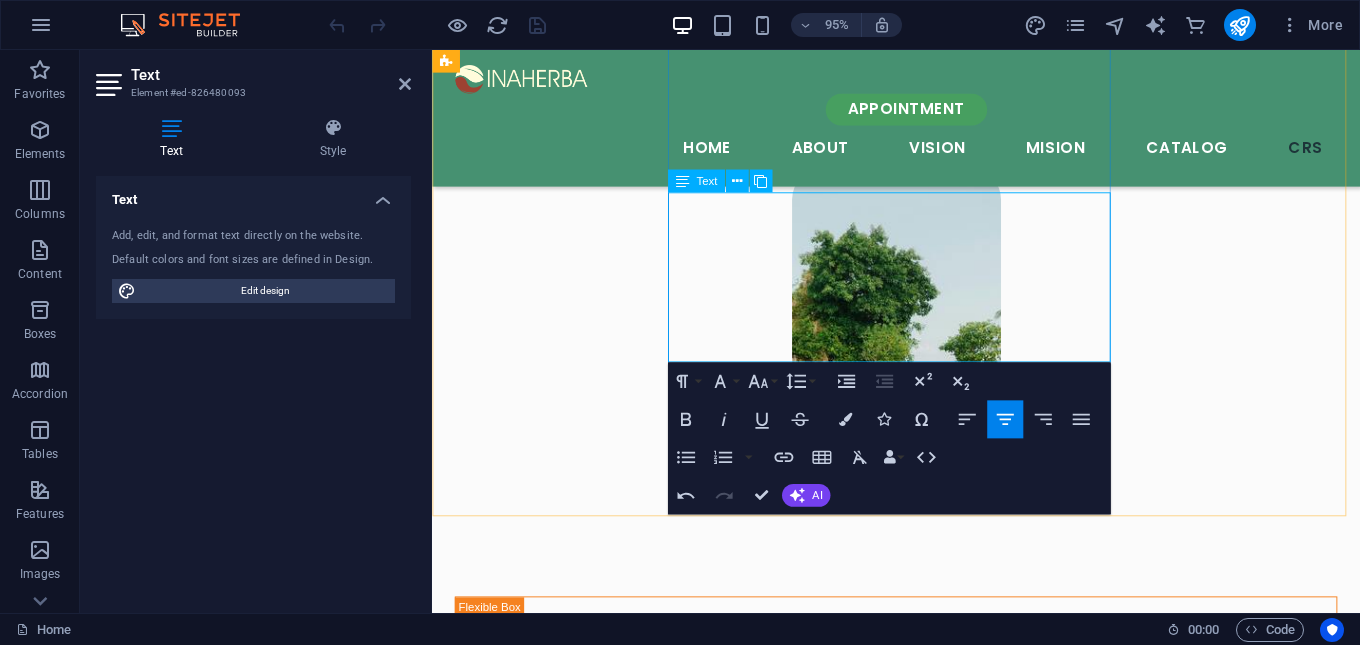click on "​ or in collaboration with trusted social institutions" at bounding box center [920, 4106] 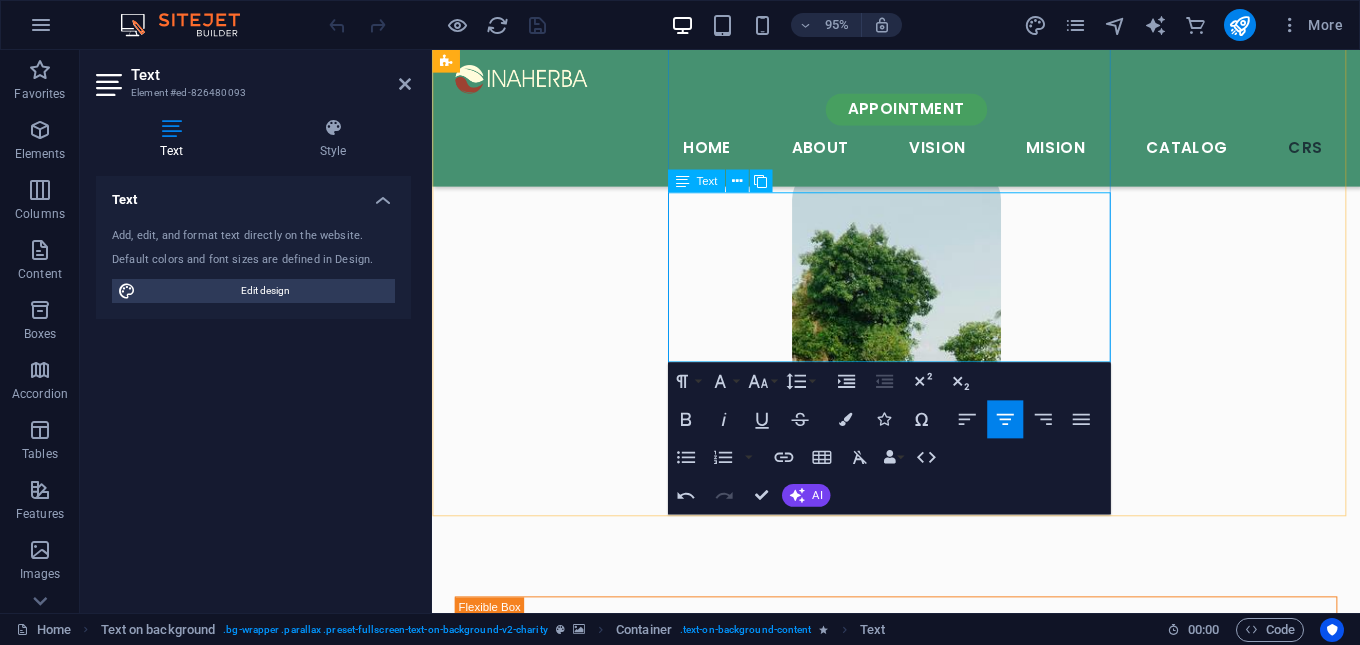 drag, startPoint x: 697, startPoint y: 362, endPoint x: 1175, endPoint y: 385, distance: 478.55304 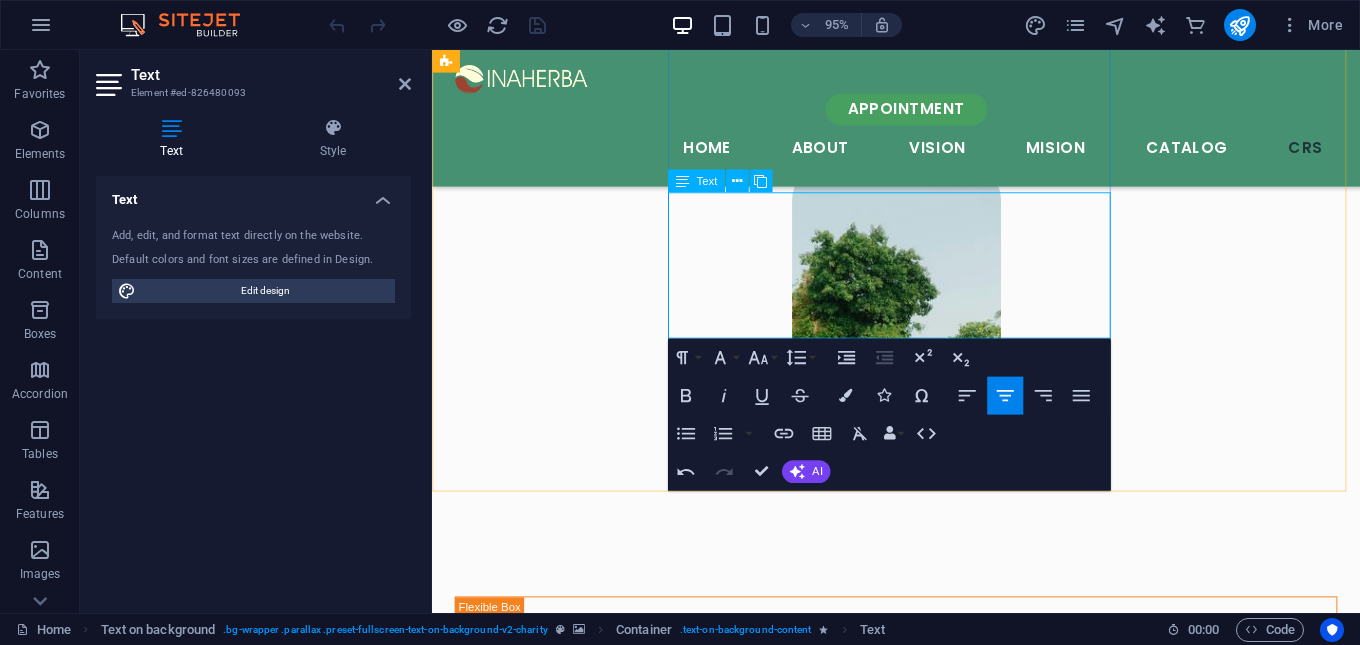 click on ""Inaherba is fully committed to donating a portion of the net profit from every successful transaction to humanitarian causes and nature conservation. This contribution directly supports environmental preservation, ecosystem protection, and promotes the well-being of our planet—either through direct action or in collaboration with trusted social institutions" at bounding box center [920, 4041] 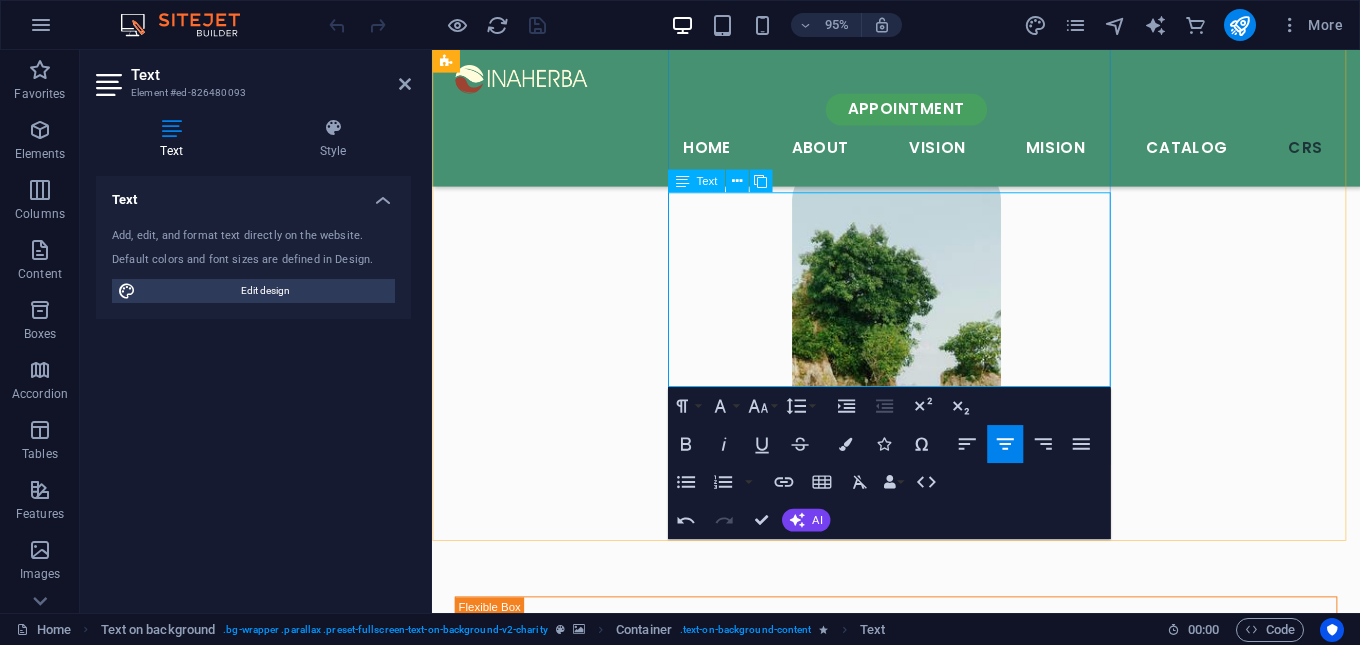 drag, startPoint x: 1042, startPoint y: 386, endPoint x: 742, endPoint y: 395, distance: 300.13498 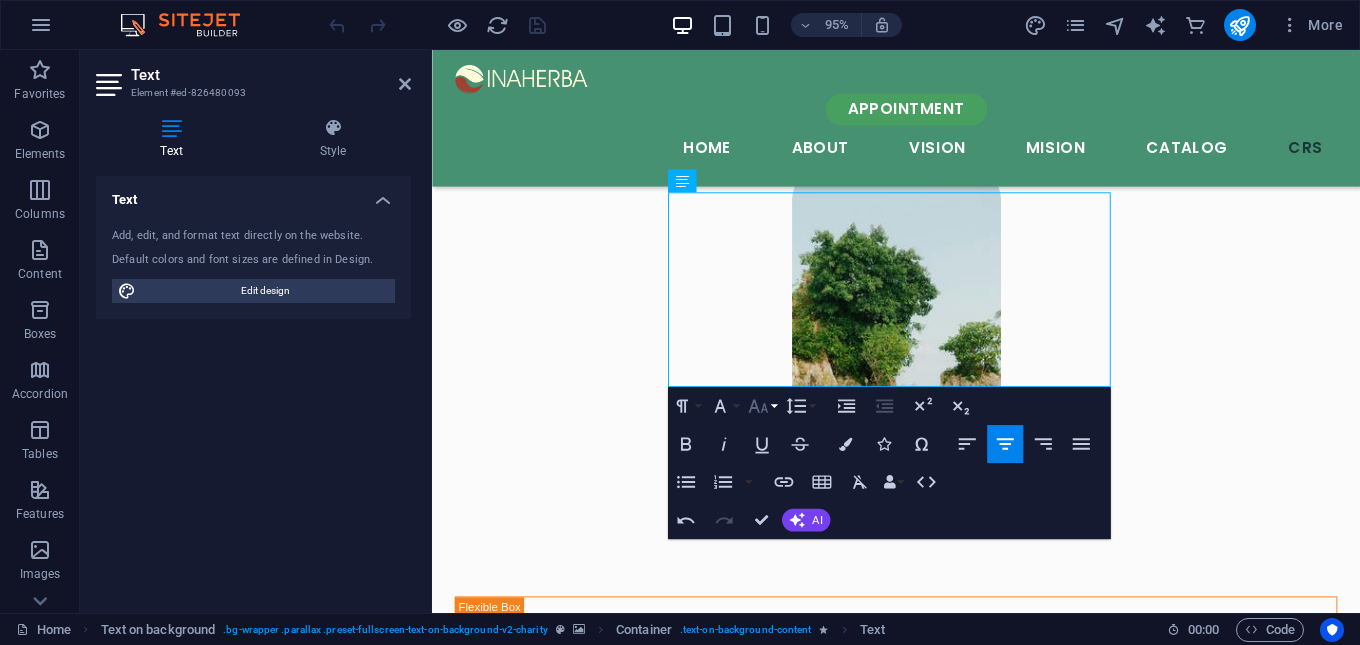 click on "Font Size" at bounding box center [762, 407] 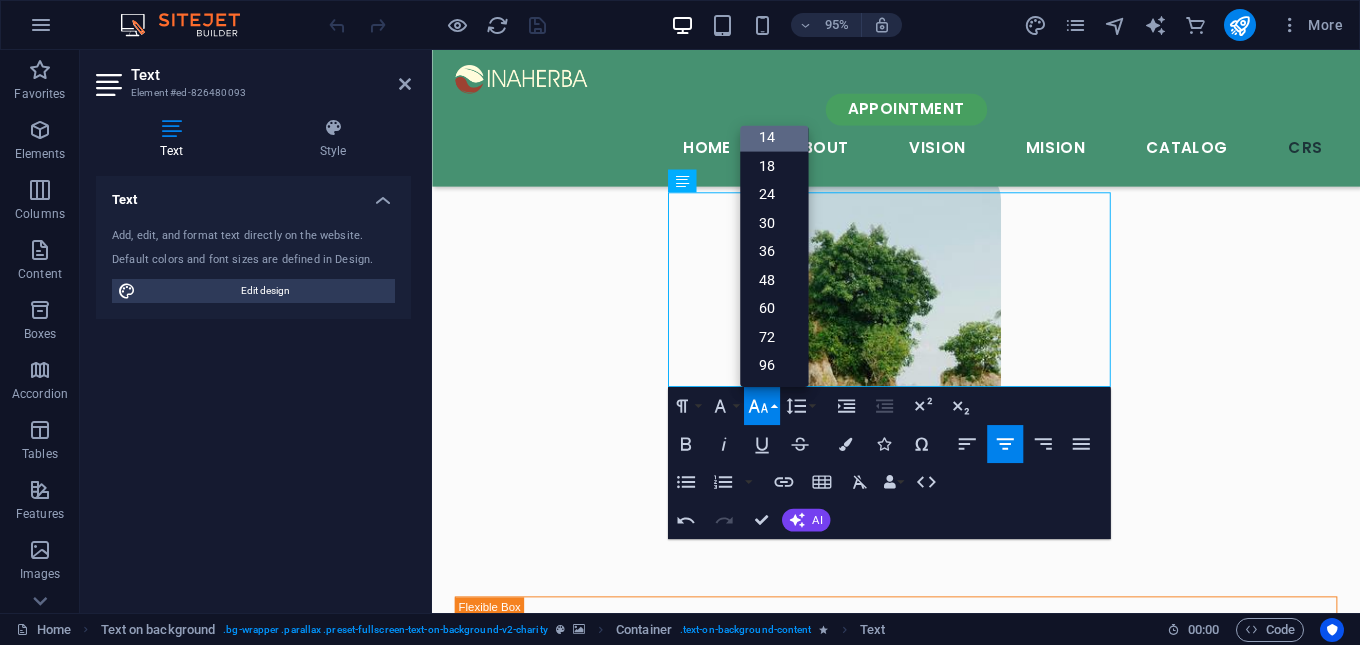 scroll, scrollTop: 161, scrollLeft: 0, axis: vertical 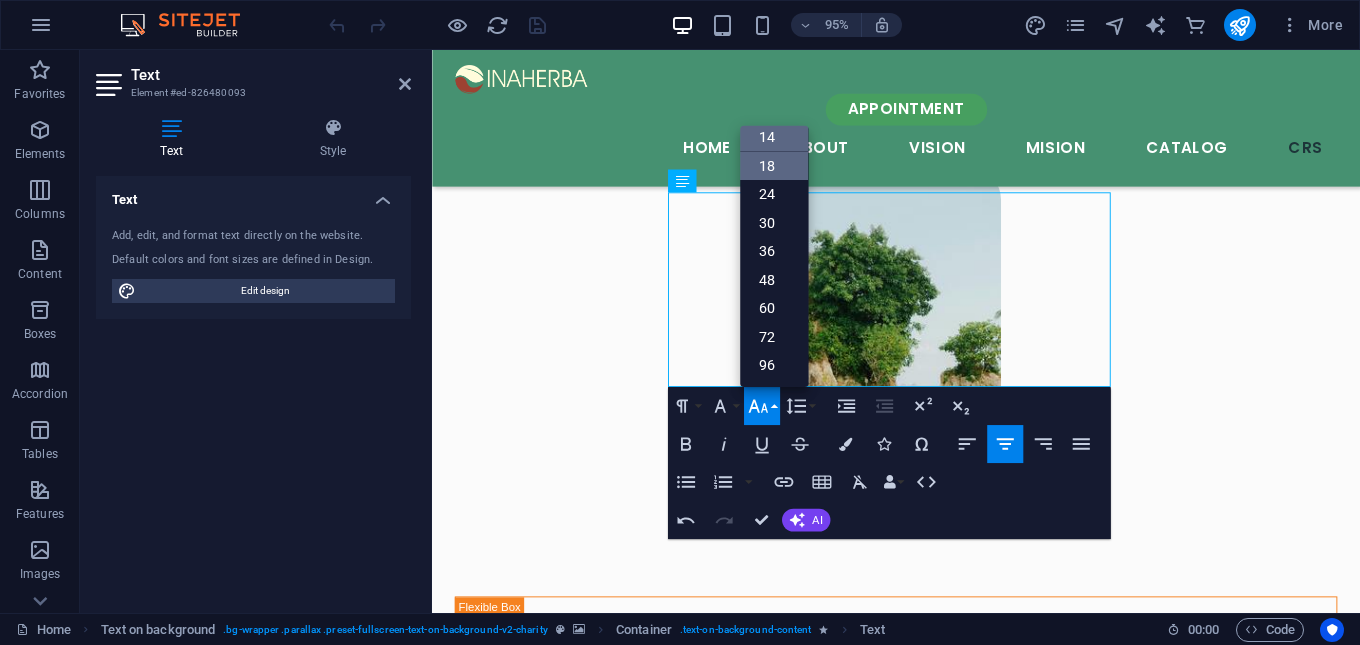 click on "18" at bounding box center [774, 166] 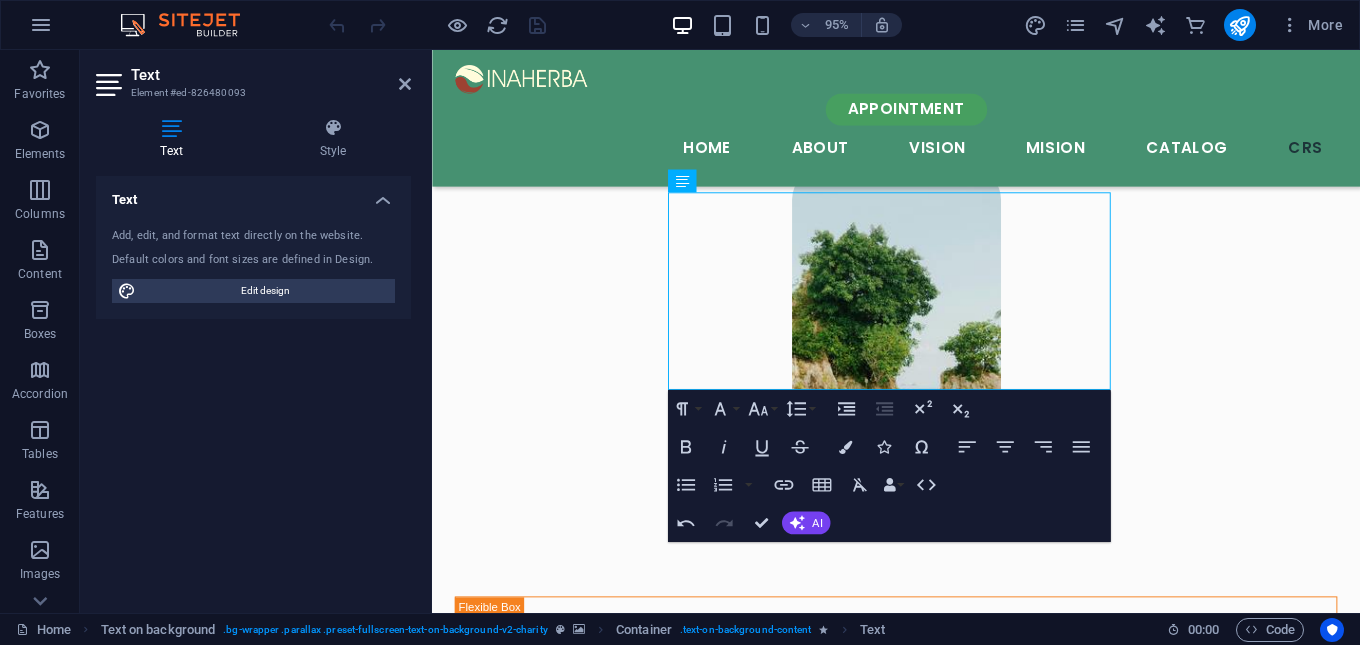 click at bounding box center [920, 3620] 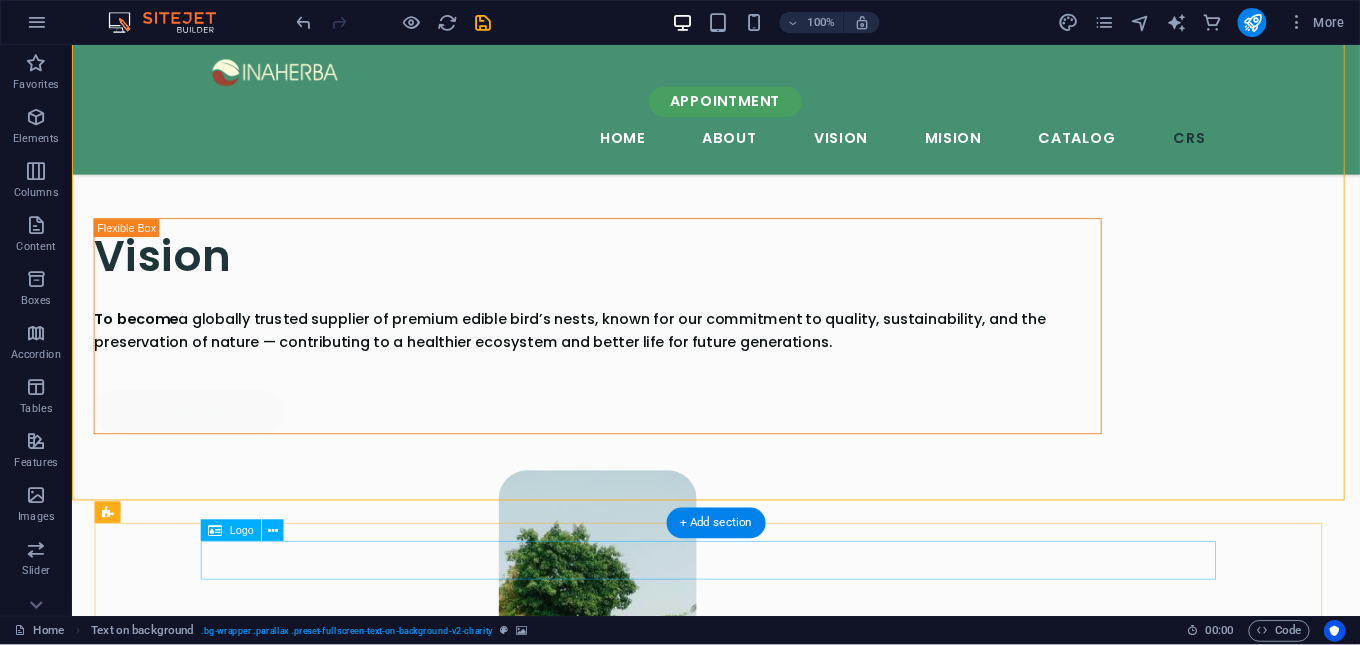 scroll, scrollTop: 4357, scrollLeft: 0, axis: vertical 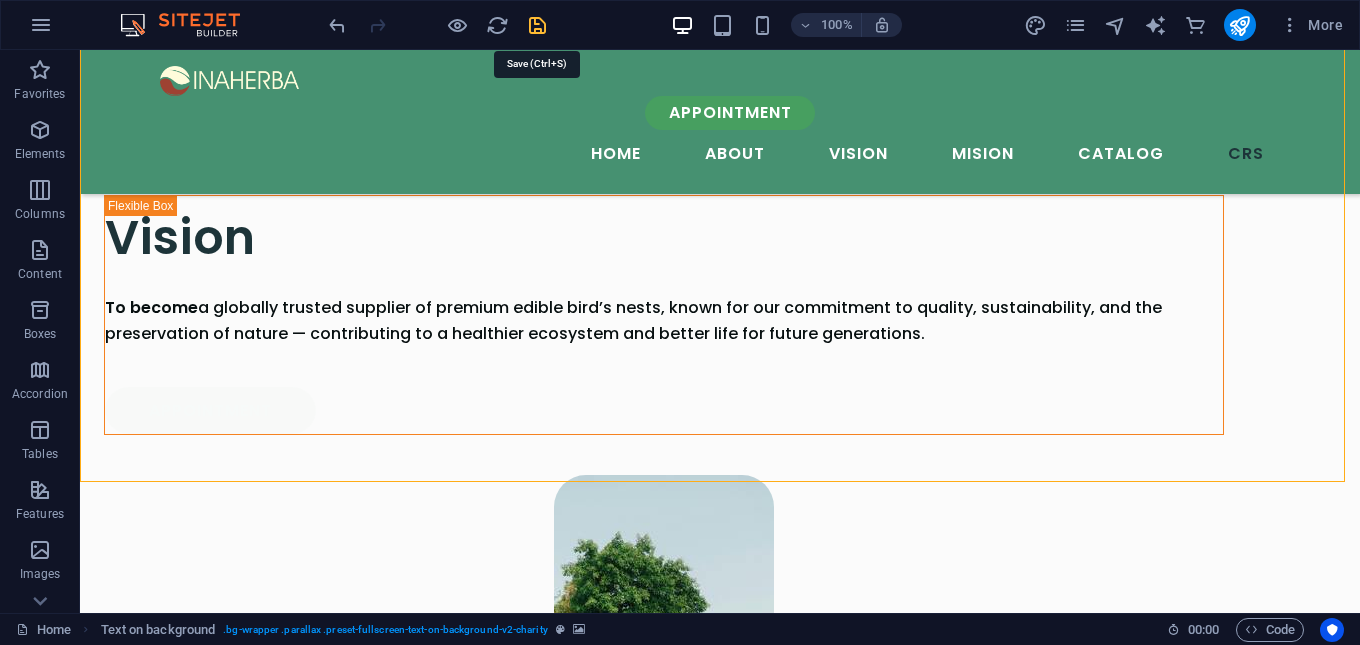 click at bounding box center (537, 25) 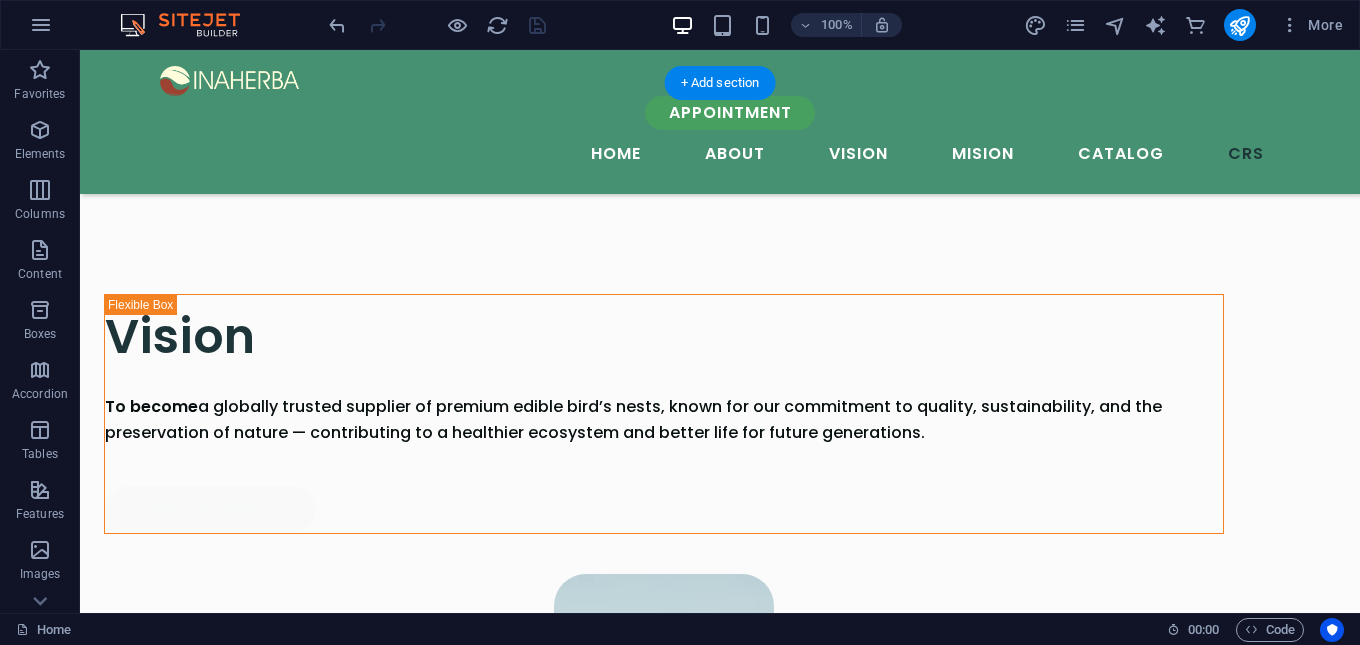 scroll, scrollTop: 4057, scrollLeft: 0, axis: vertical 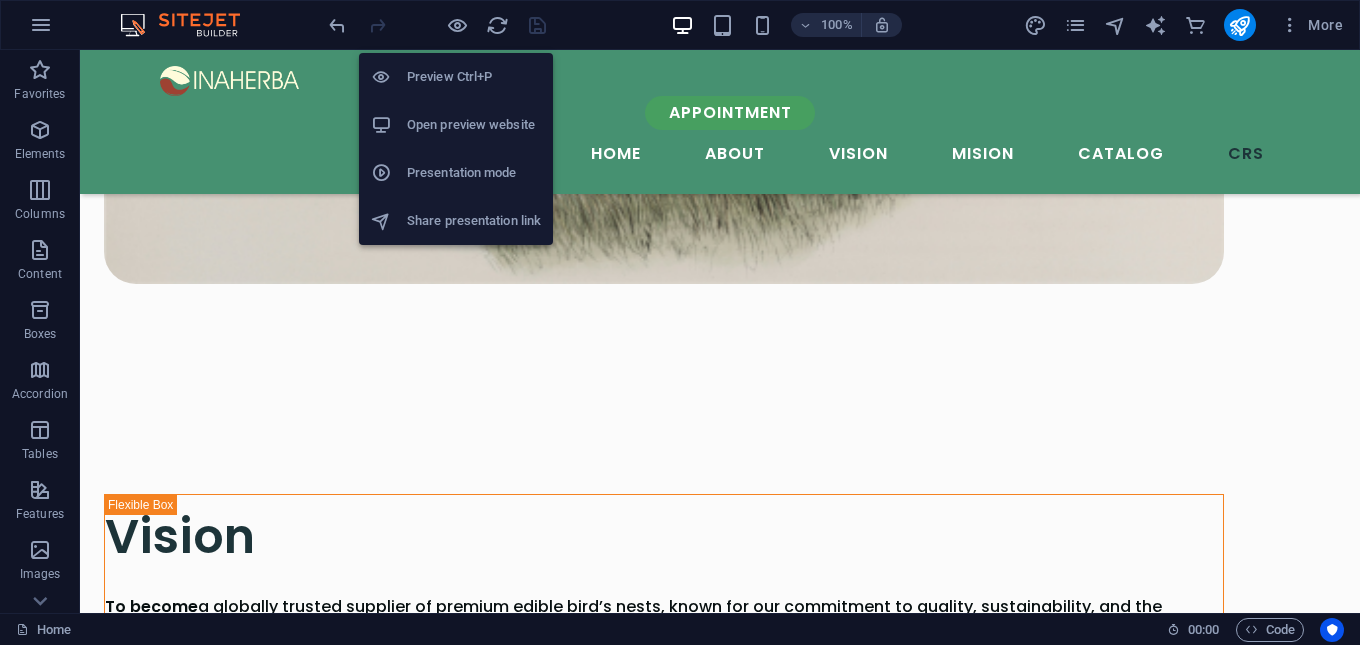 click on "Open preview website" at bounding box center [474, 125] 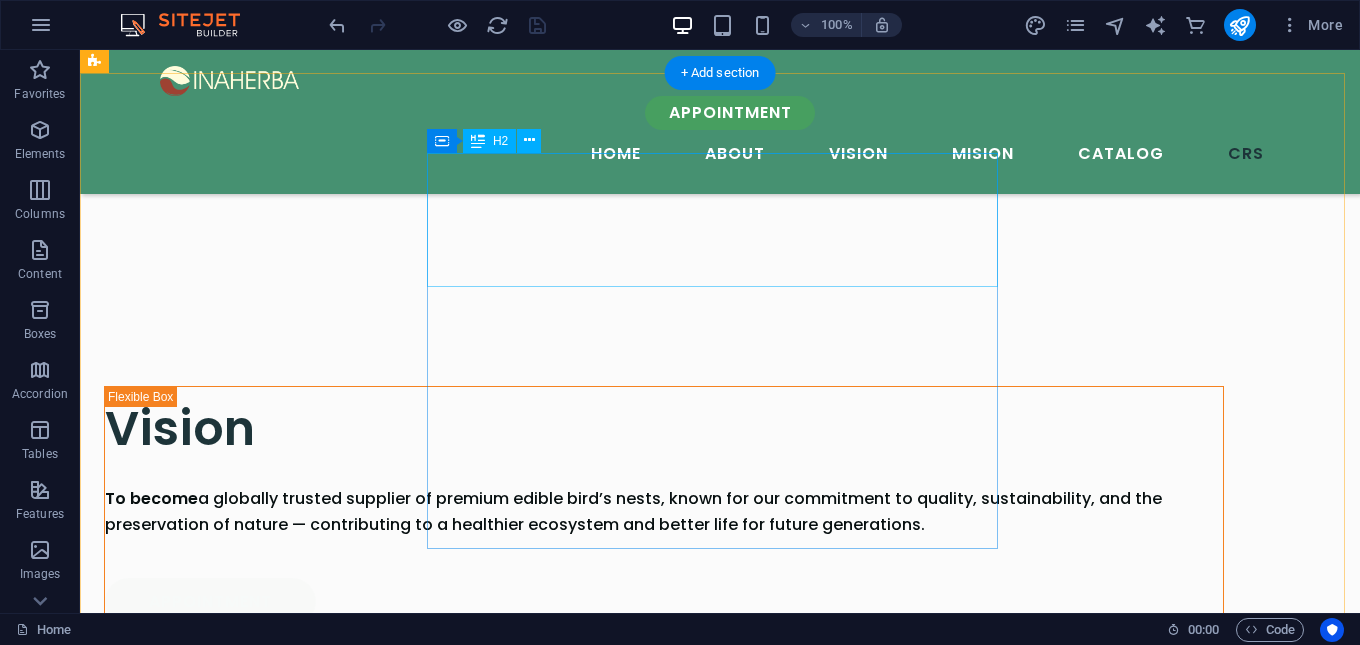 scroll, scrollTop: 4157, scrollLeft: 0, axis: vertical 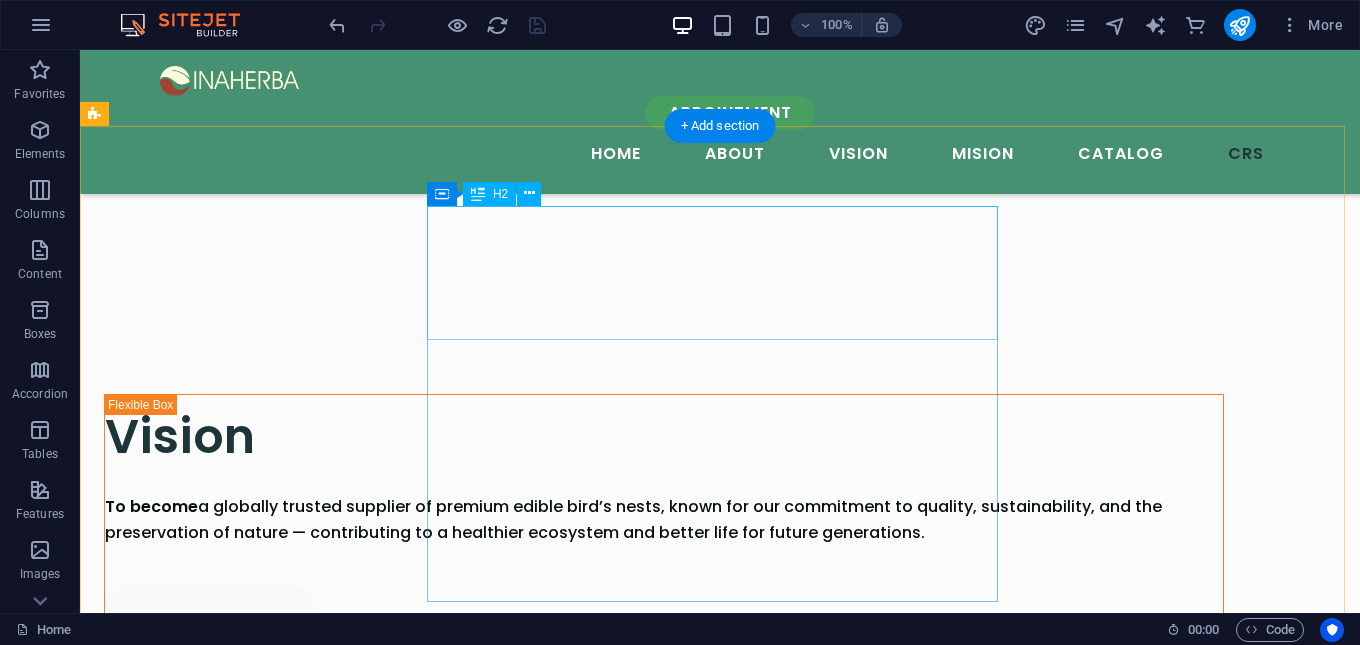 click on "Let’s make a positive impact together" at bounding box center (720, 4372) 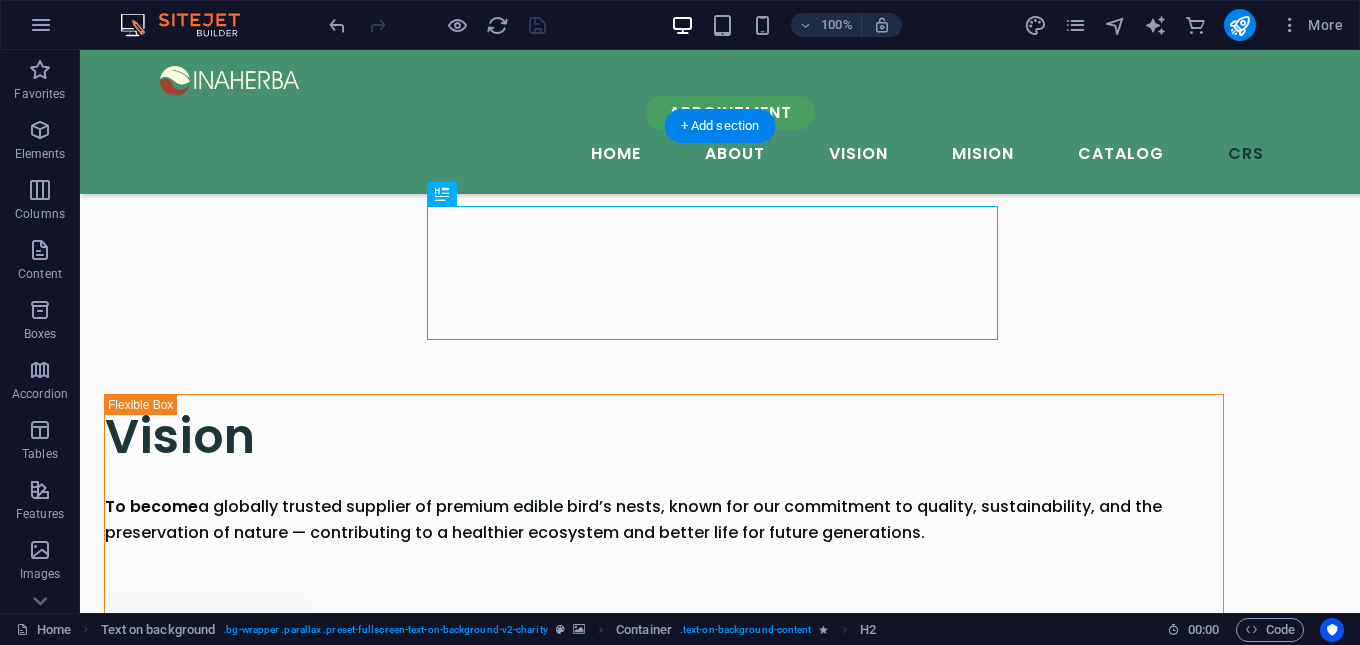 click at bounding box center [720, 3941] 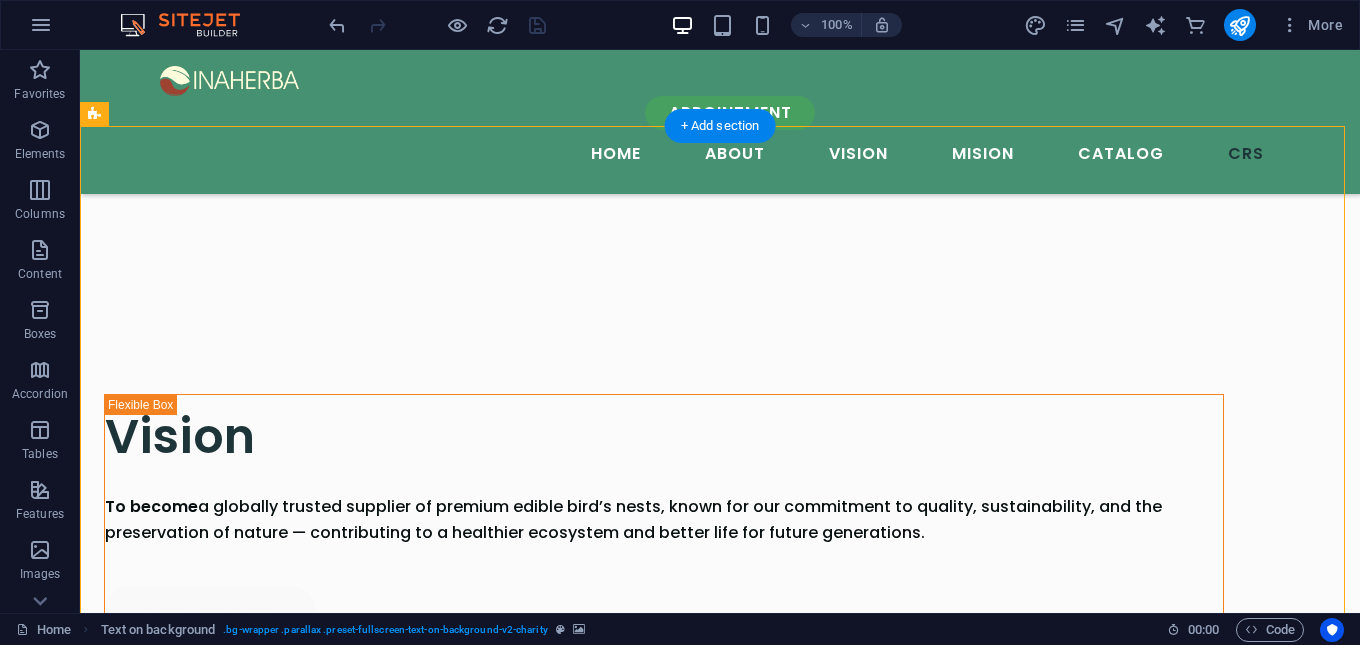 click at bounding box center [720, 3941] 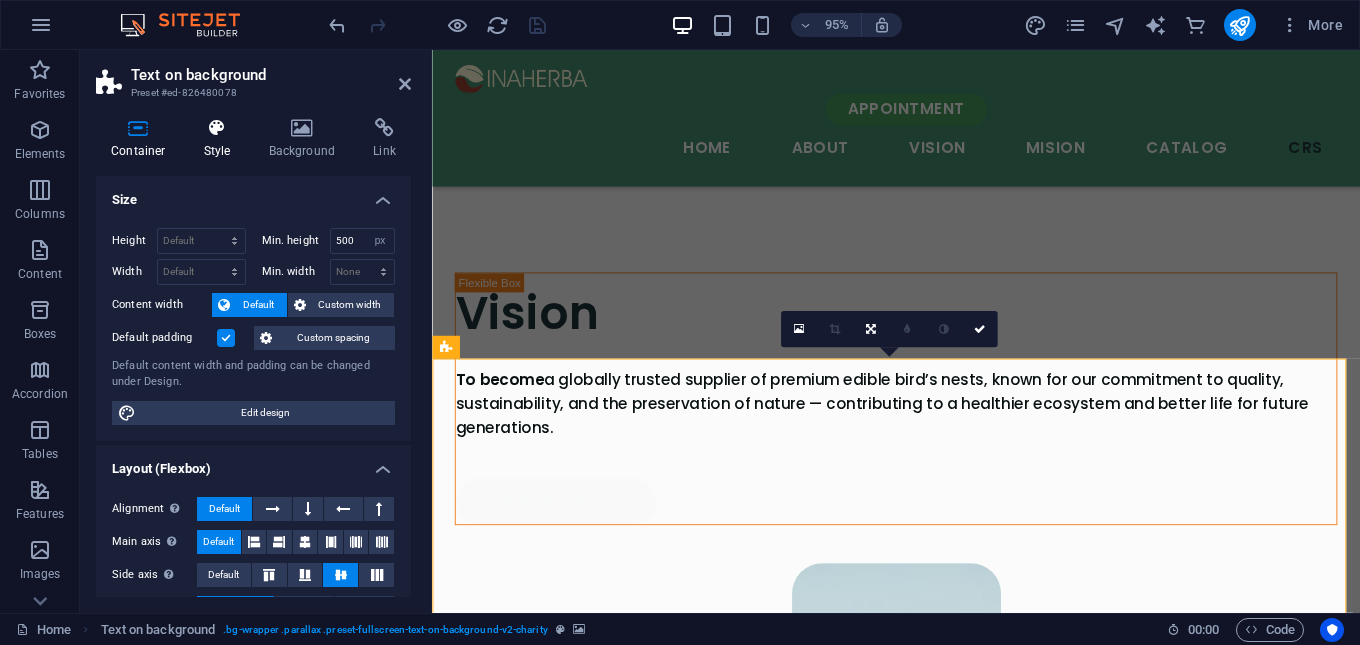 click on "Style" at bounding box center (221, 139) 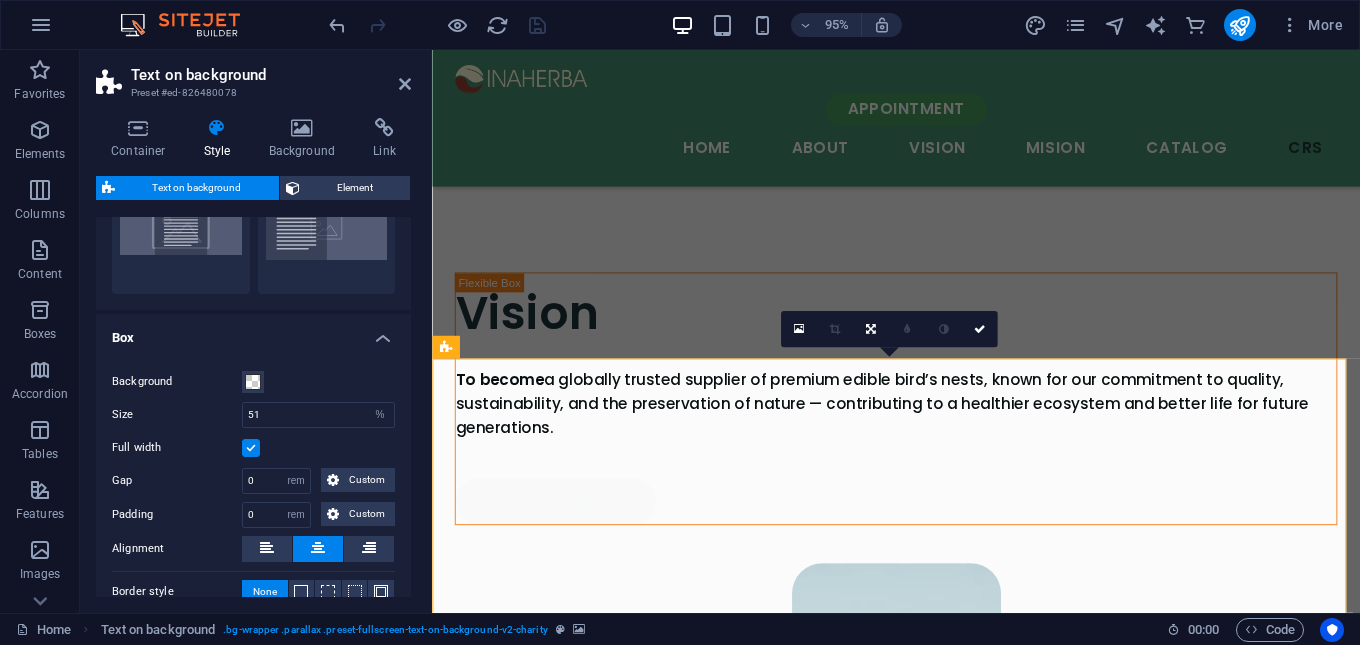 scroll, scrollTop: 282, scrollLeft: 0, axis: vertical 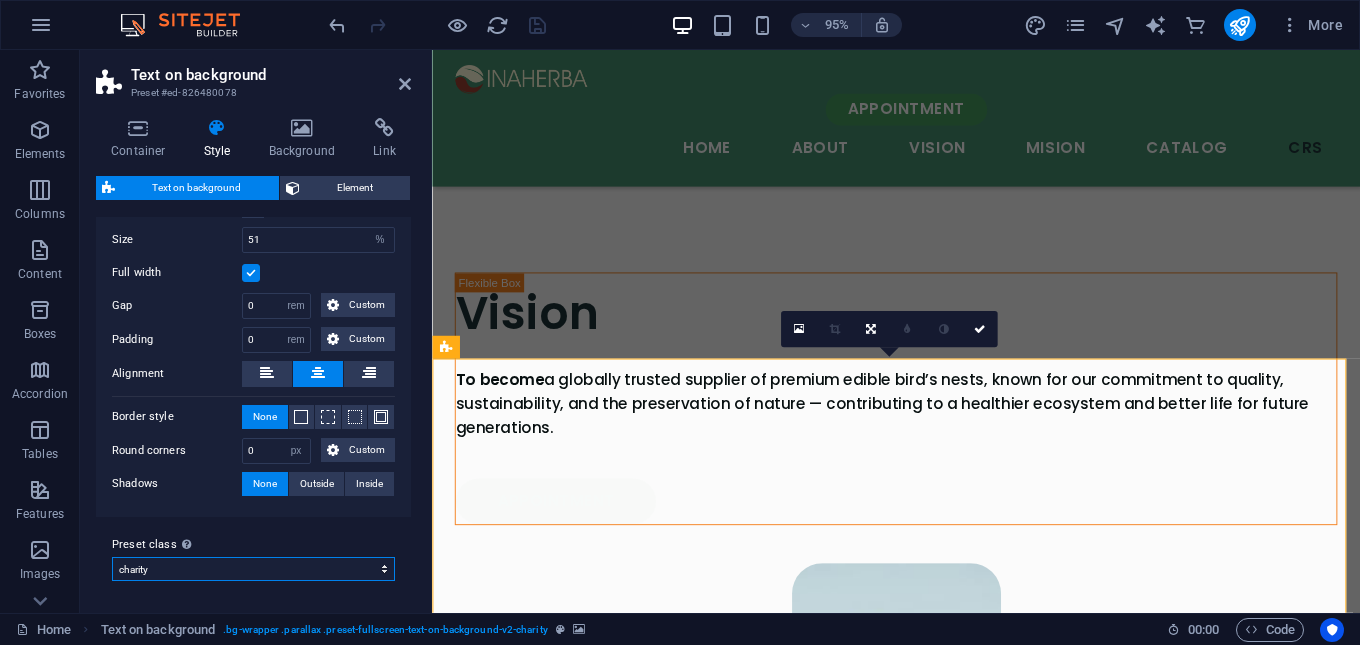 click on "charity Add preset class" at bounding box center [253, 569] 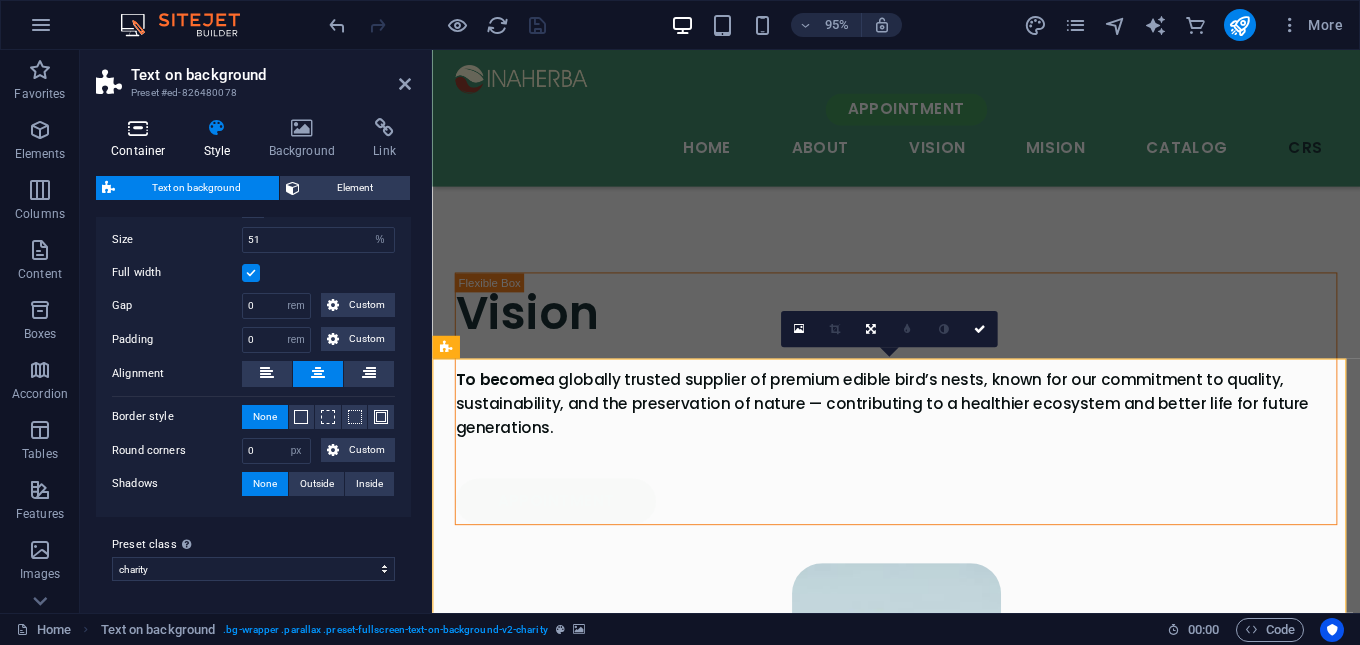 click at bounding box center (138, 128) 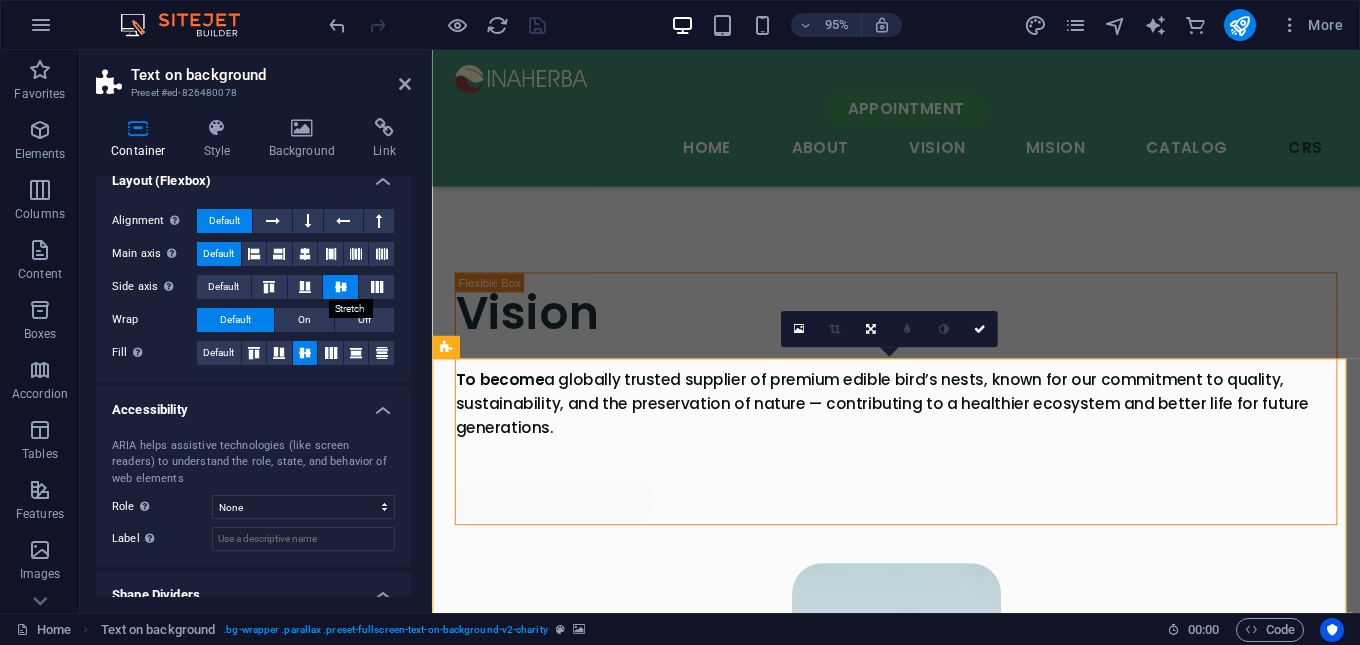 scroll, scrollTop: 254, scrollLeft: 0, axis: vertical 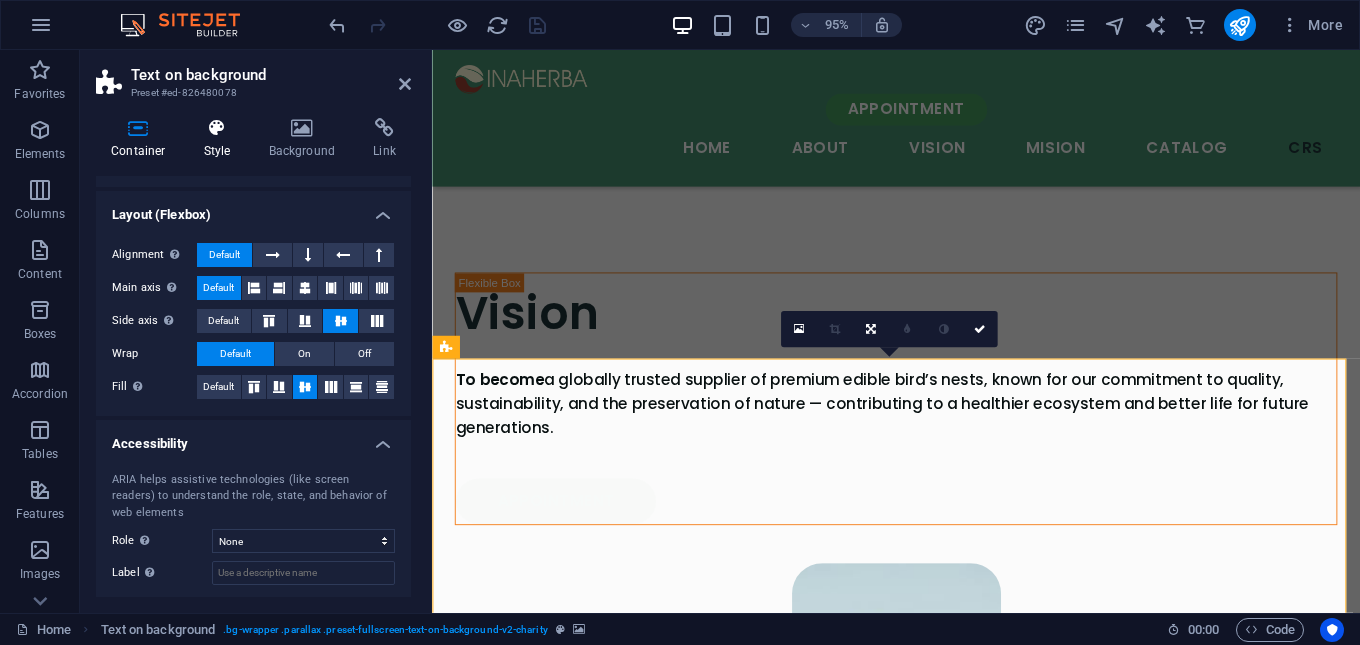 click on "Style" at bounding box center [221, 139] 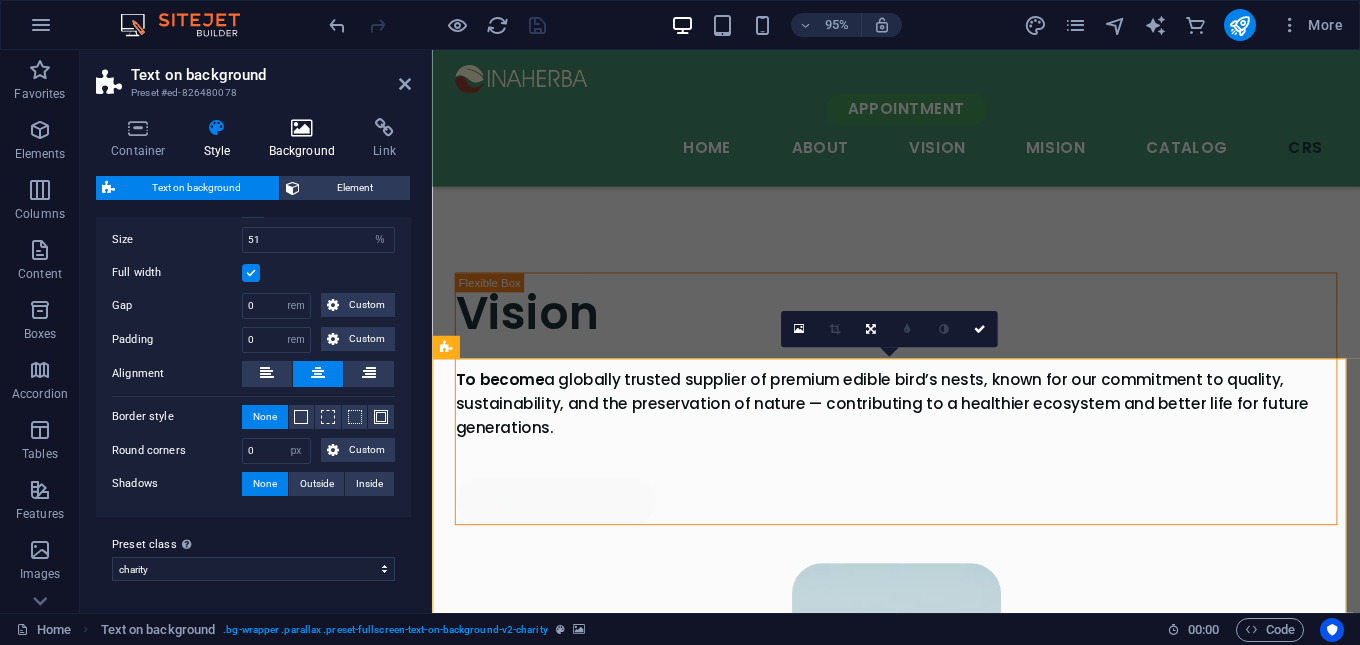 click at bounding box center [302, 128] 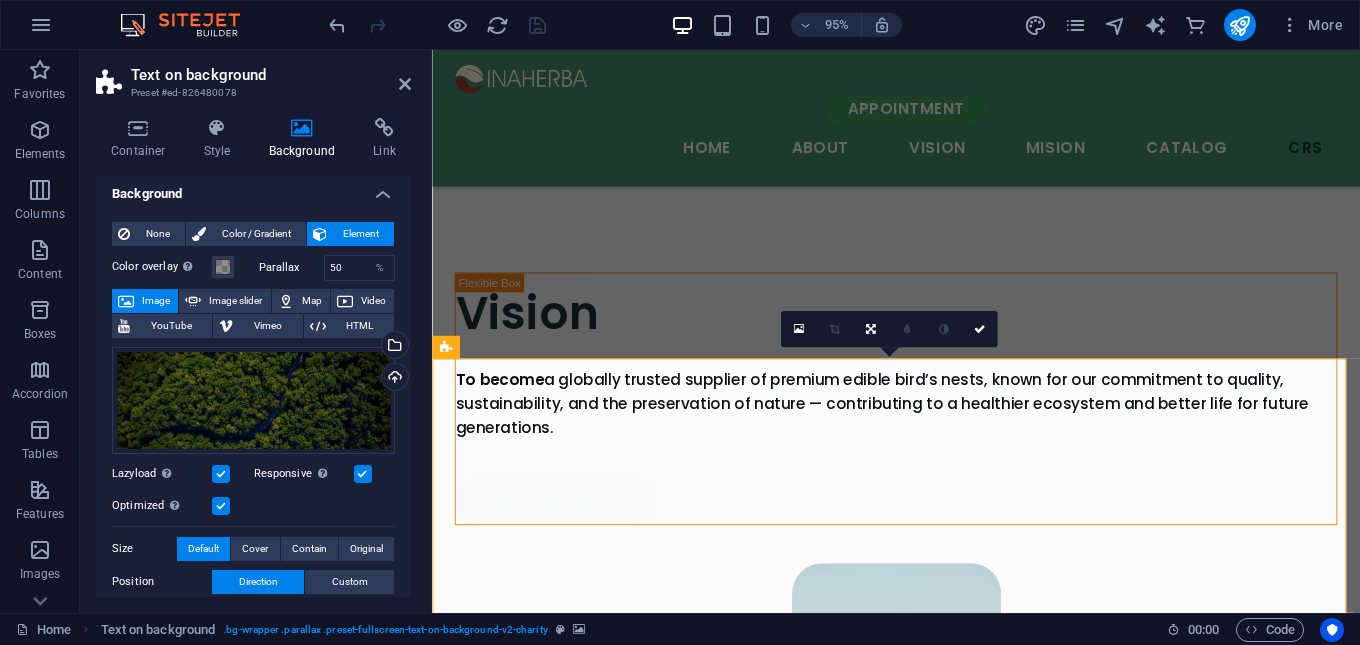 scroll, scrollTop: 0, scrollLeft: 0, axis: both 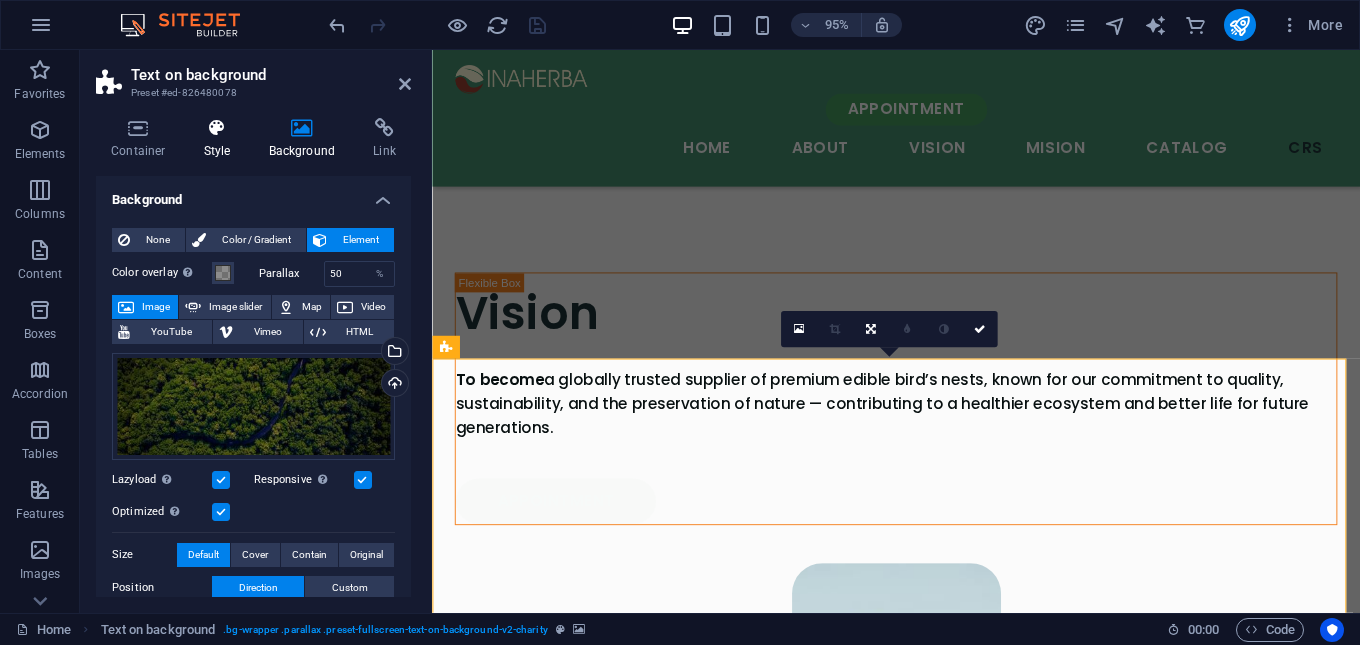 click at bounding box center [217, 128] 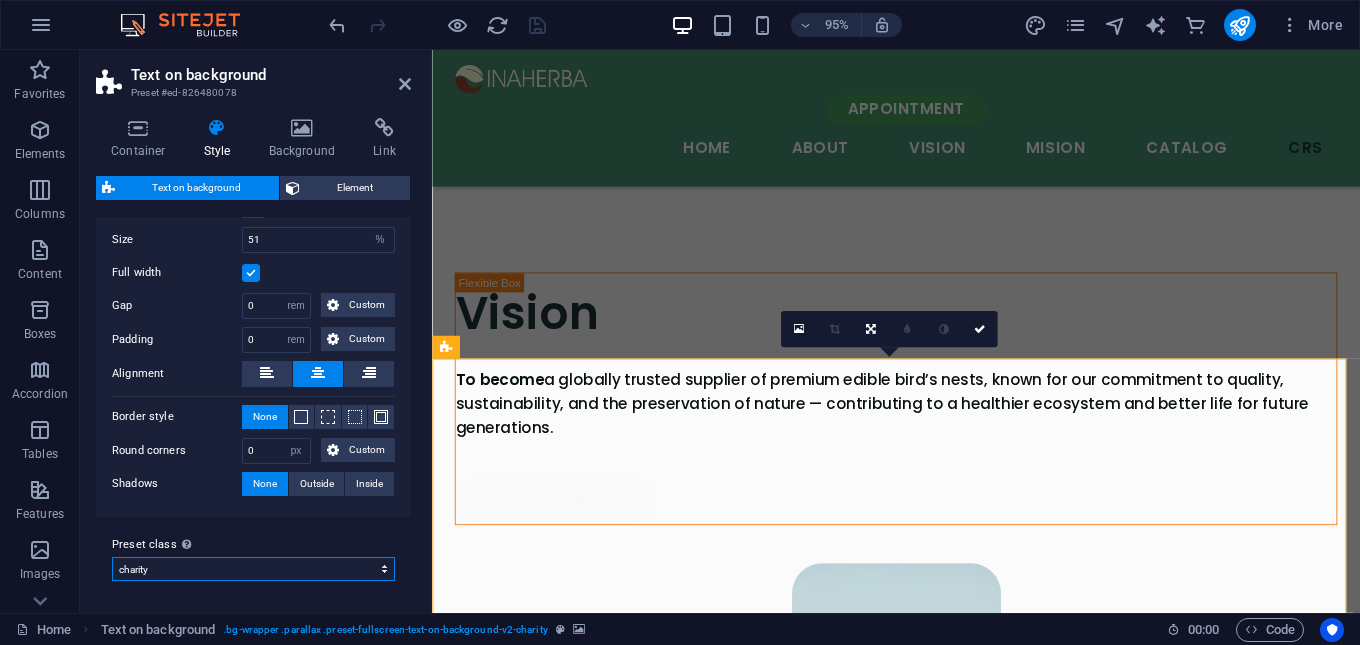 click on "charity Add preset class" at bounding box center (253, 569) 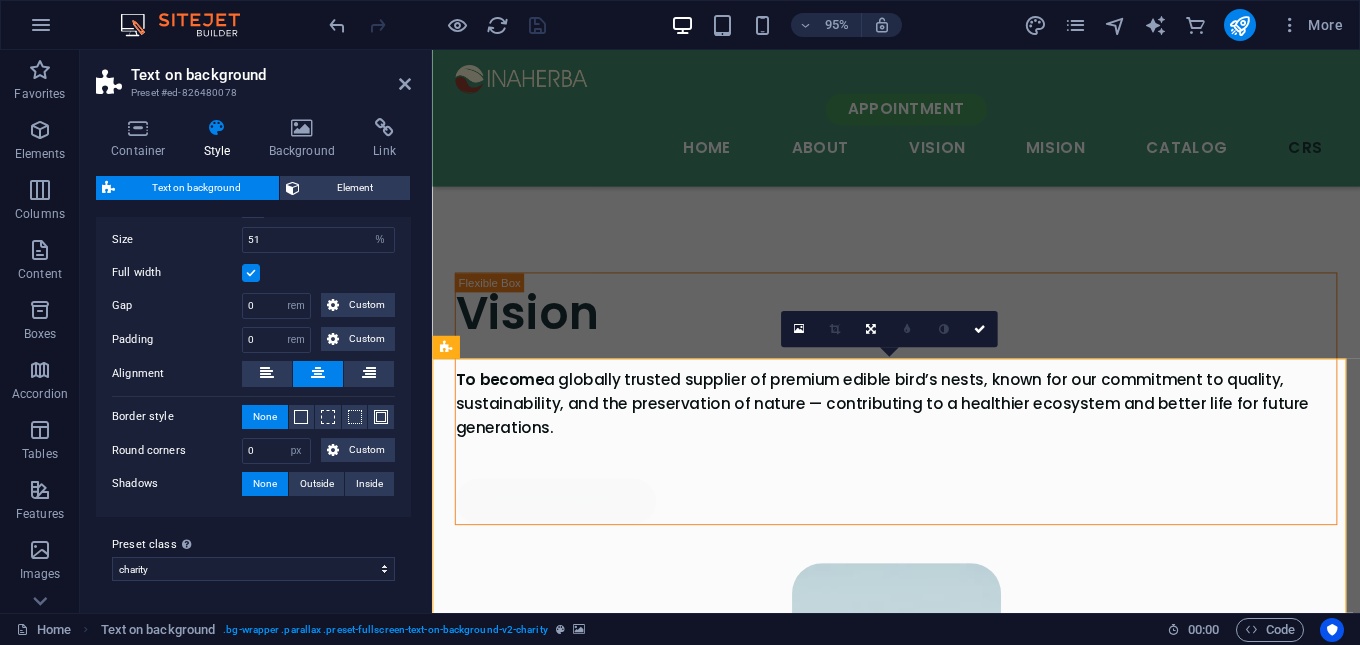 click on "Preset class Above chosen variant and settings affect all elements which carry this preset class. charity Add preset class" at bounding box center (253, 557) 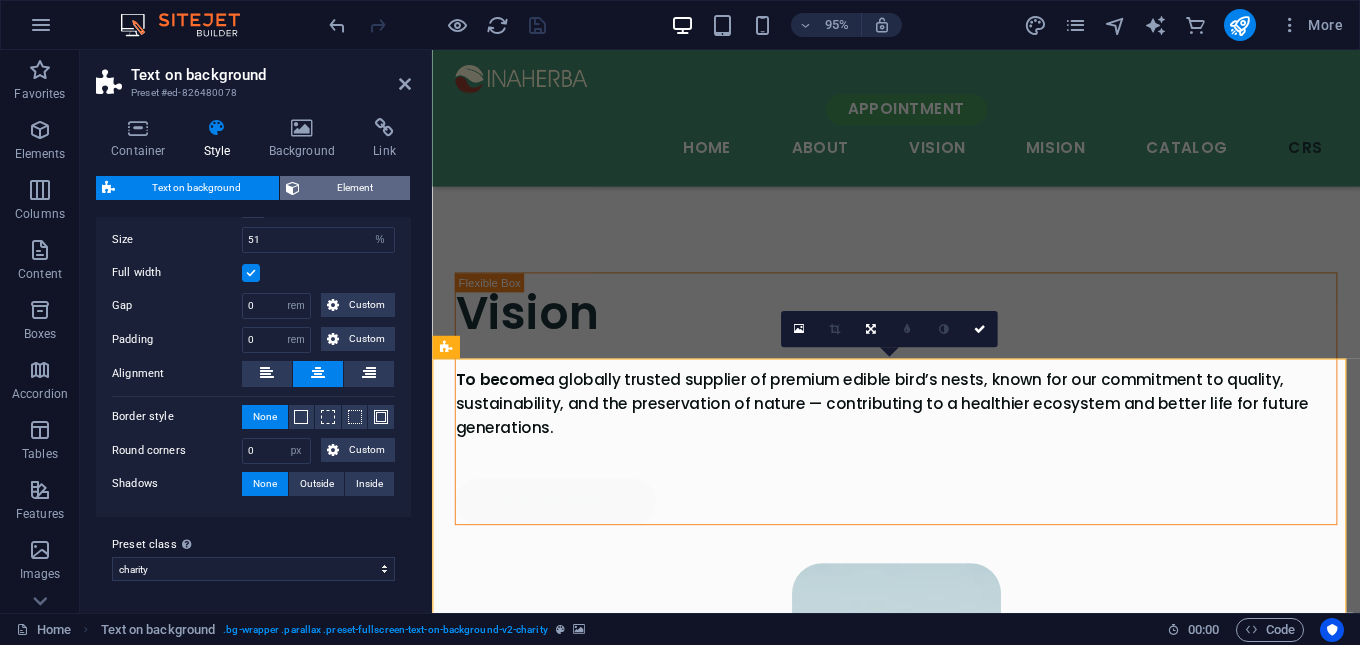 click on "Element" at bounding box center [355, 188] 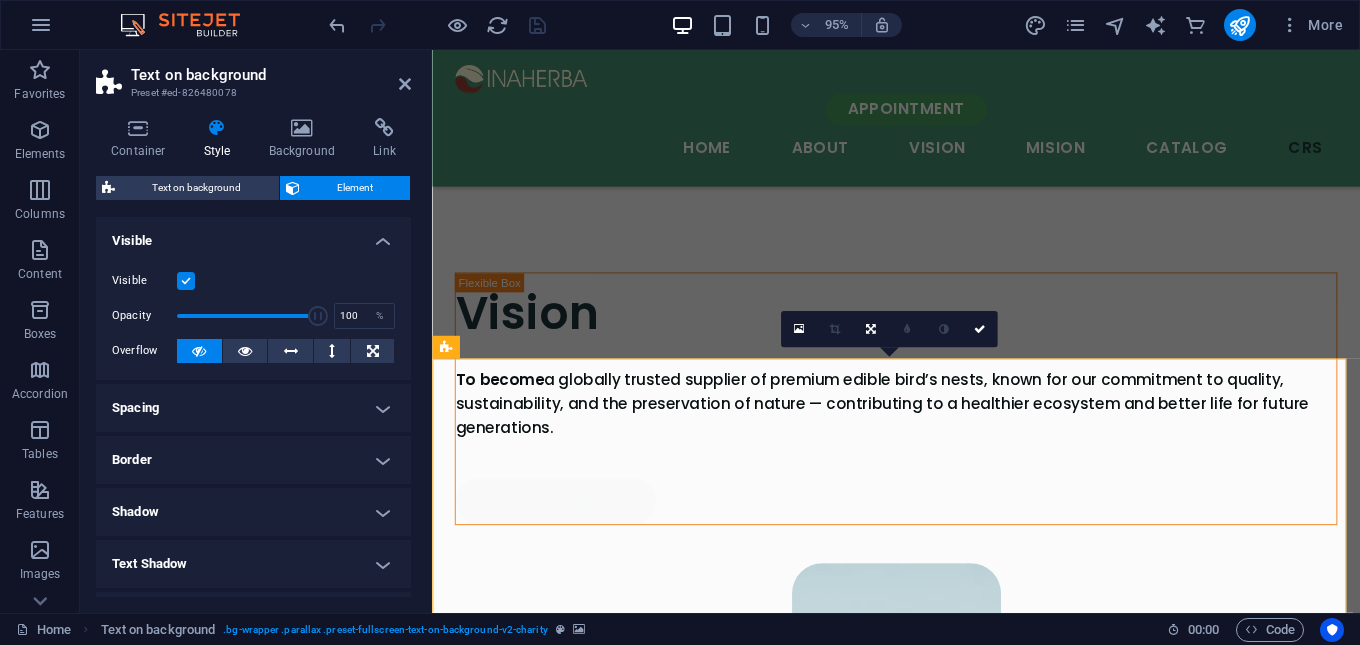scroll, scrollTop: 251, scrollLeft: 0, axis: vertical 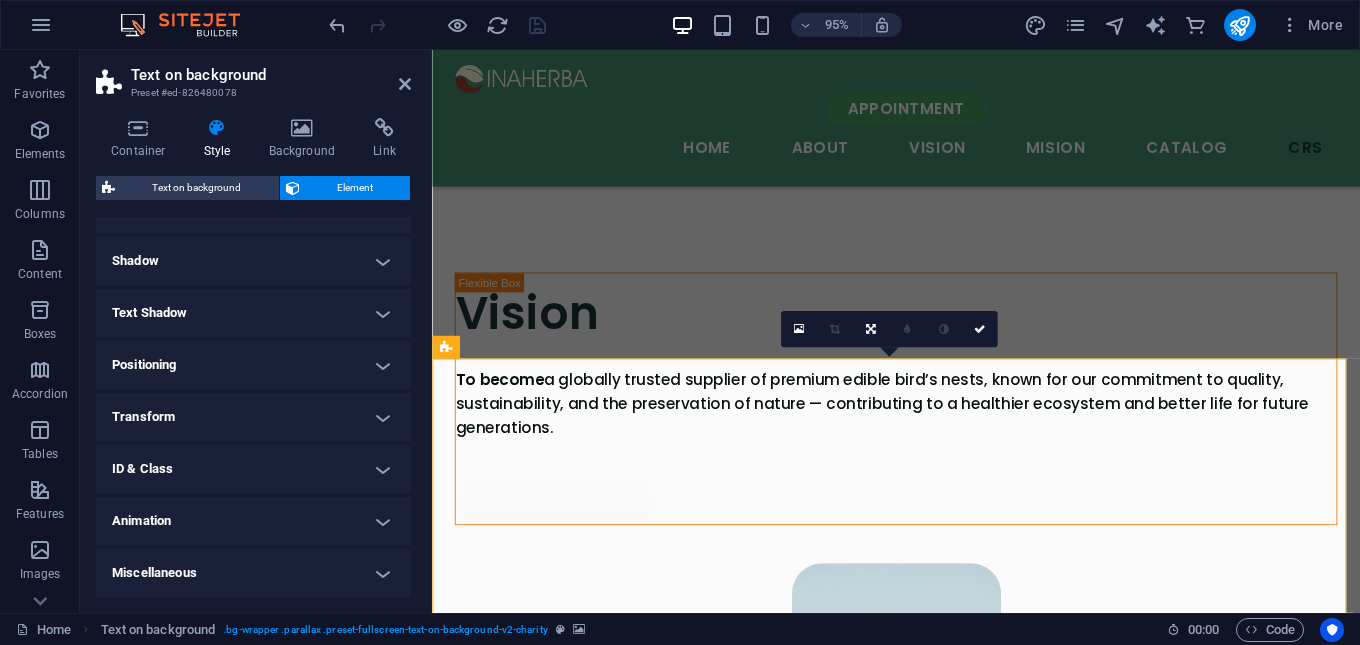 click on "Animation" at bounding box center (253, 521) 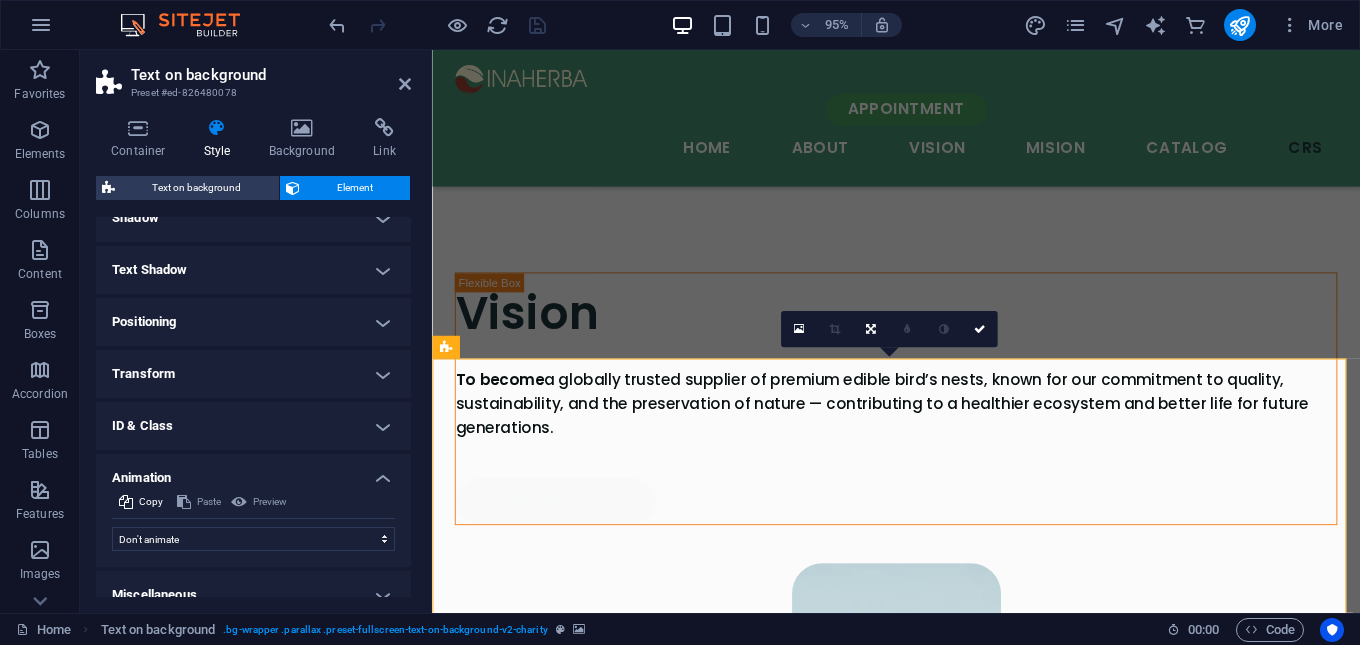 scroll, scrollTop: 316, scrollLeft: 0, axis: vertical 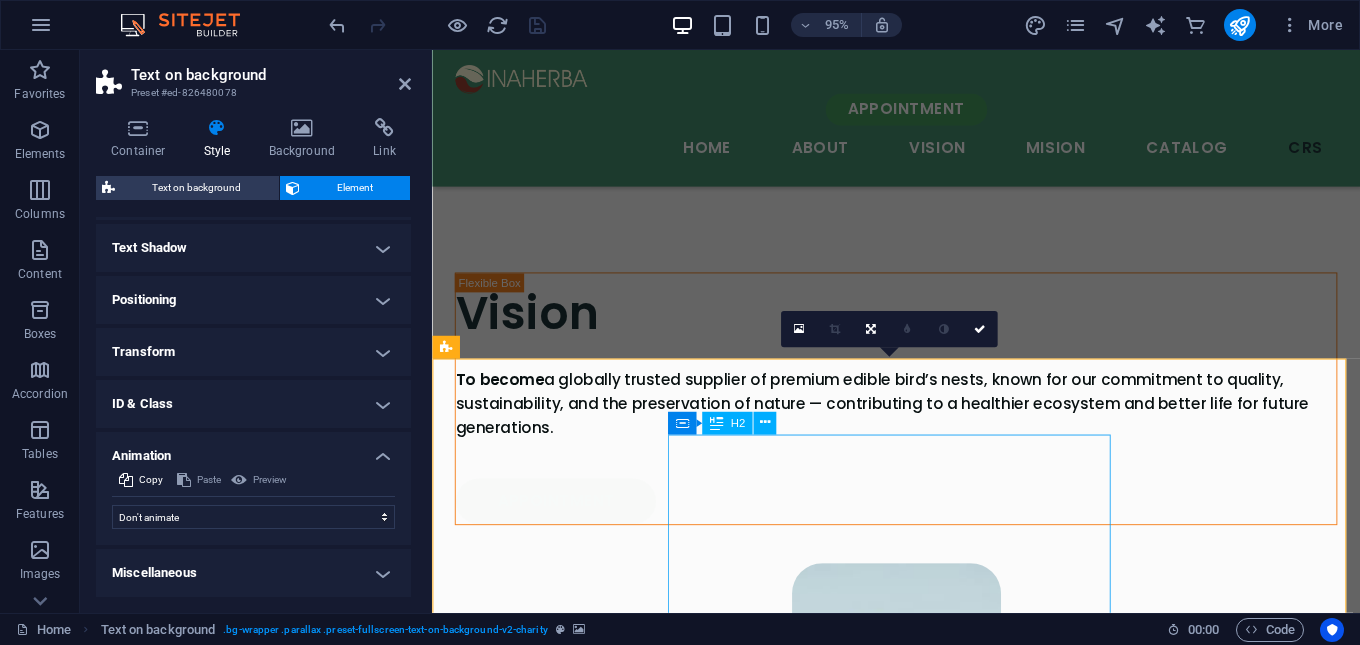click on "Let’s make a positive impact together" at bounding box center [920, 4313] 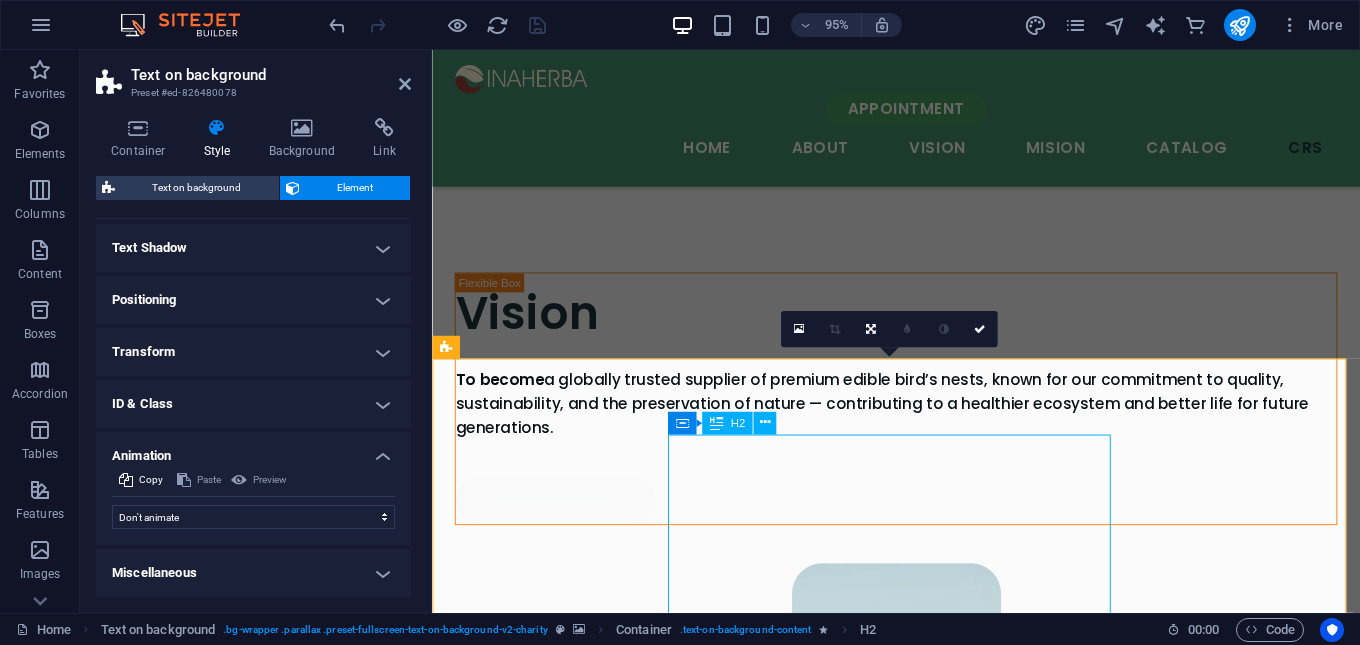 click on "Let’s make a positive impact together" at bounding box center (920, 4313) 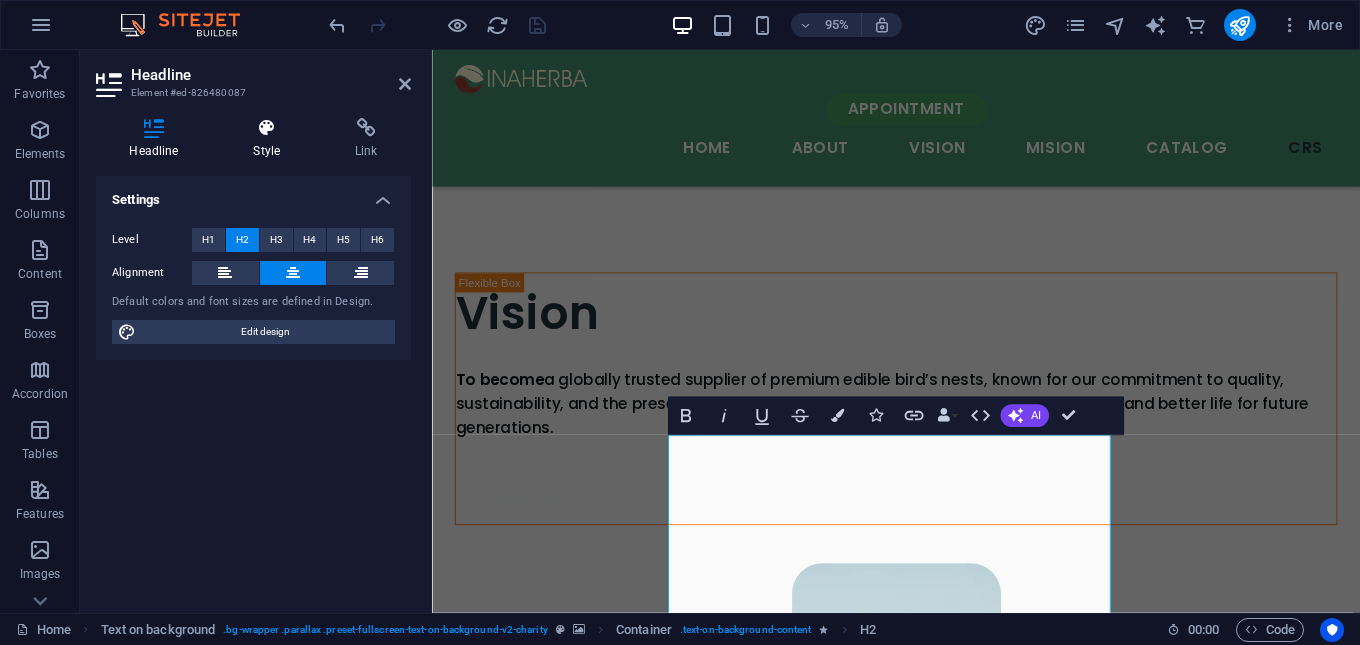 click at bounding box center (267, 128) 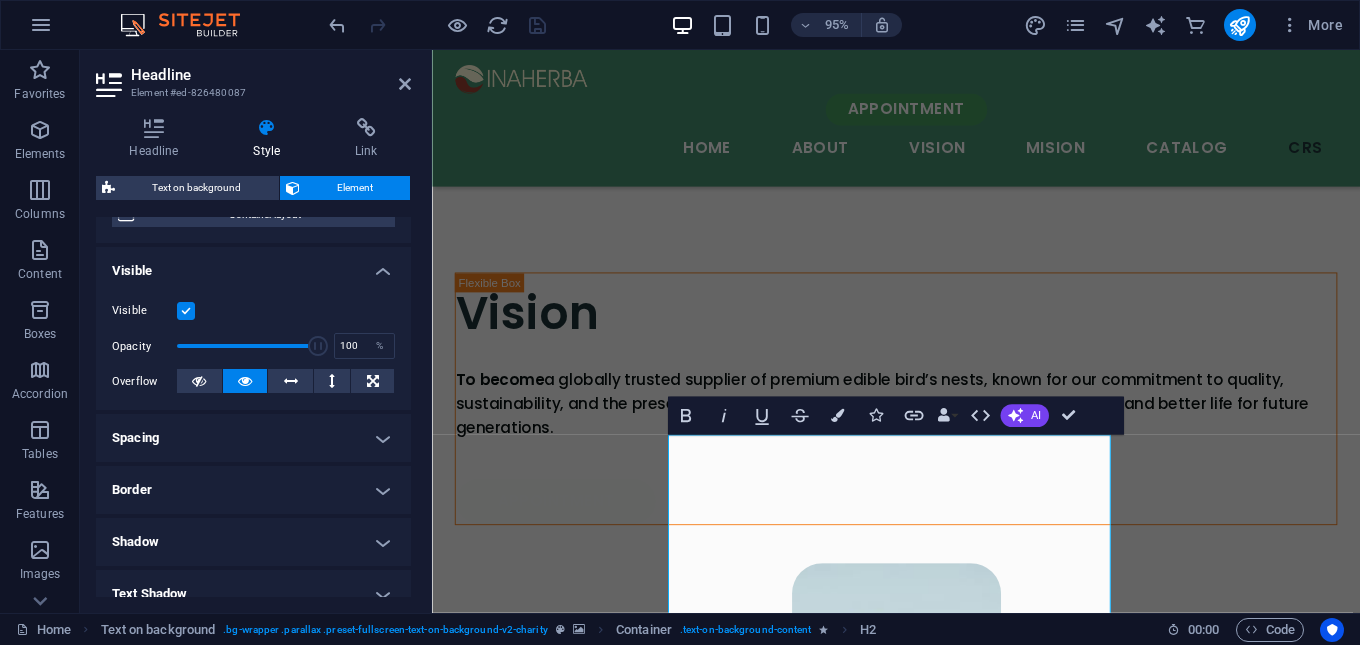 scroll, scrollTop: 465, scrollLeft: 0, axis: vertical 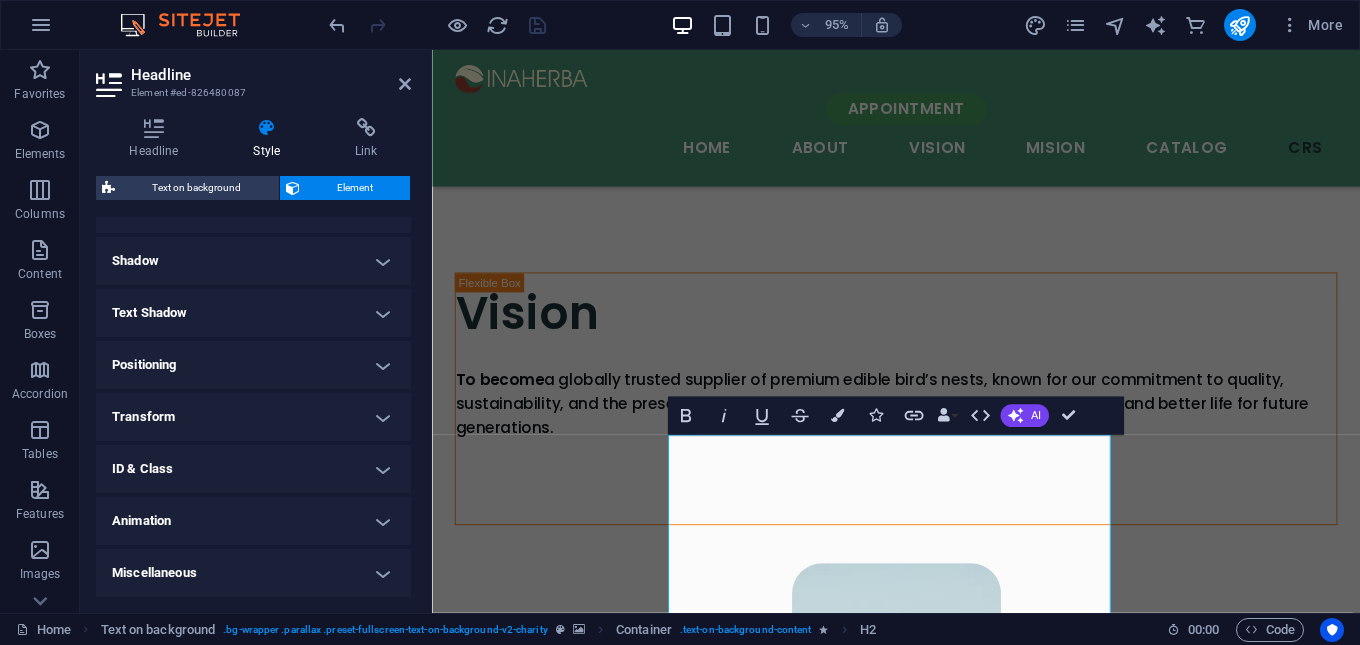 click on "Animation" at bounding box center [253, 521] 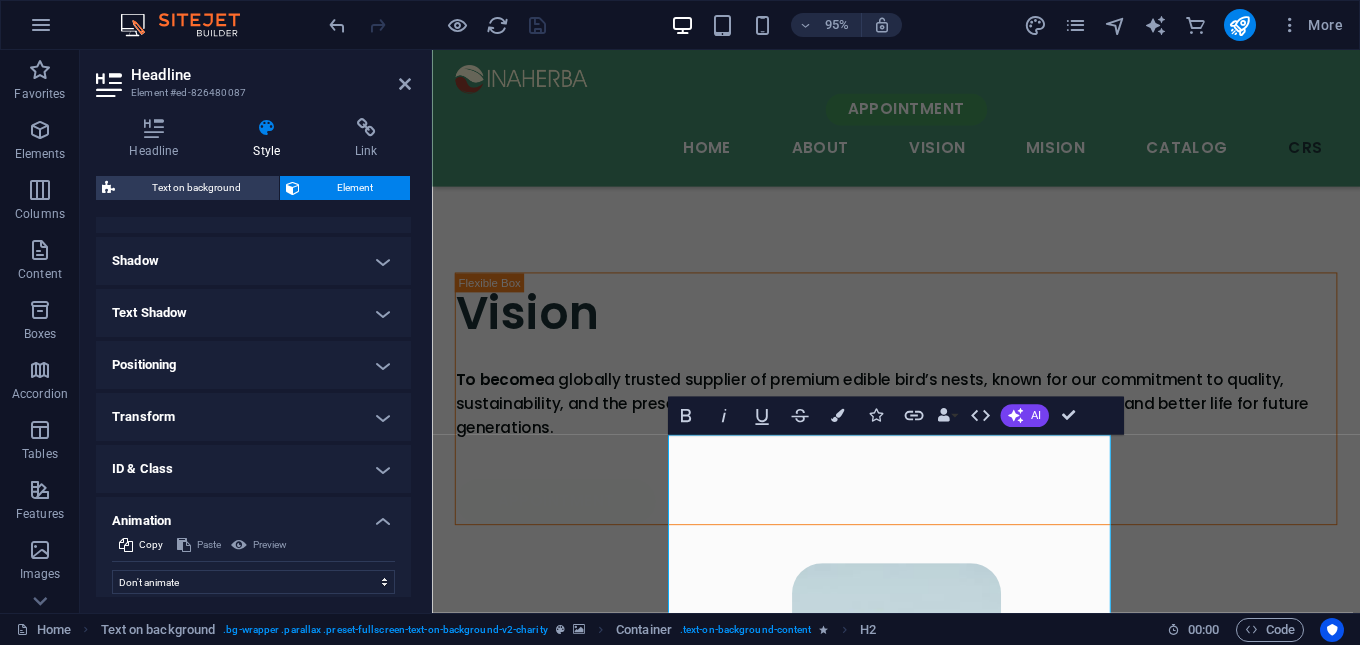 scroll, scrollTop: 530, scrollLeft: 0, axis: vertical 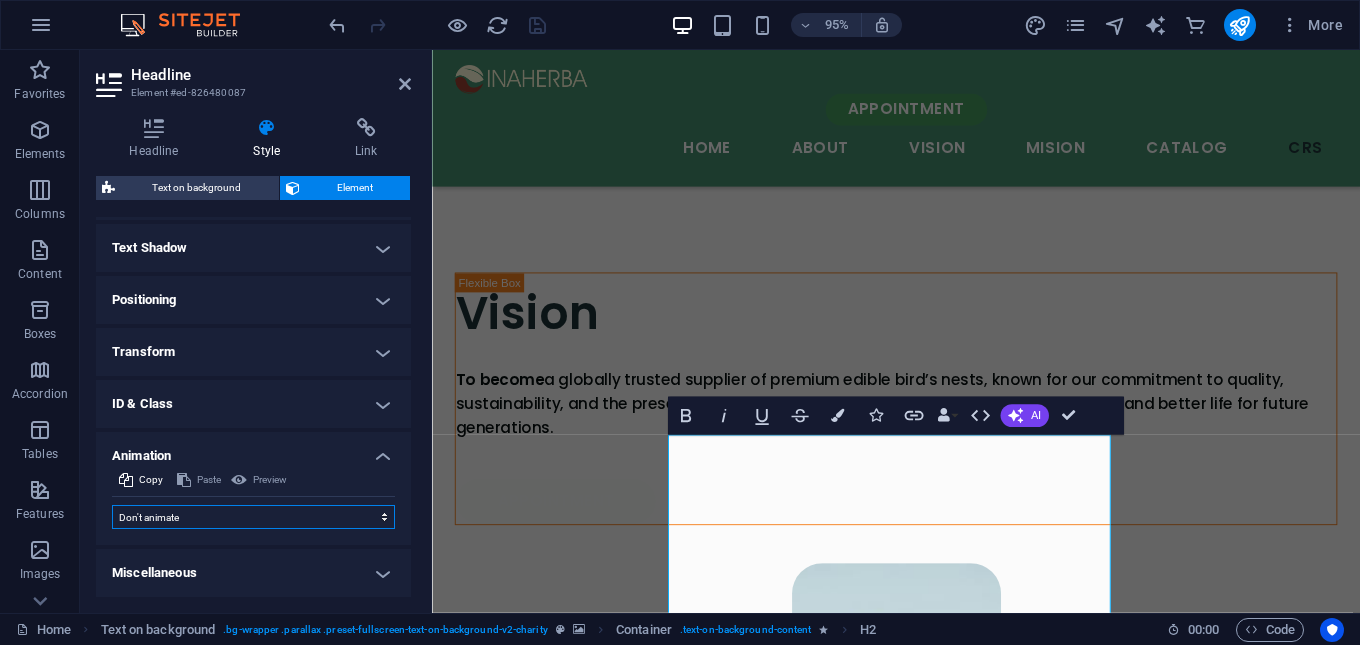 click on "Don't animate Show / Hide Slide up/down Zoom in/out Slide left to right Slide right to left Slide top to bottom Slide bottom to top Pulse Blink Open as overlay" at bounding box center [253, 517] 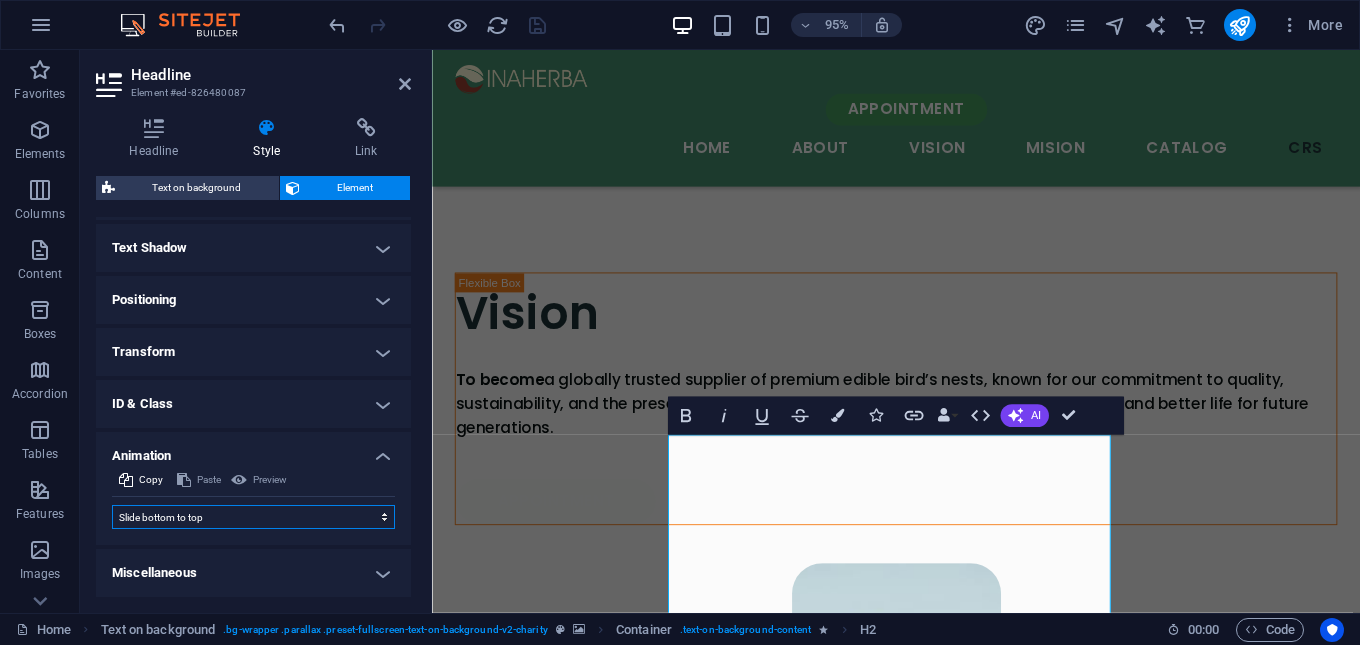 click on "Don't animate Show / Hide Slide up/down Zoom in/out Slide left to right Slide right to left Slide top to bottom Slide bottom to top Pulse Blink Open as overlay" at bounding box center [253, 517] 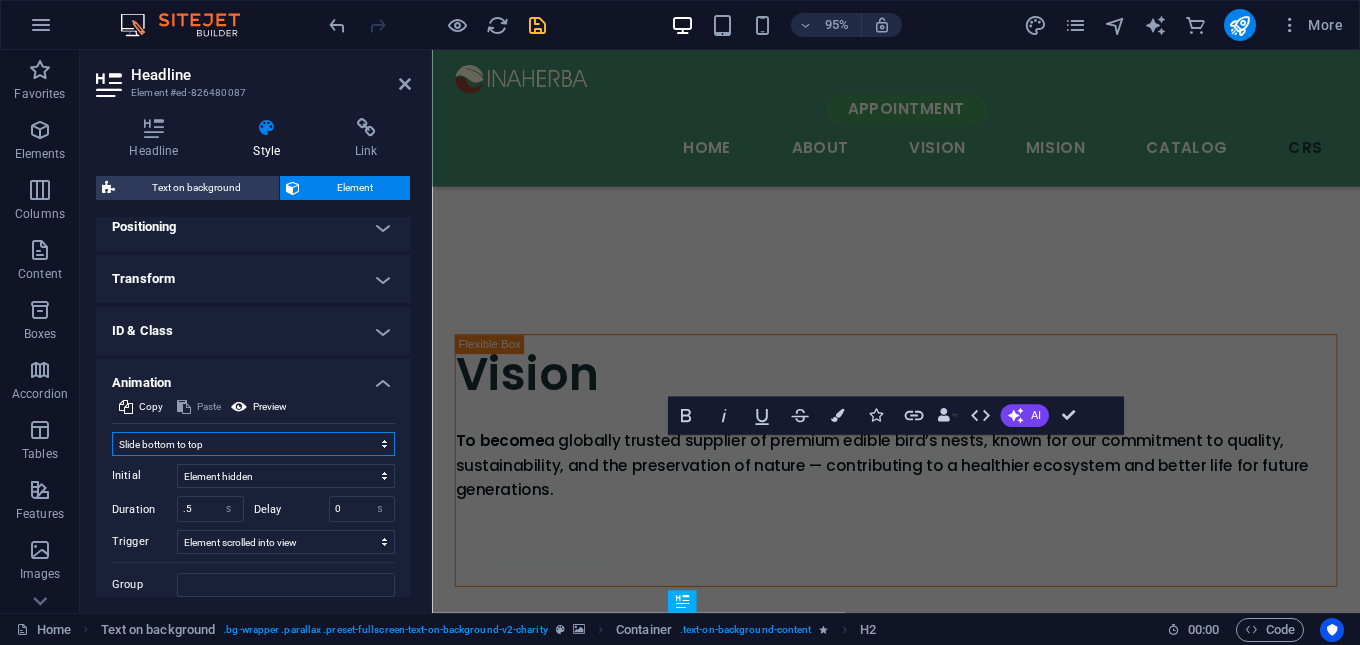 scroll, scrollTop: 630, scrollLeft: 0, axis: vertical 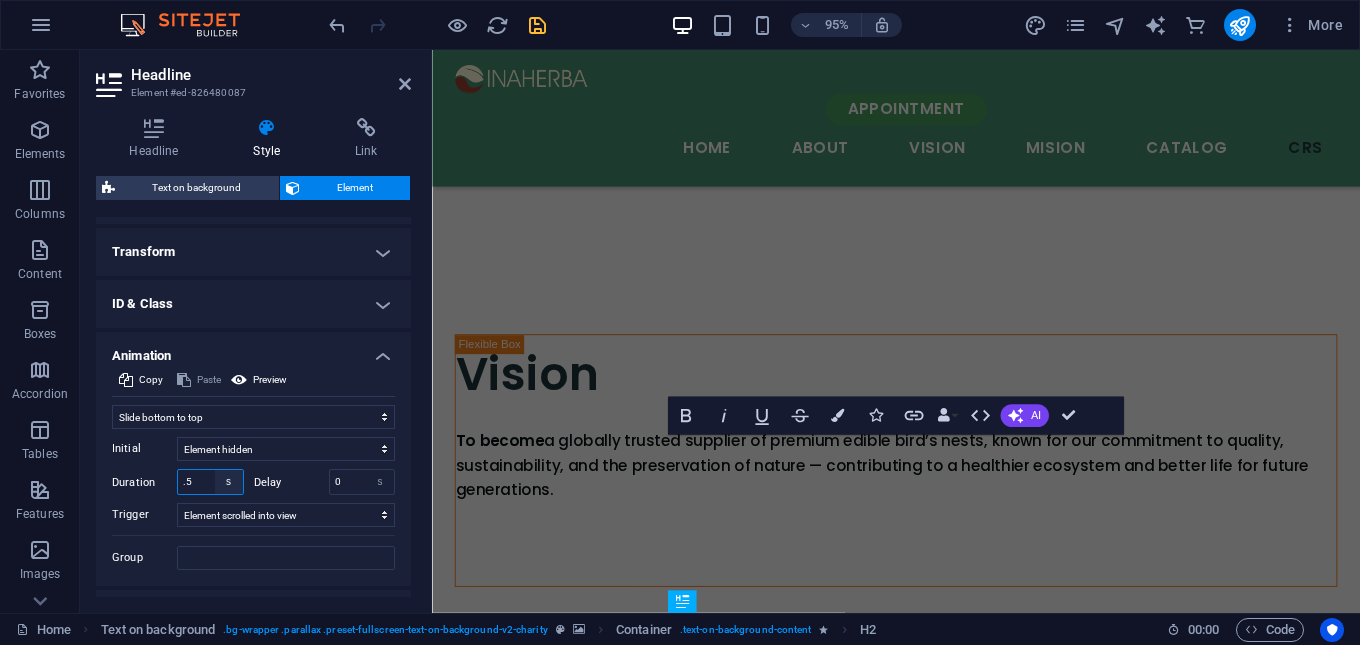 click on "s ms" at bounding box center [229, 482] 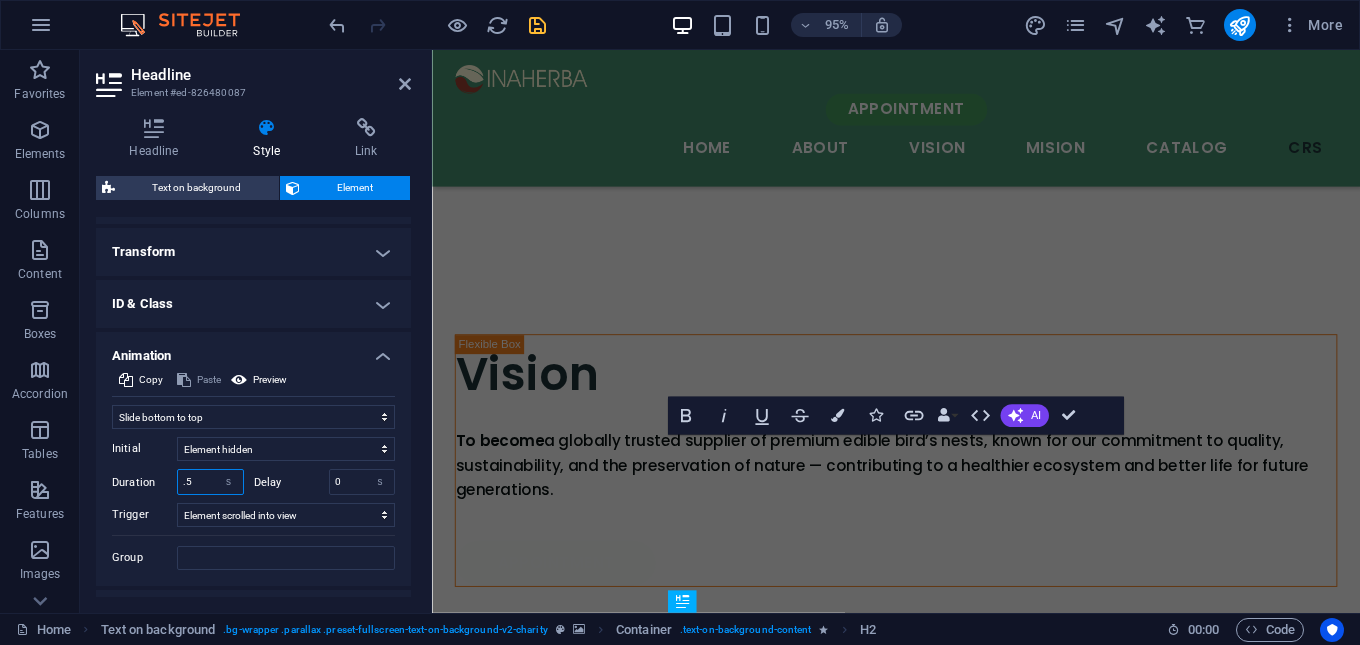 drag, startPoint x: 200, startPoint y: 479, endPoint x: 175, endPoint y: 478, distance: 25.019993 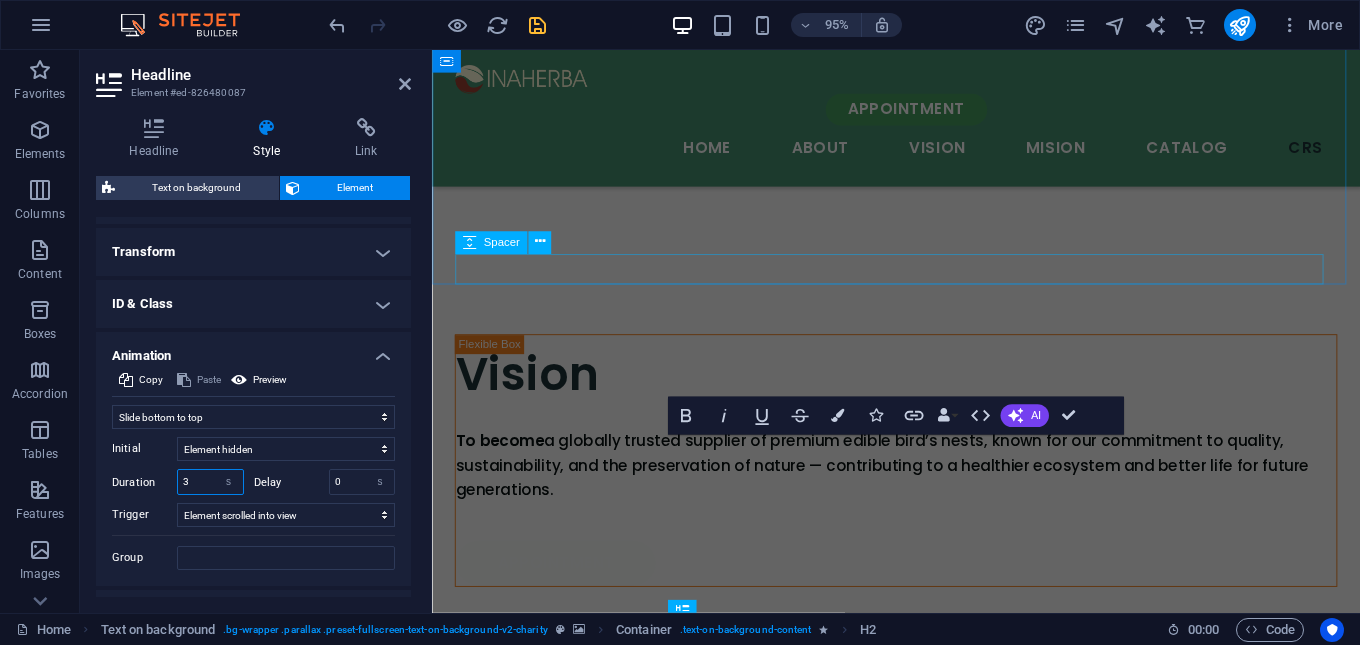 type on "3" 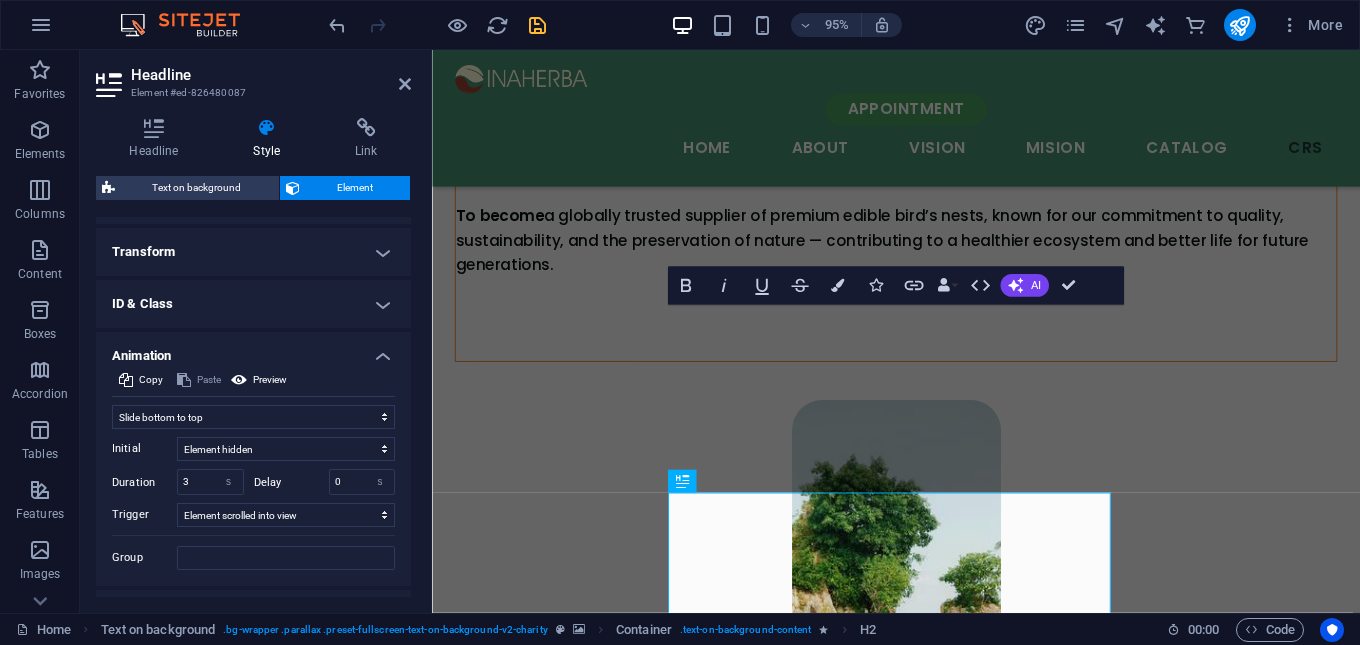 scroll, scrollTop: 4457, scrollLeft: 0, axis: vertical 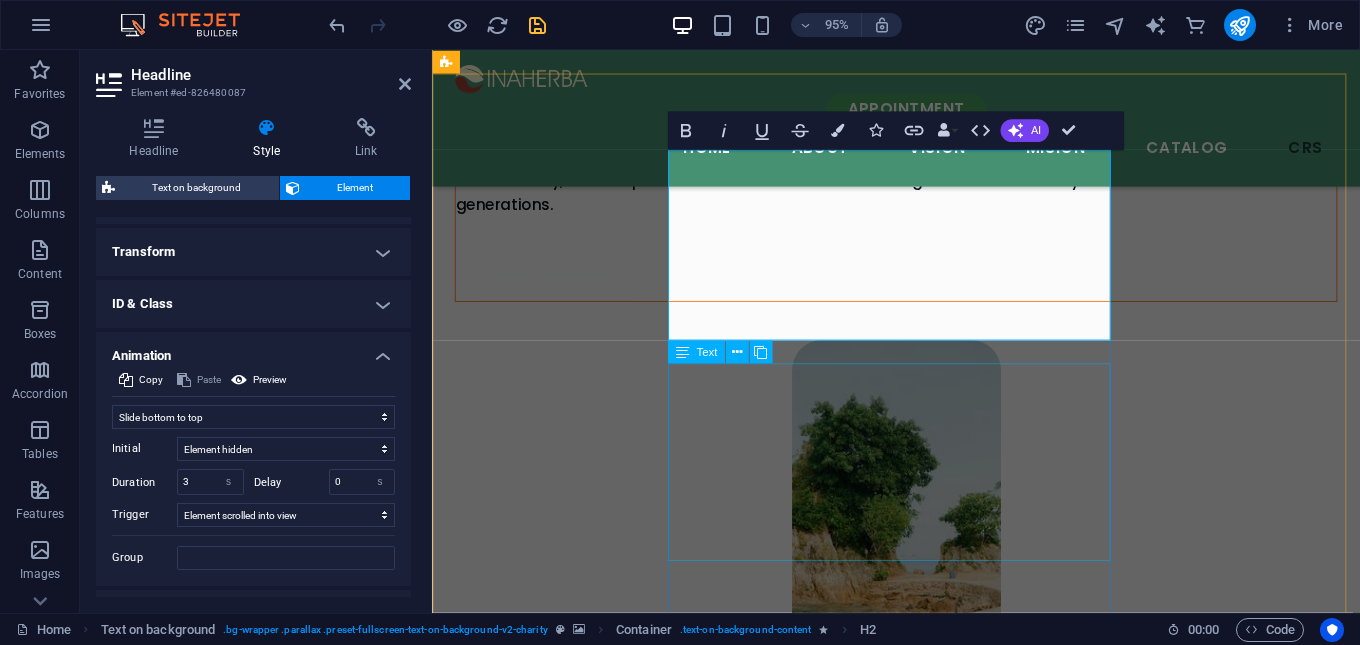 click on ""Inaherba is fully committed to donating a portion of the net profit from every successful transaction to humanitarian causes and nature conservation. This contribution directly supports environmental preservation, ecosystem protection, and promotes the well-being of our planet—either through direct action or in collaboration with trusted social institutions.  Our blog reflects the tangible results of our efforts and partnerships. Ready to join us on this journey?" at bounding box center (920, 4275) 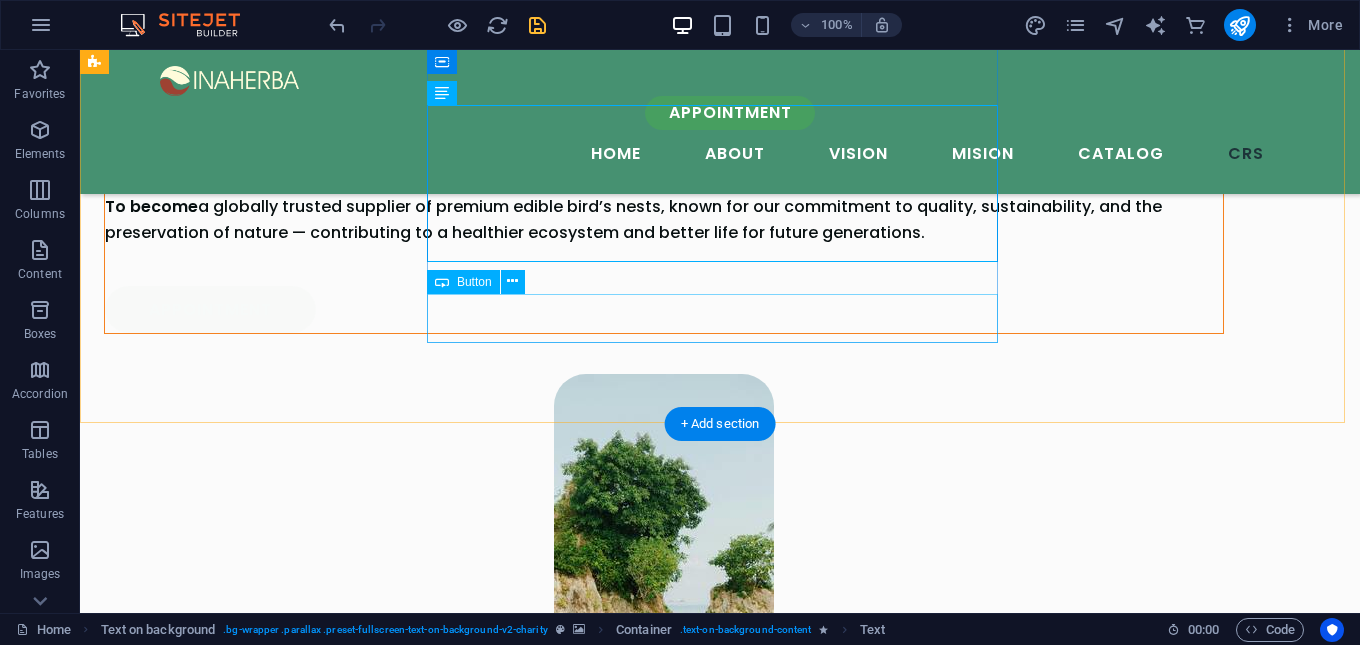 scroll, scrollTop: 4257, scrollLeft: 0, axis: vertical 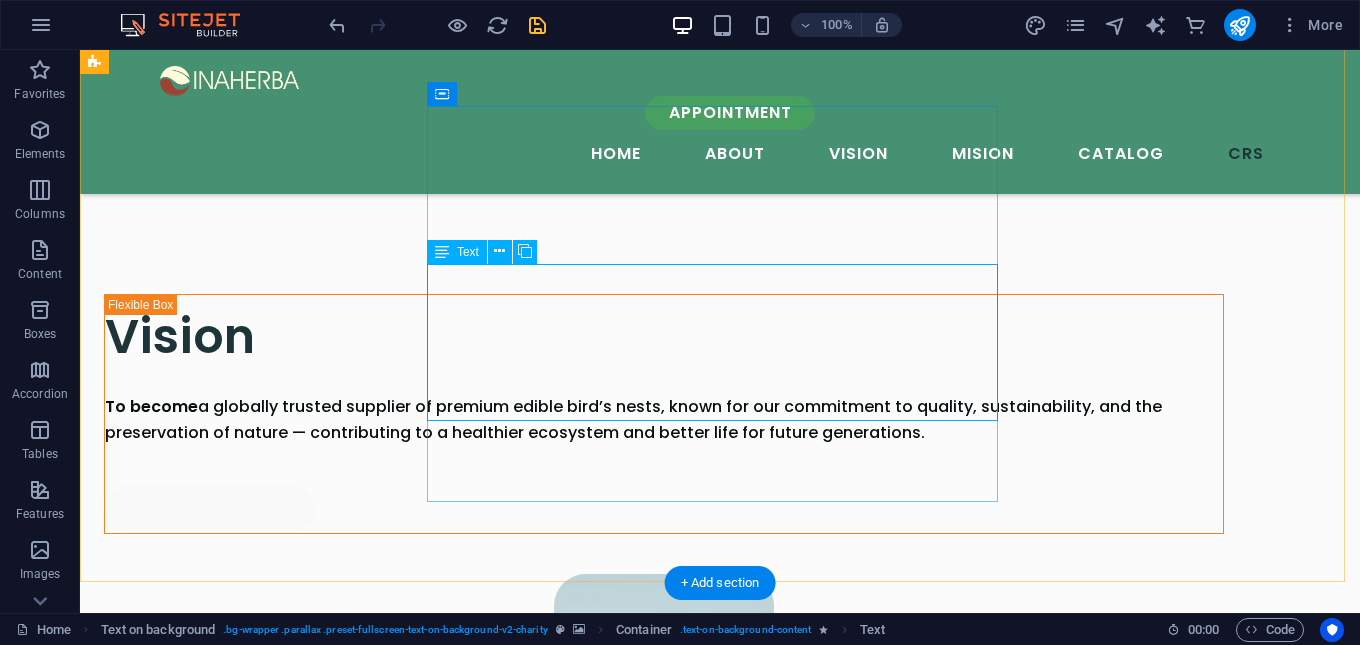 click on ""Inaherba is fully committed to donating a portion of the net profit from every successful transaction to humanitarian causes and nature conservation. This contribution directly supports environmental preservation, ecosystem protection, and promotes the well-being of our planet—either through direct action or in collaboration with trusted social institutions.  Our blog reflects the tangible results of our efforts and partnerships. Ready to join us on this journey?" at bounding box center [720, 4383] 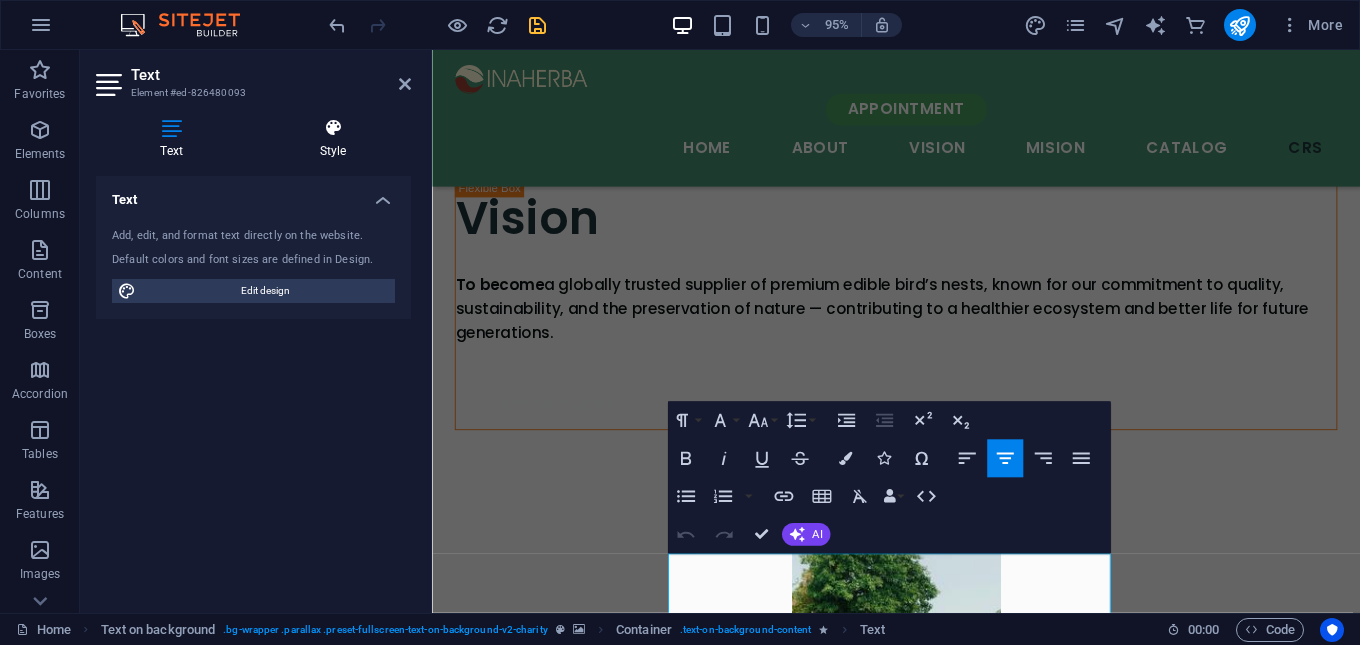 click on "Style" at bounding box center [333, 139] 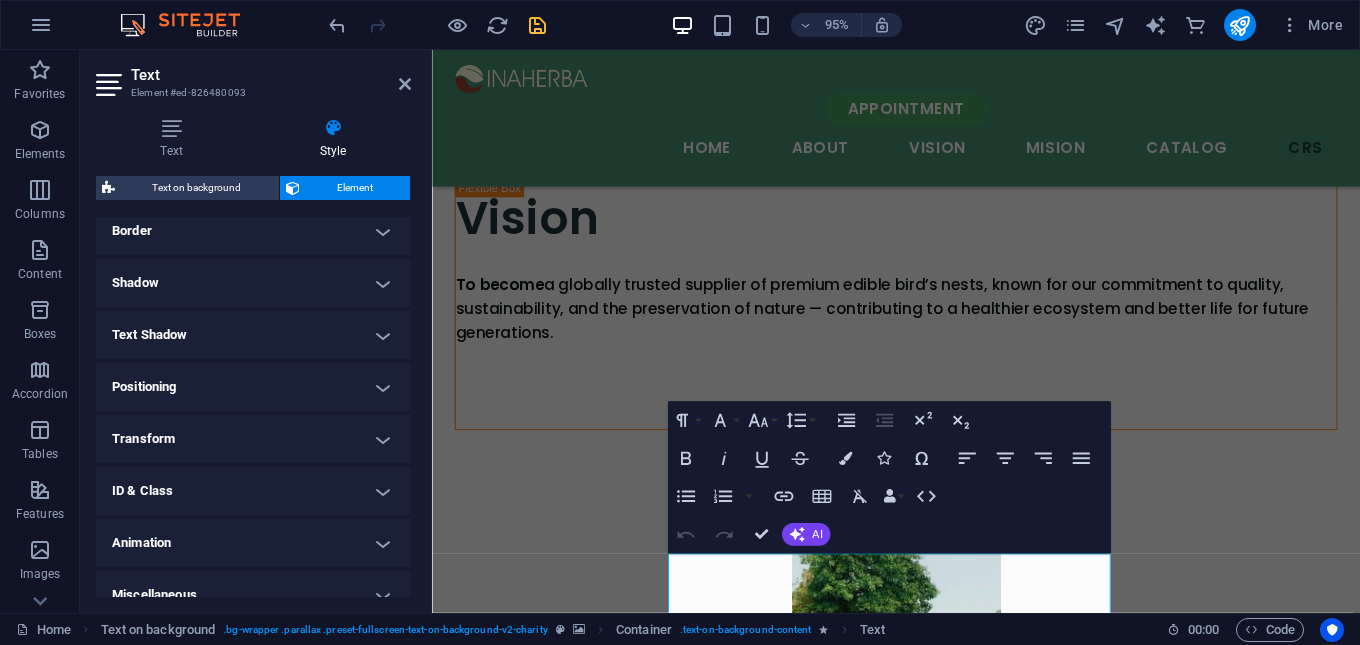 scroll, scrollTop: 465, scrollLeft: 0, axis: vertical 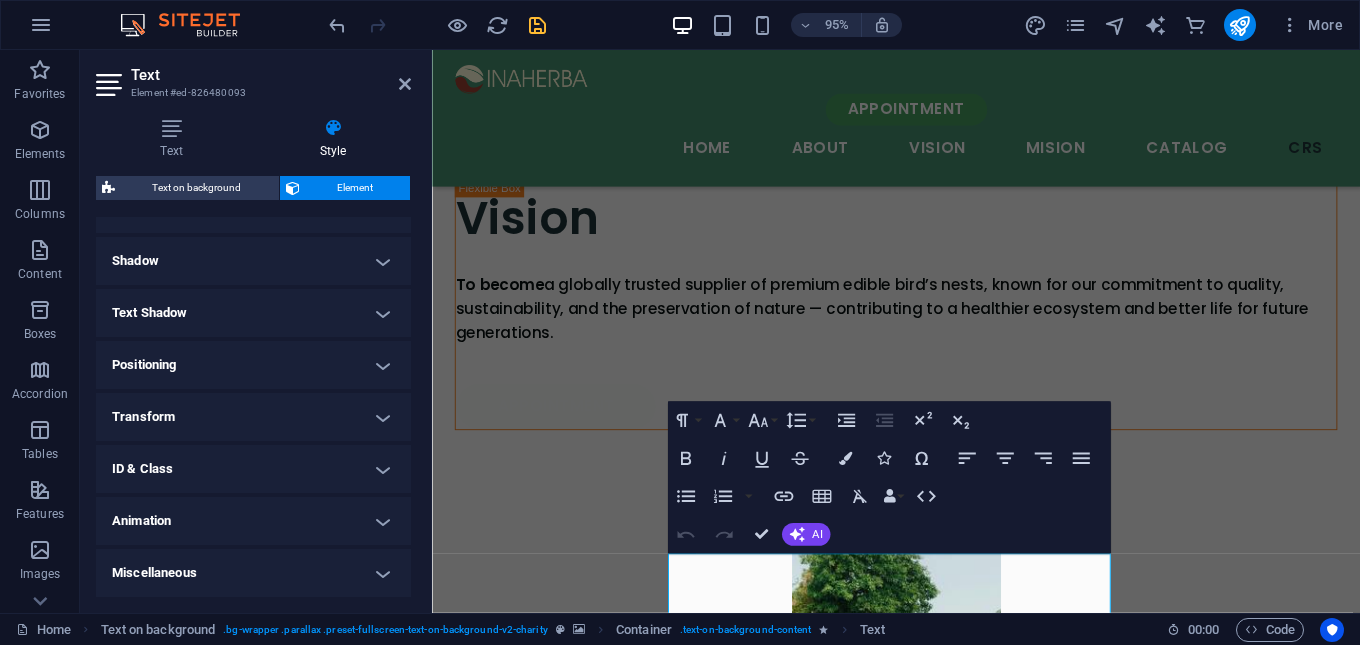 click on "Animation" at bounding box center (253, 521) 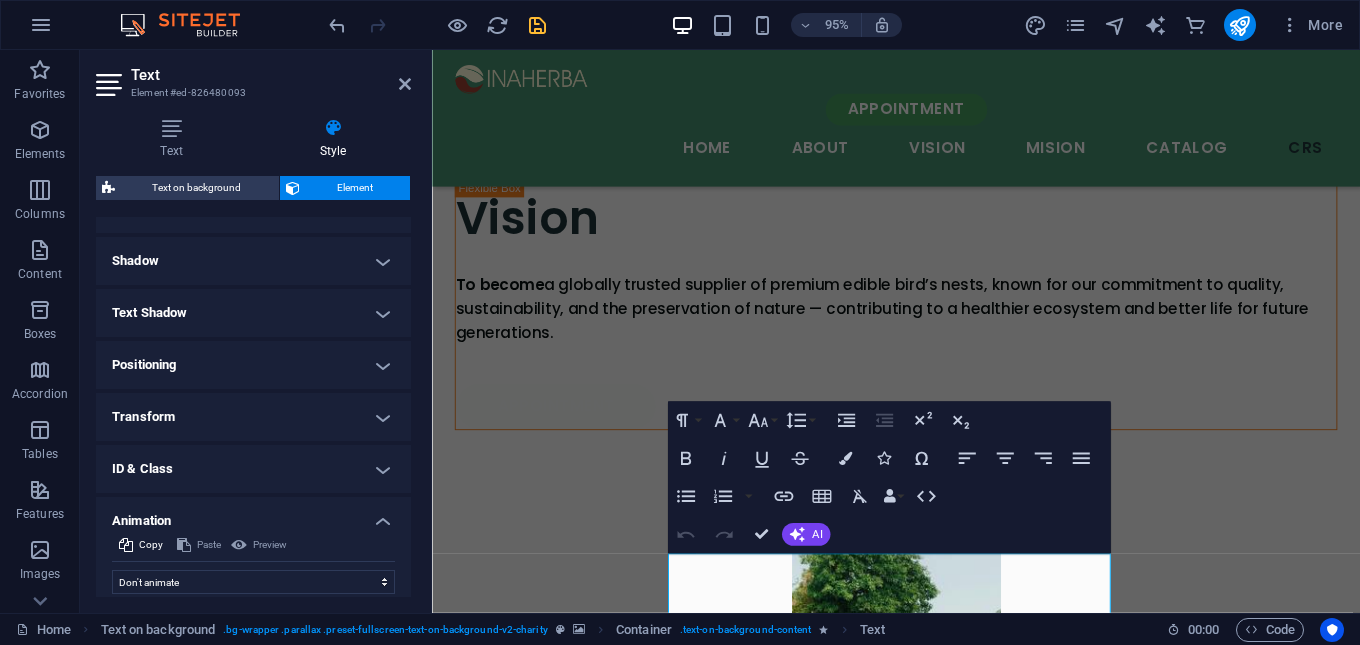 scroll, scrollTop: 530, scrollLeft: 0, axis: vertical 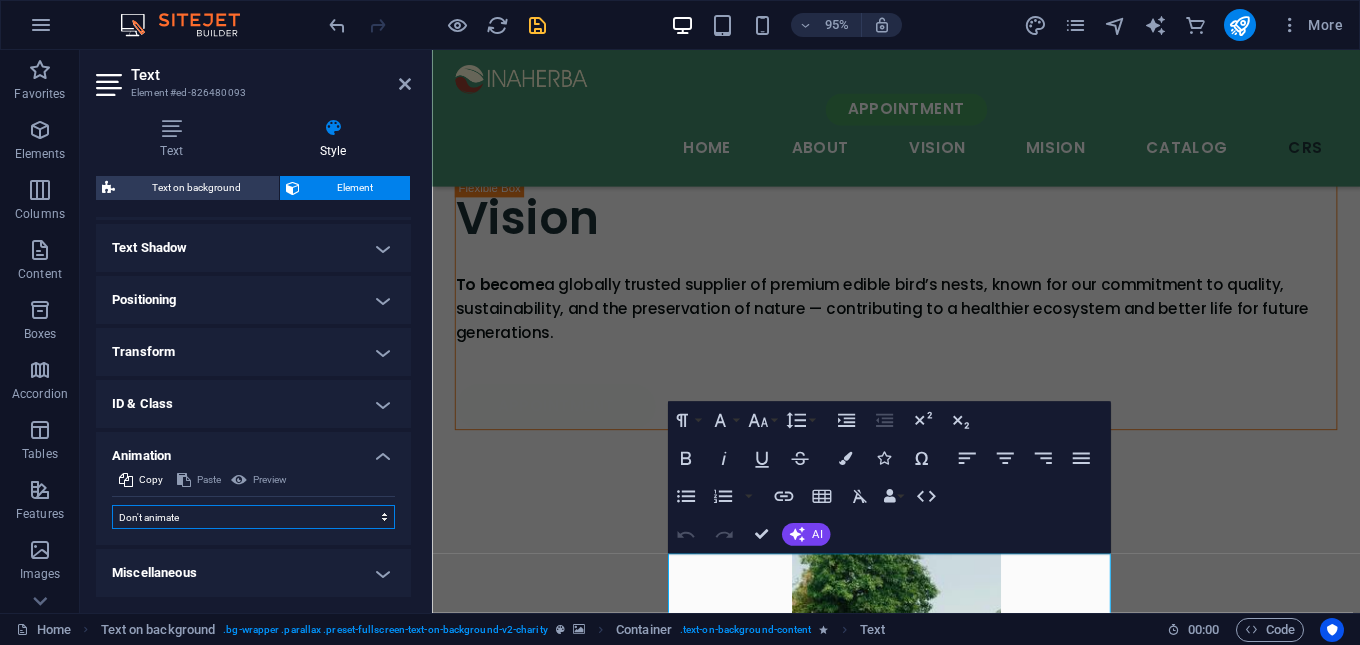 click on "Don't animate Show / Hide Slide up/down Zoom in/out Slide left to right Slide right to left Slide top to bottom Slide bottom to top Pulse Blink Open as overlay" at bounding box center [253, 517] 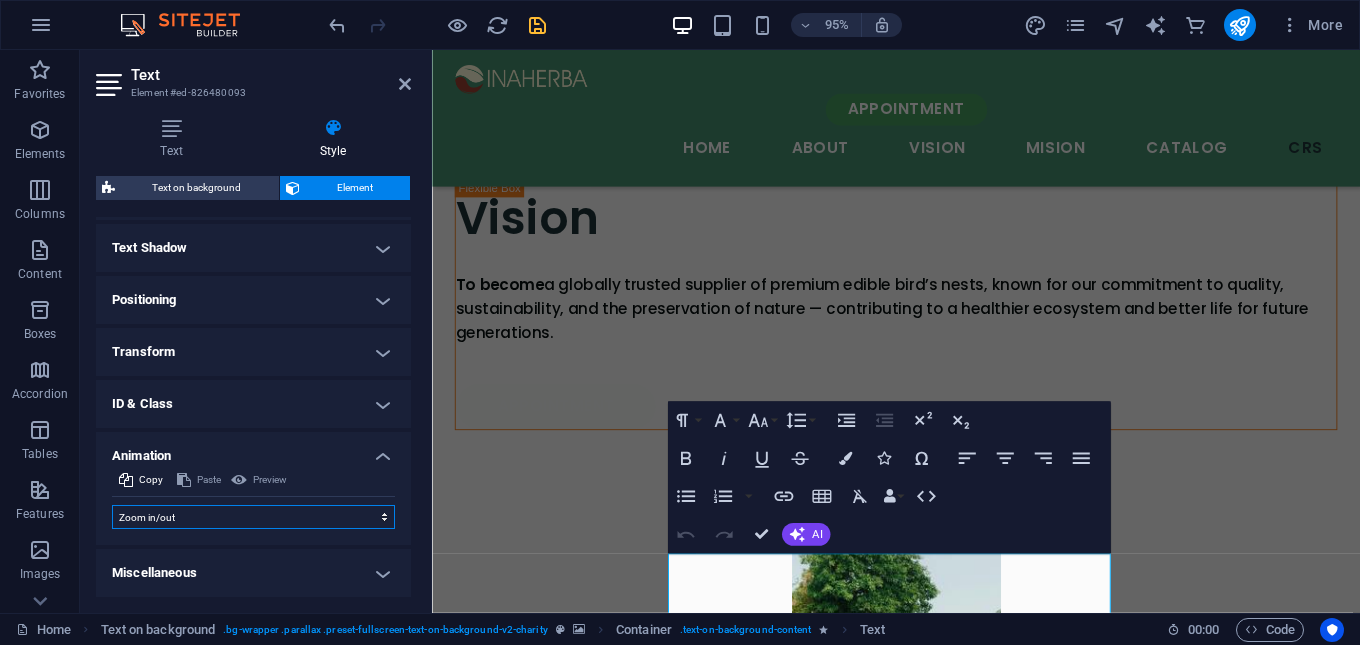 click on "Don't animate Show / Hide Slide up/down Zoom in/out Slide left to right Slide right to left Slide top to bottom Slide bottom to top Pulse Blink Open as overlay" at bounding box center (253, 517) 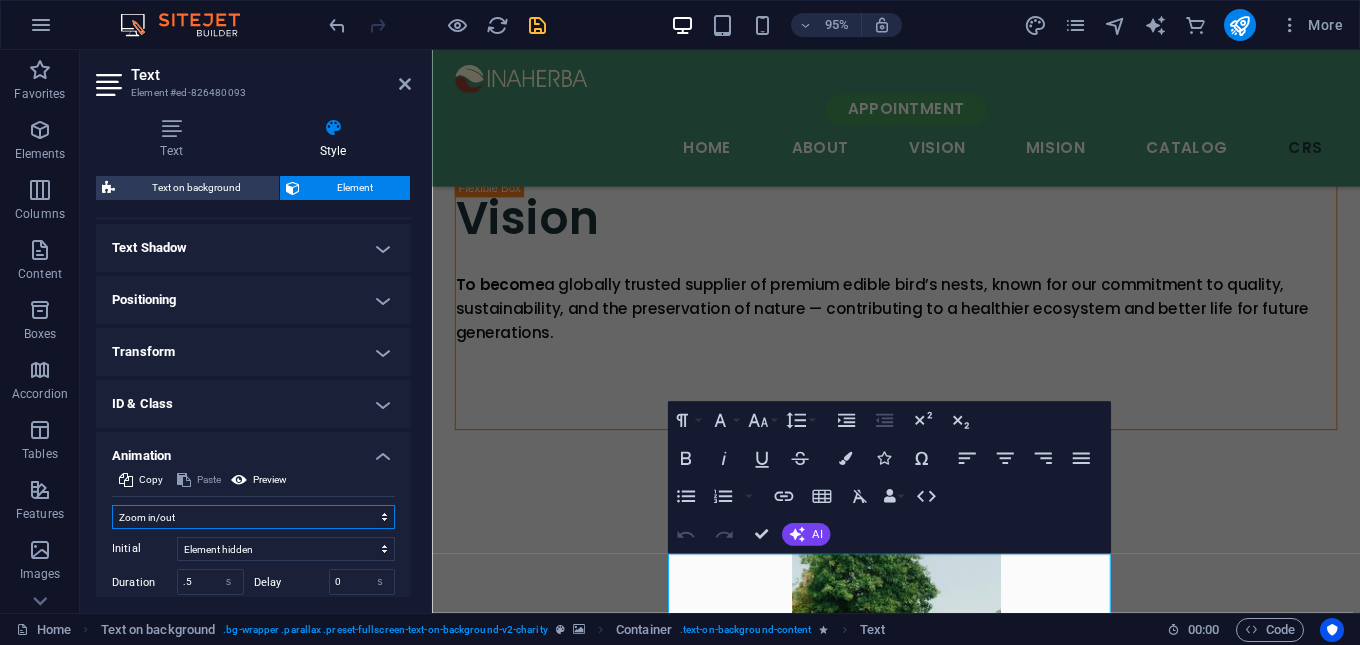 select on "scroll" 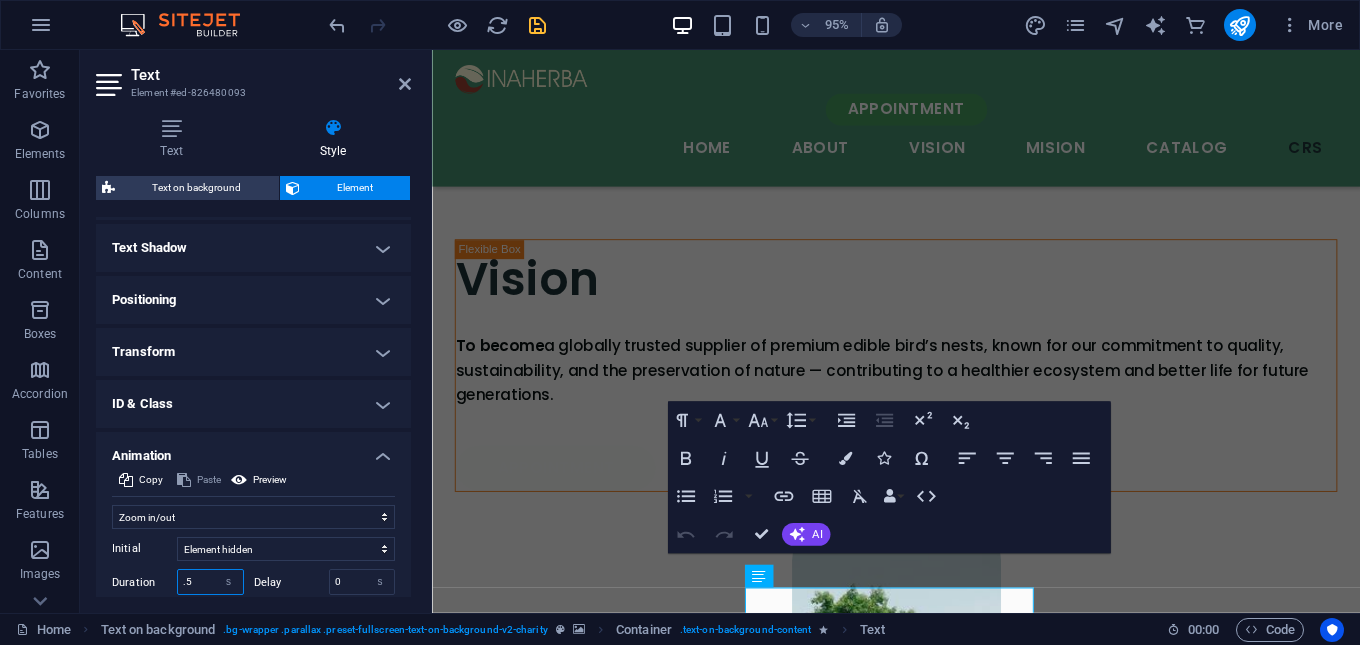 scroll, scrollTop: 541, scrollLeft: 0, axis: vertical 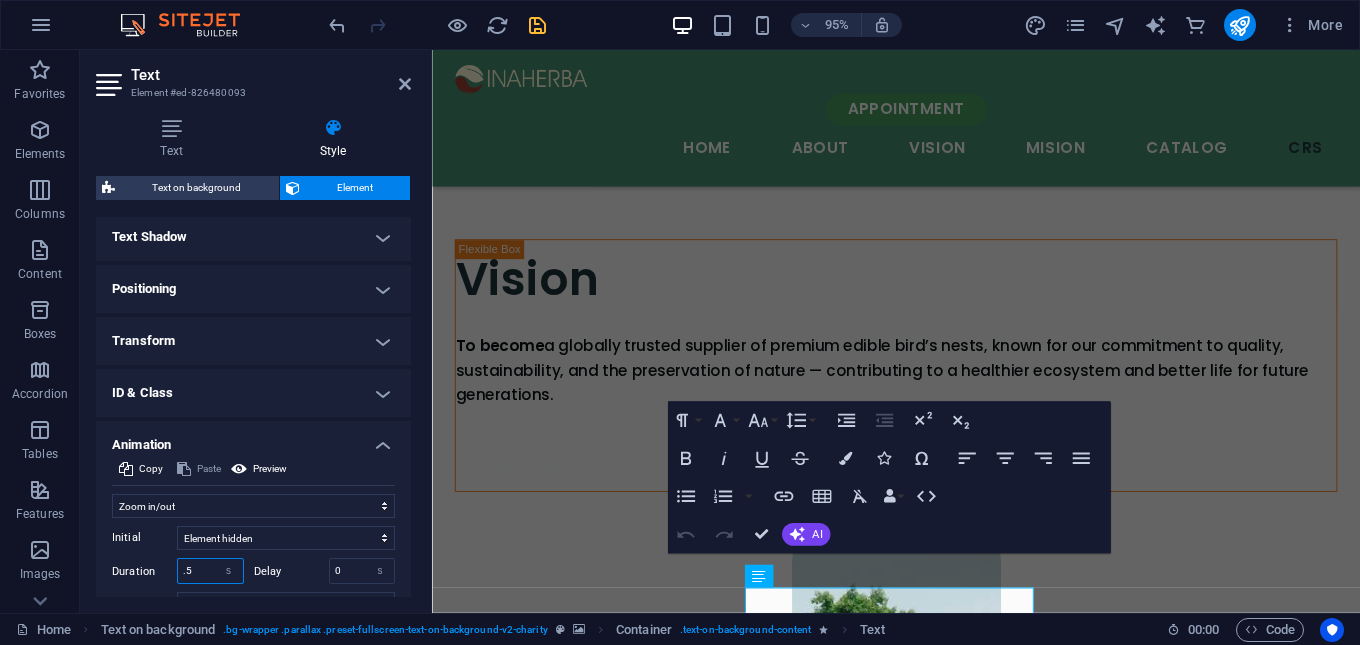 drag, startPoint x: 208, startPoint y: 582, endPoint x: 178, endPoint y: 577, distance: 30.413813 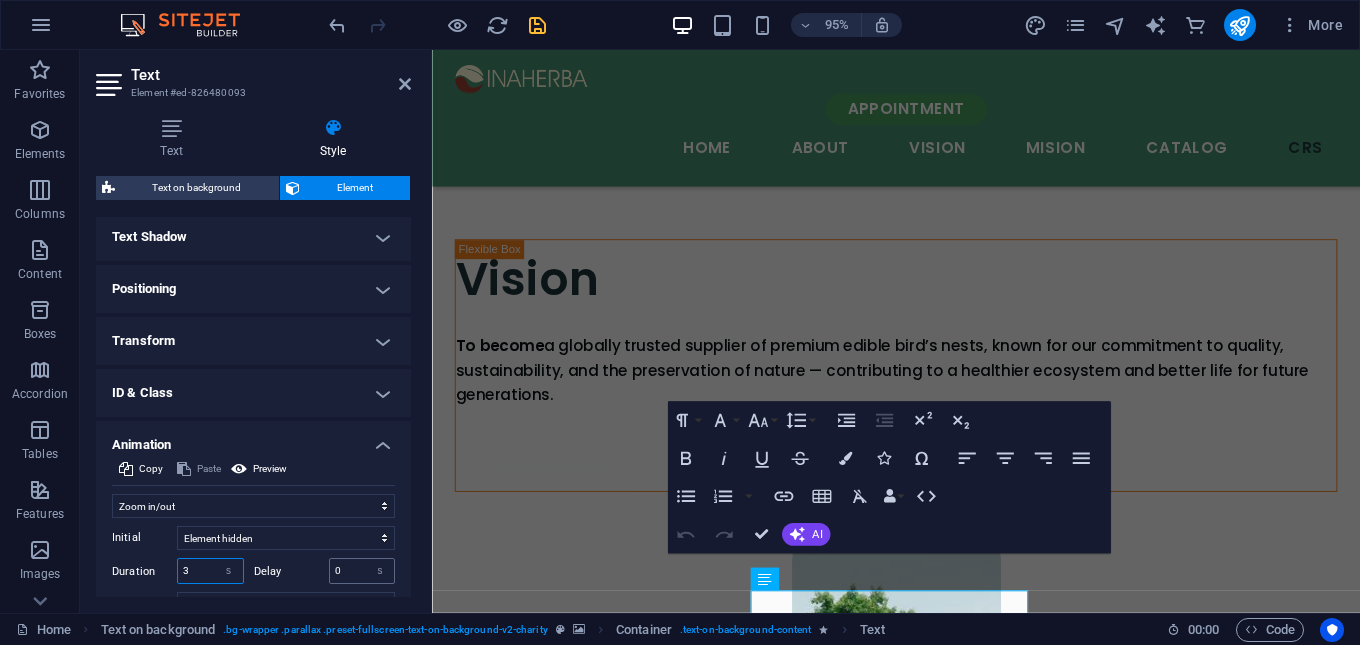 type on "3" 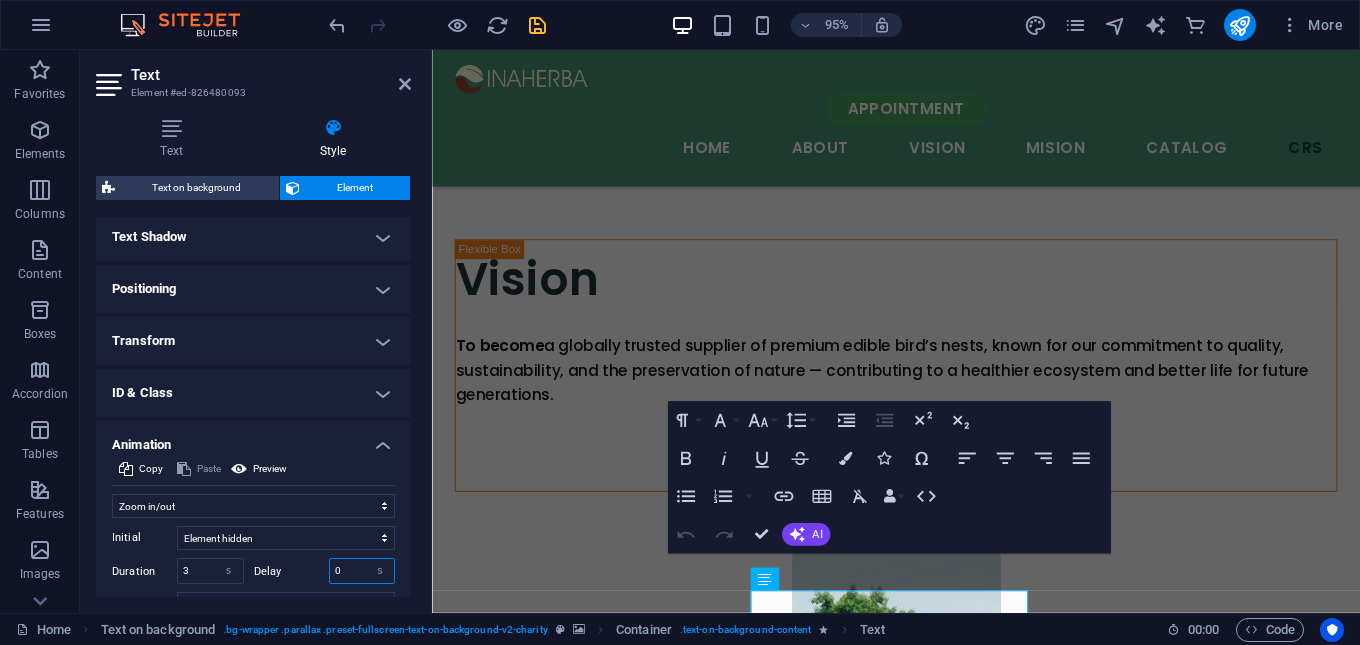 drag, startPoint x: 346, startPoint y: 570, endPoint x: 326, endPoint y: 570, distance: 20 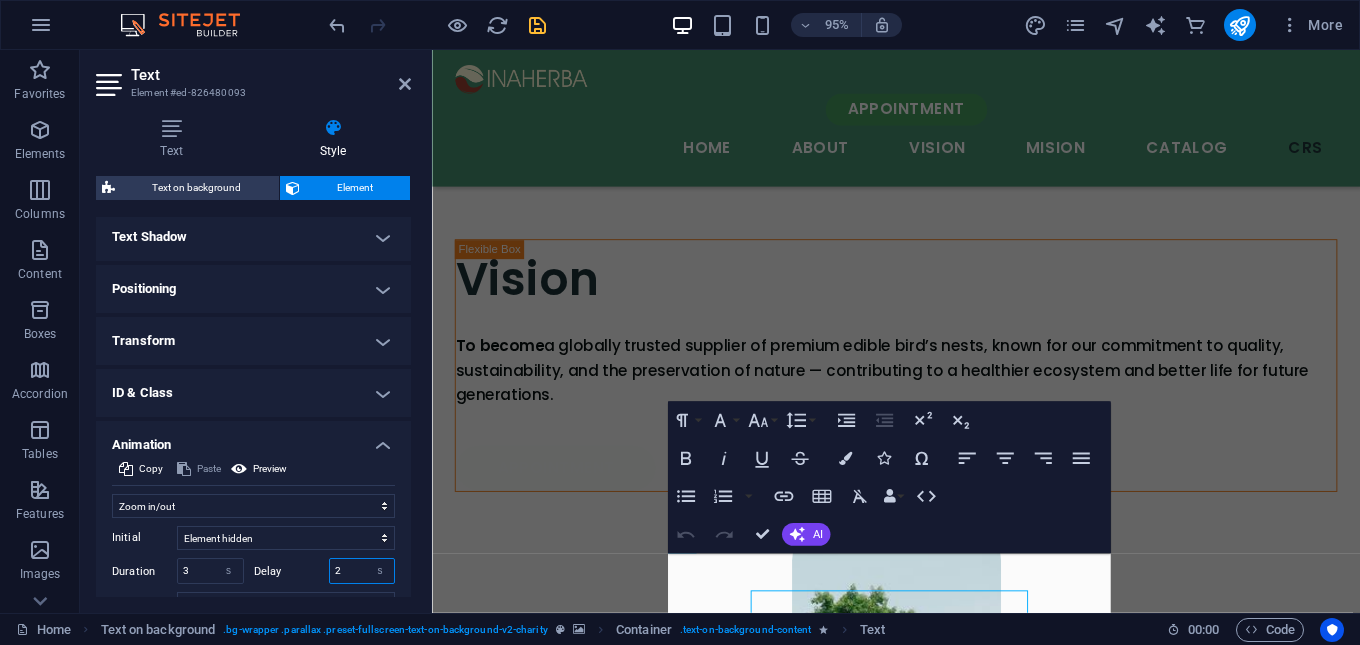 scroll, scrollTop: 671, scrollLeft: 0, axis: vertical 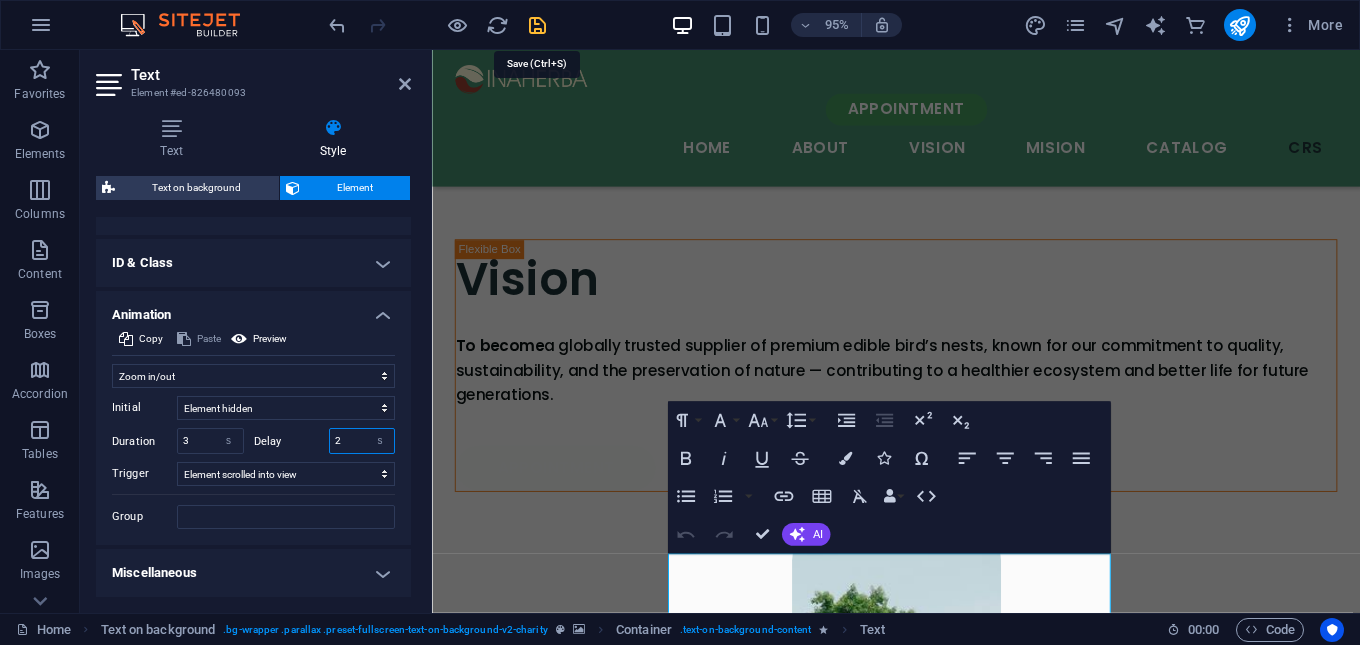 type on "2" 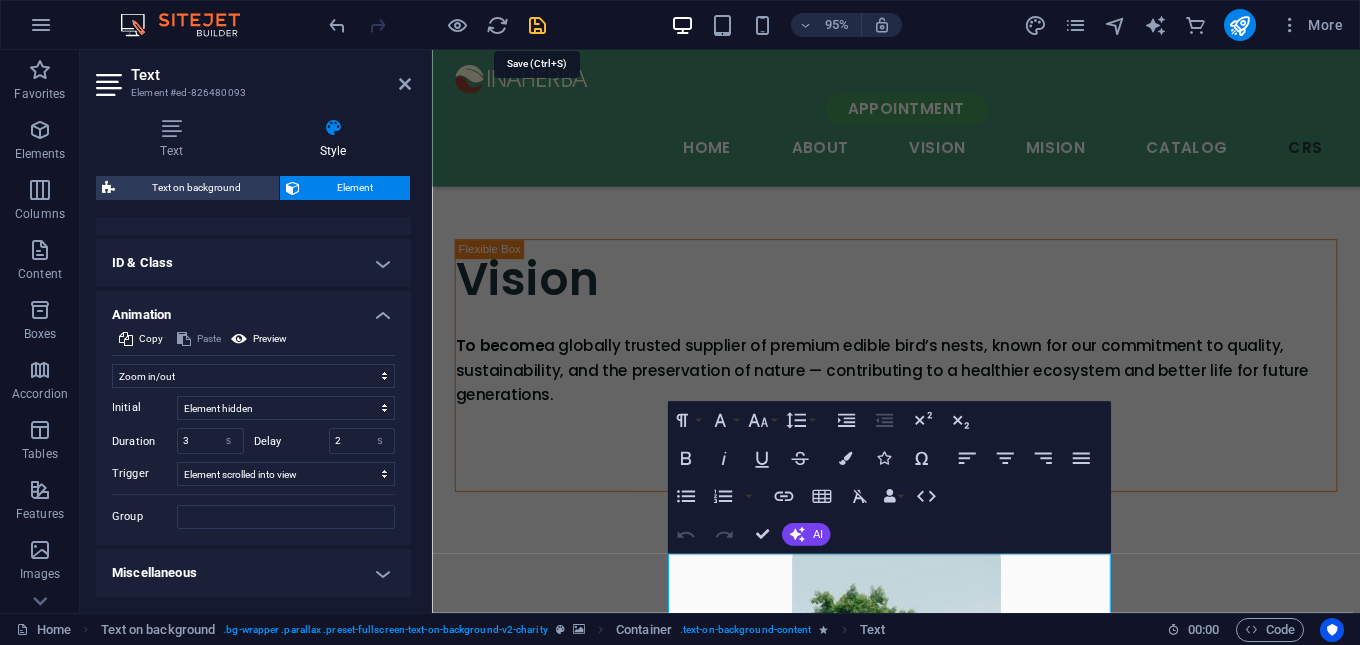 click at bounding box center [537, 25] 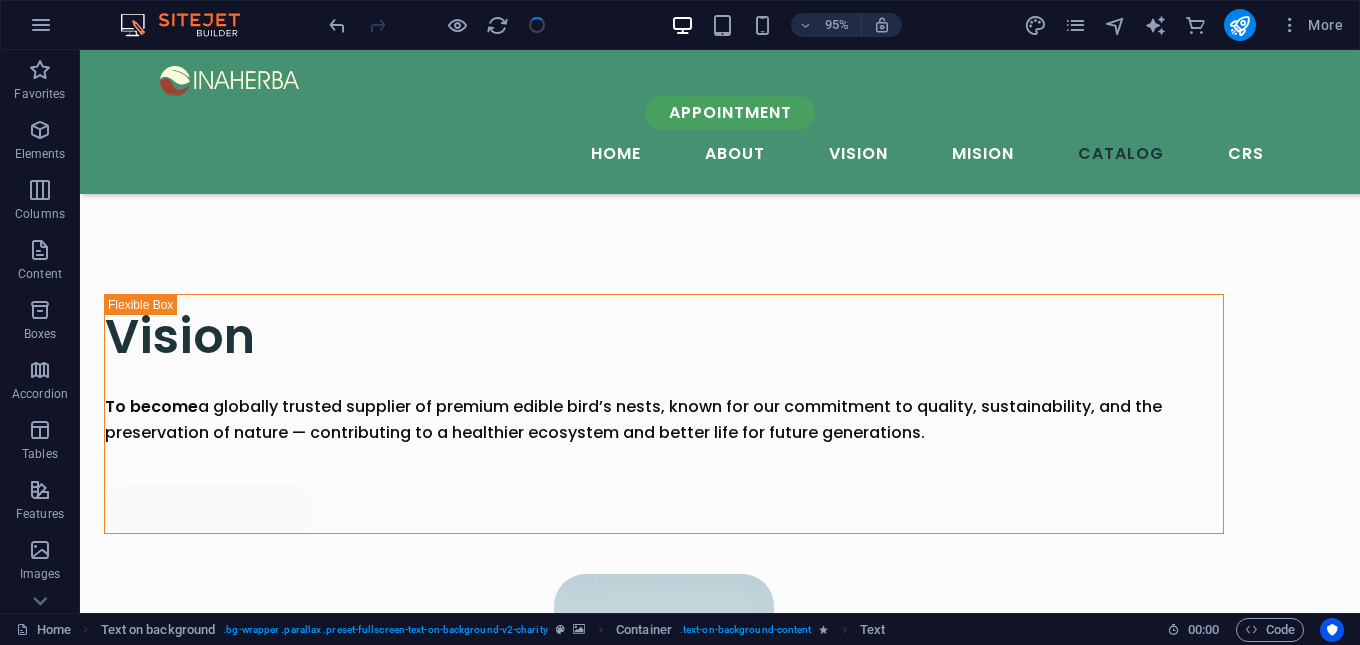 scroll, scrollTop: 4008, scrollLeft: 0, axis: vertical 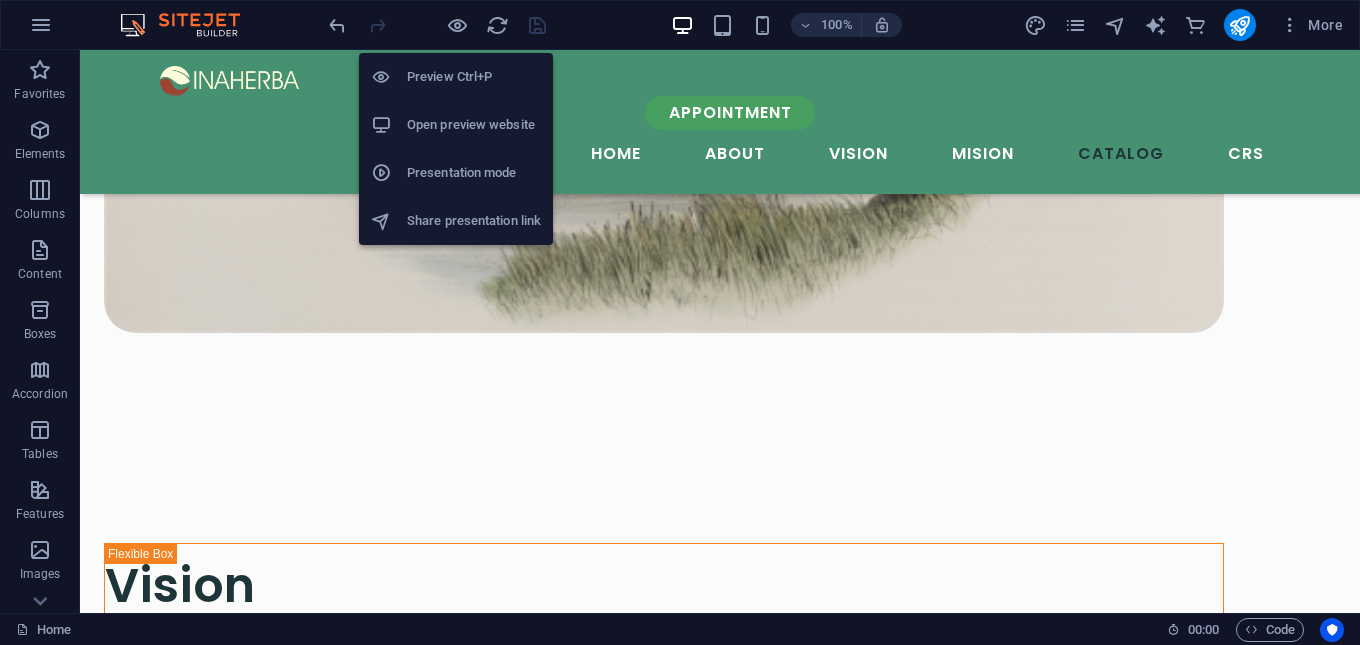 click on "Open preview website" at bounding box center (474, 125) 